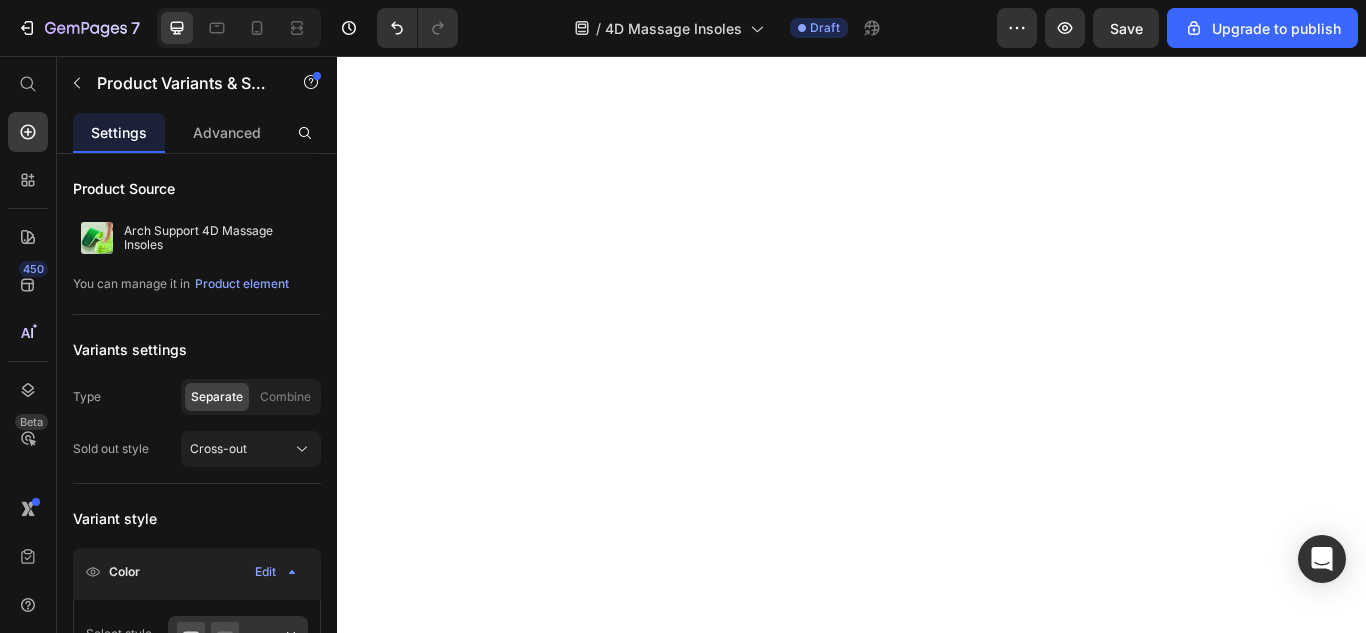 scroll, scrollTop: 0, scrollLeft: 0, axis: both 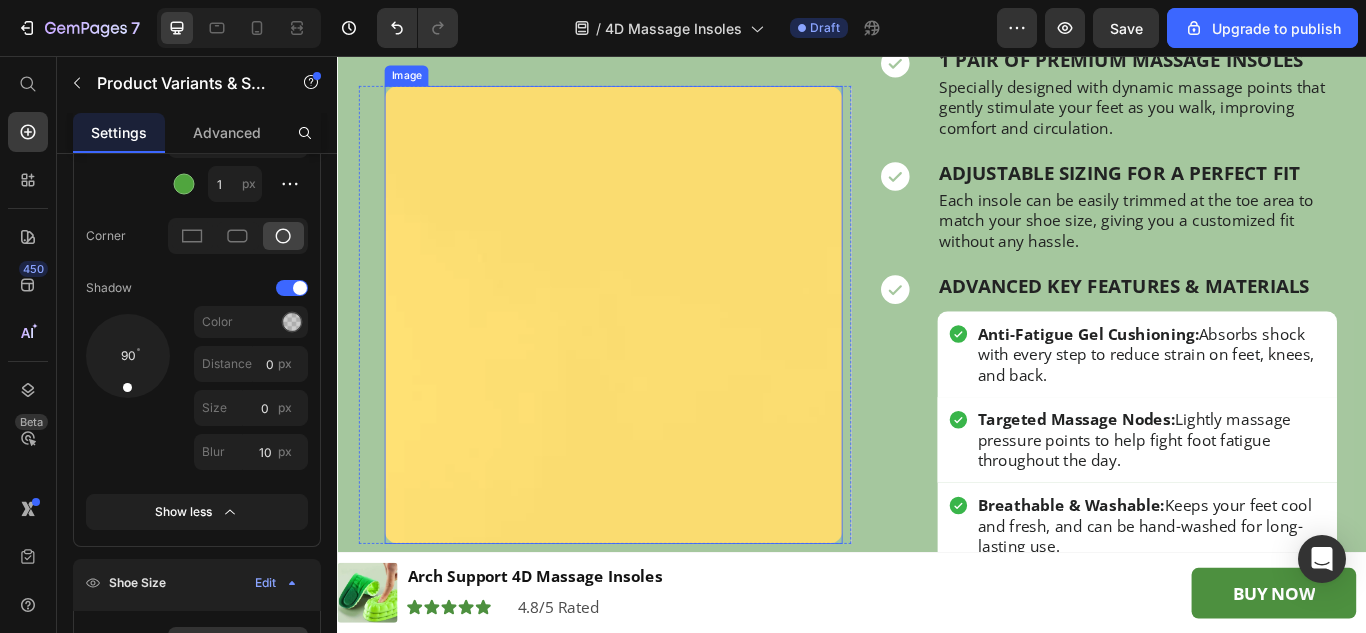 click at bounding box center [659, 358] 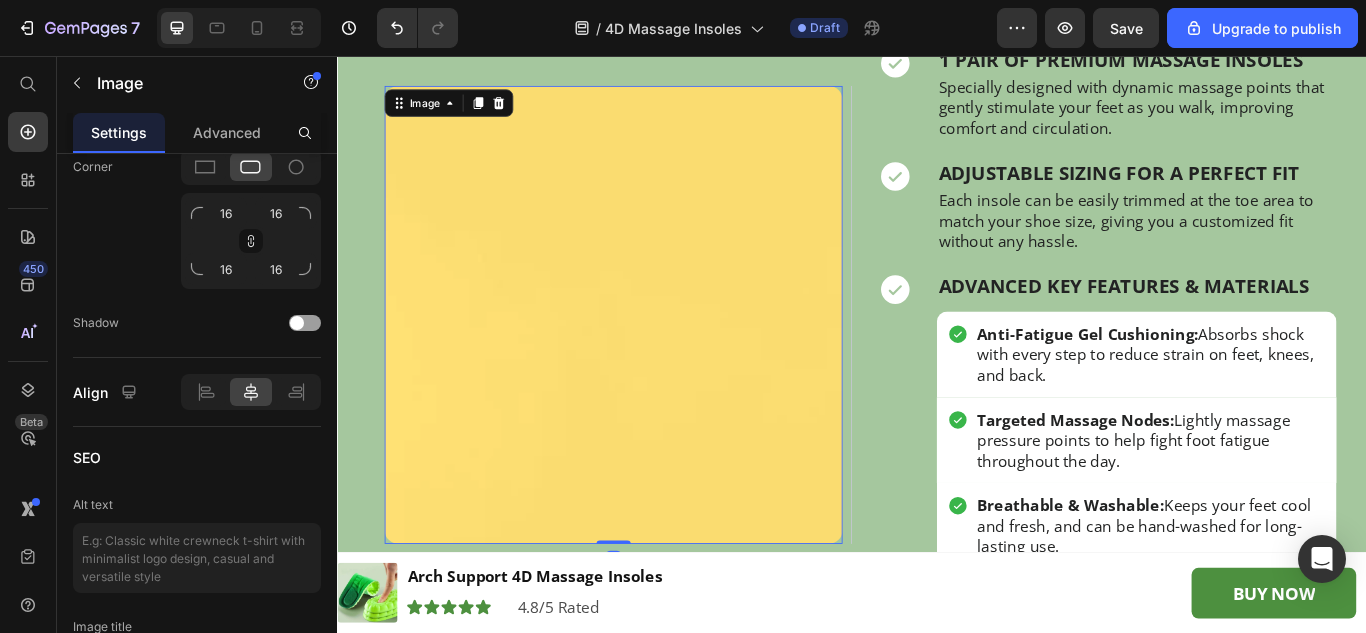 scroll, scrollTop: 0, scrollLeft: 0, axis: both 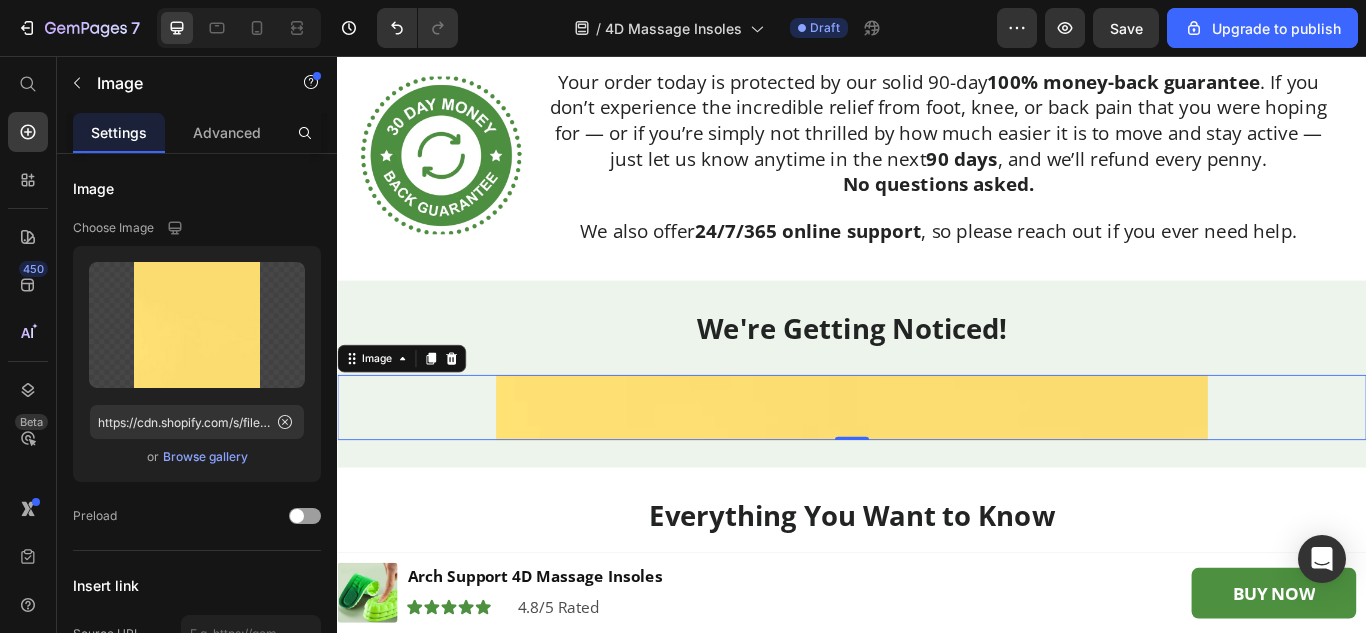 drag, startPoint x: 768, startPoint y: 457, endPoint x: 417, endPoint y: 438, distance: 351.51385 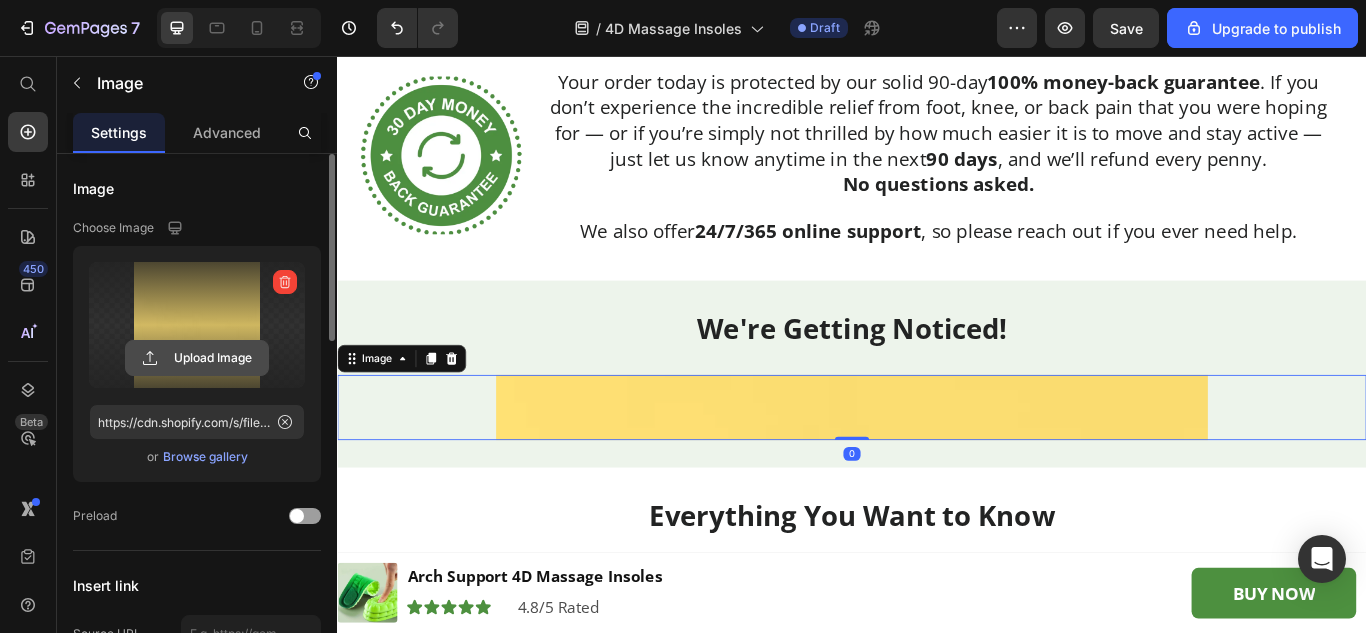 click 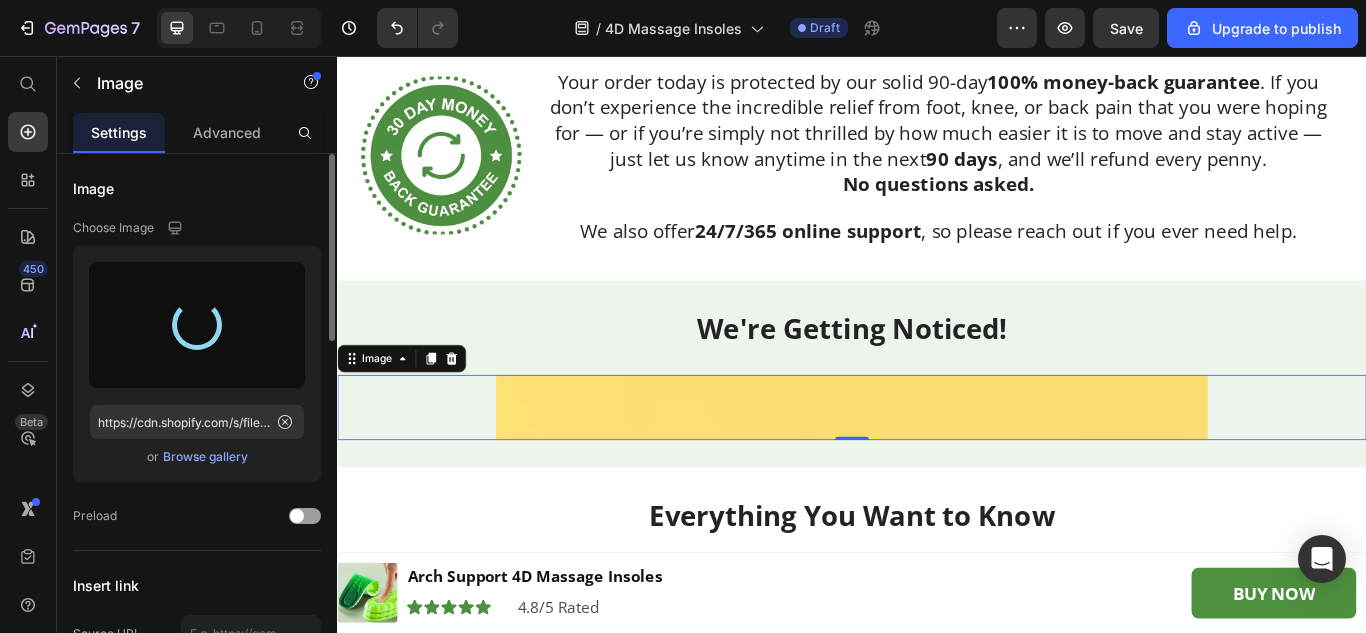 type on "https://cdn.shopify.com/s/files/1/0912/0412/4971/files/gempages_542231623354024964-a18356d7-876c-4775-9cf6-a9b5333f3bd1.webp" 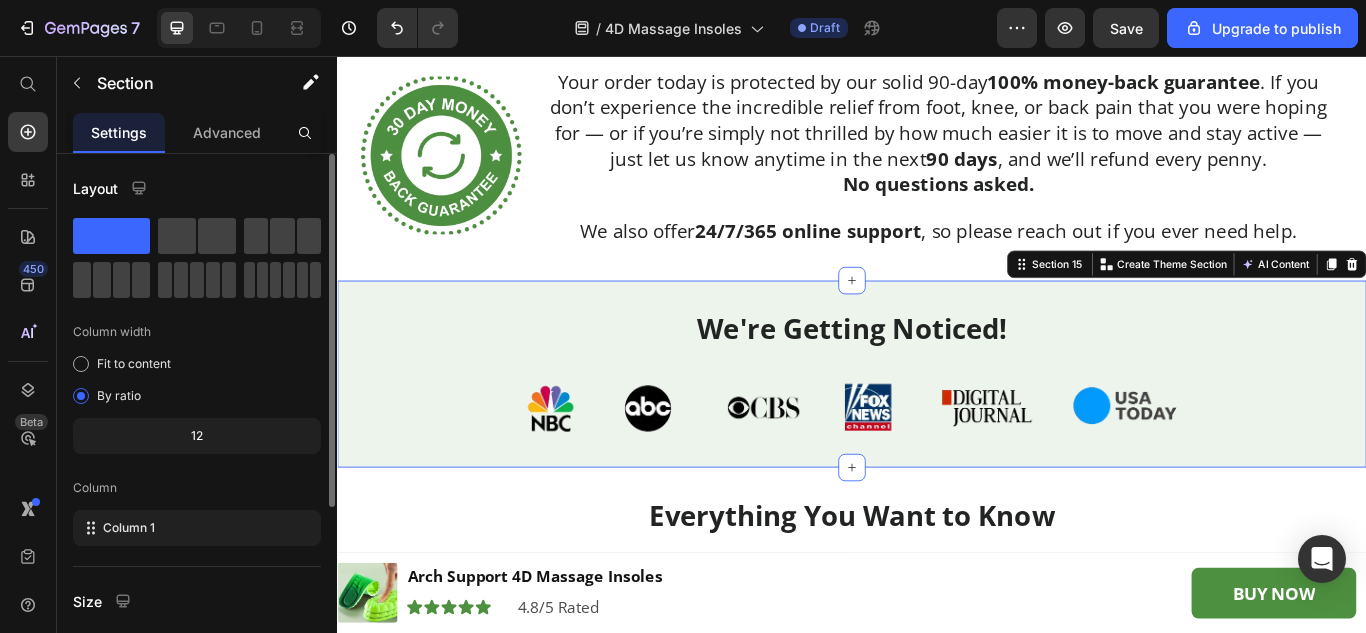 click on "We're Getting Noticed! Heading Image Section 15   You can create reusable sections Create Theme Section AI Content Write with GemAI What would you like to describe here? Tone and Voice Persuasive Product Getting products... Show more Generate" at bounding box center [937, 427] 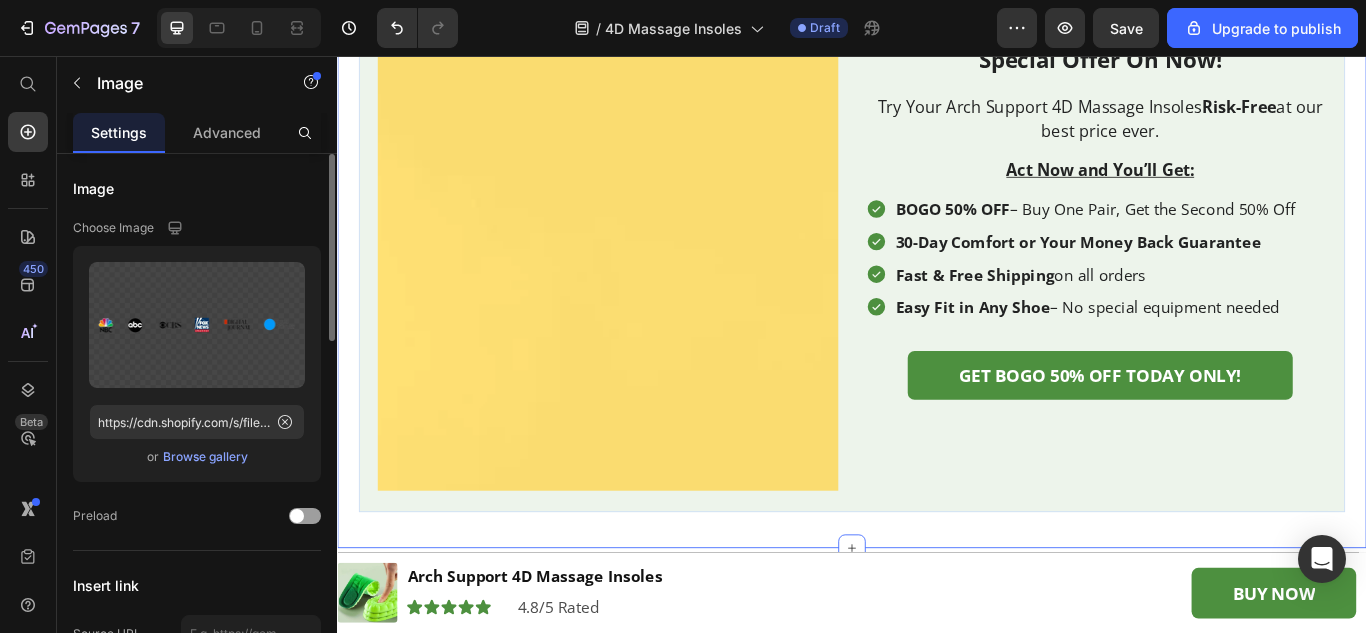 scroll, scrollTop: 7700, scrollLeft: 0, axis: vertical 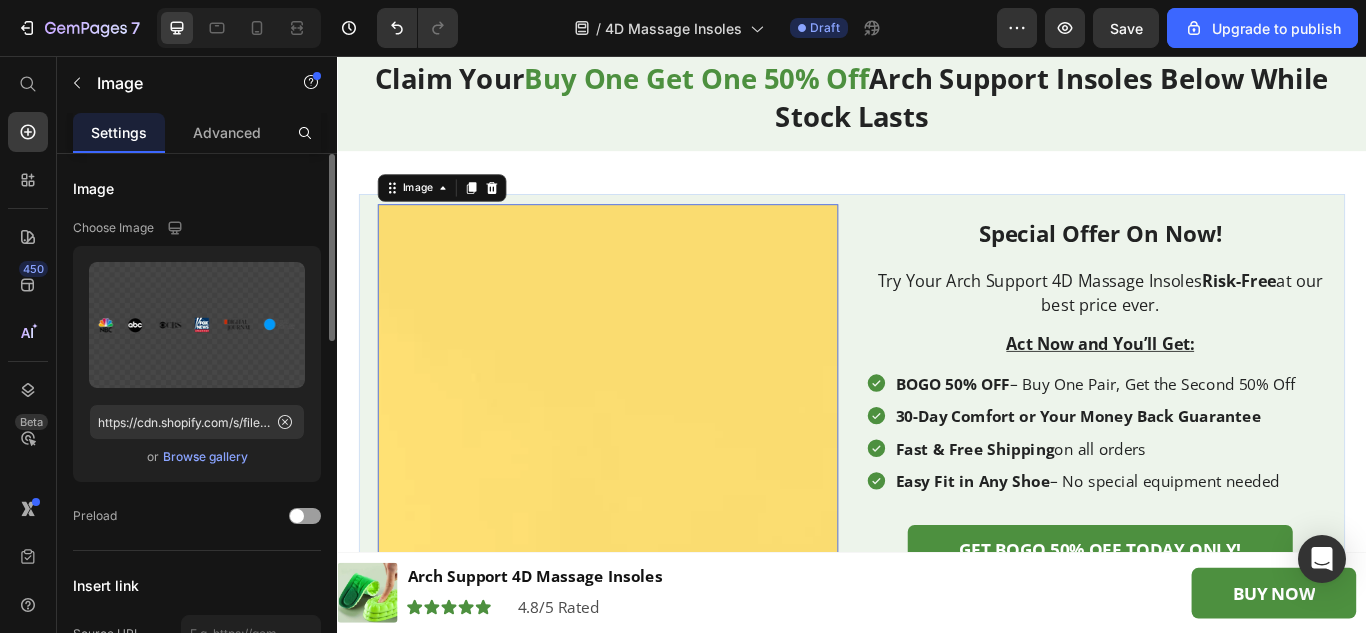 click at bounding box center [652, 497] 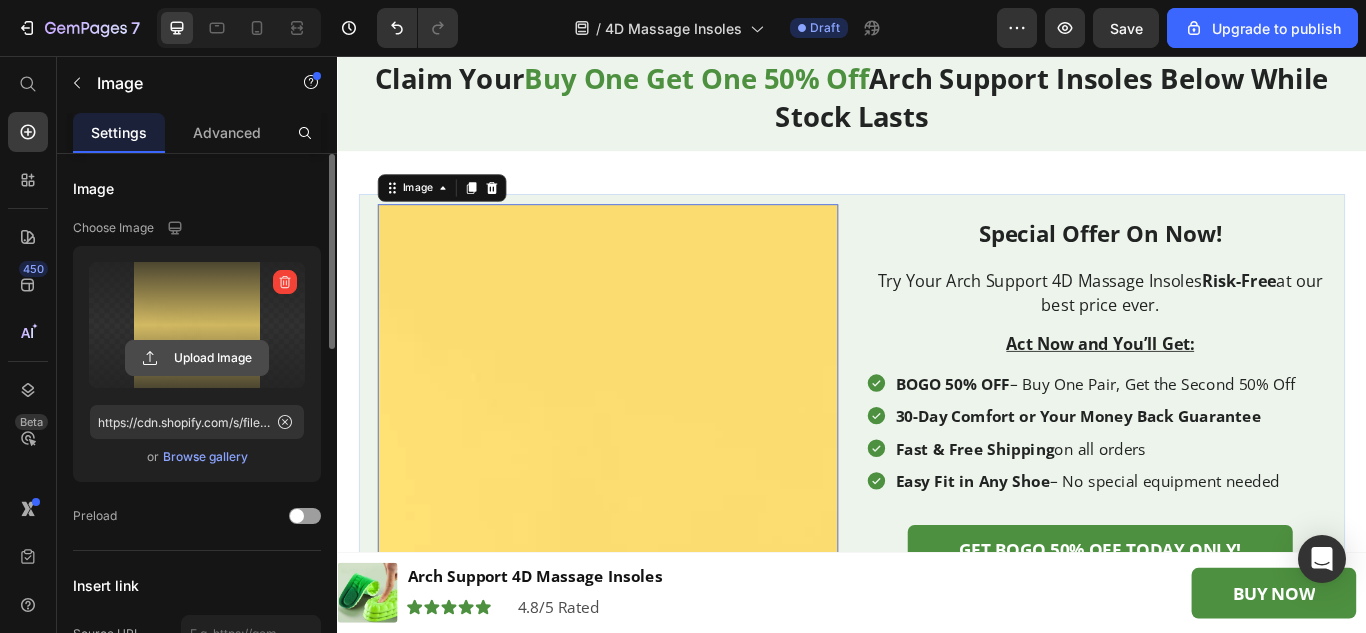 click 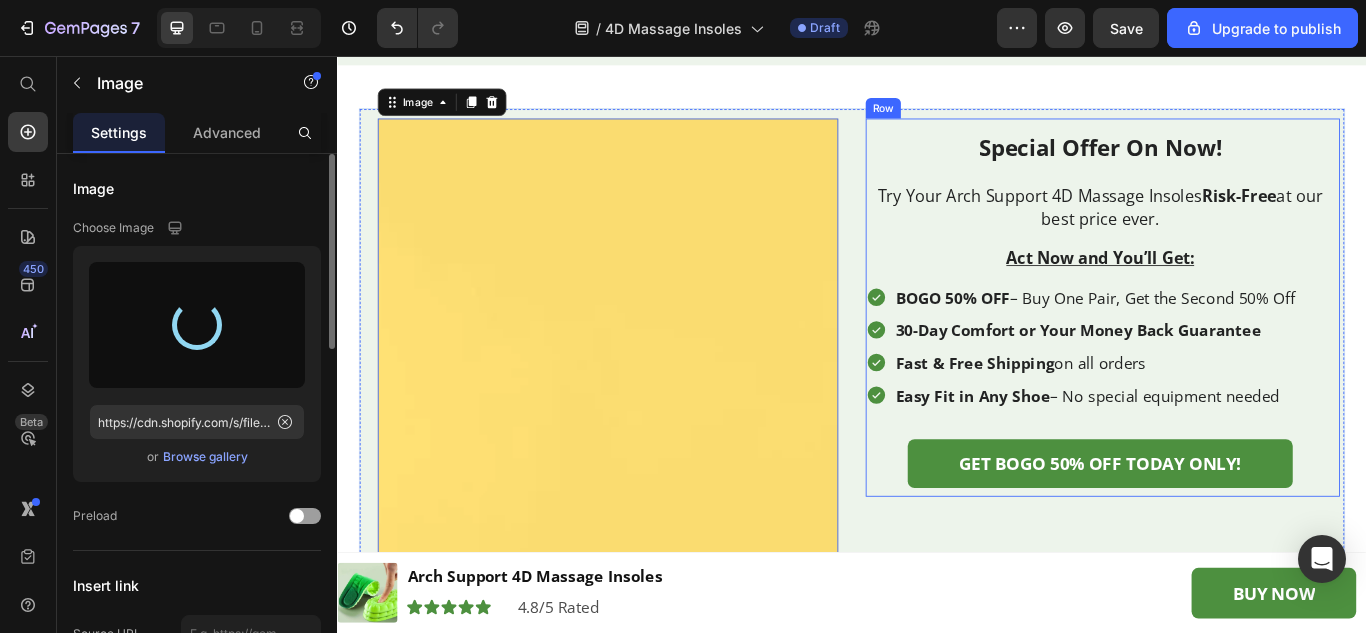 scroll, scrollTop: 7900, scrollLeft: 0, axis: vertical 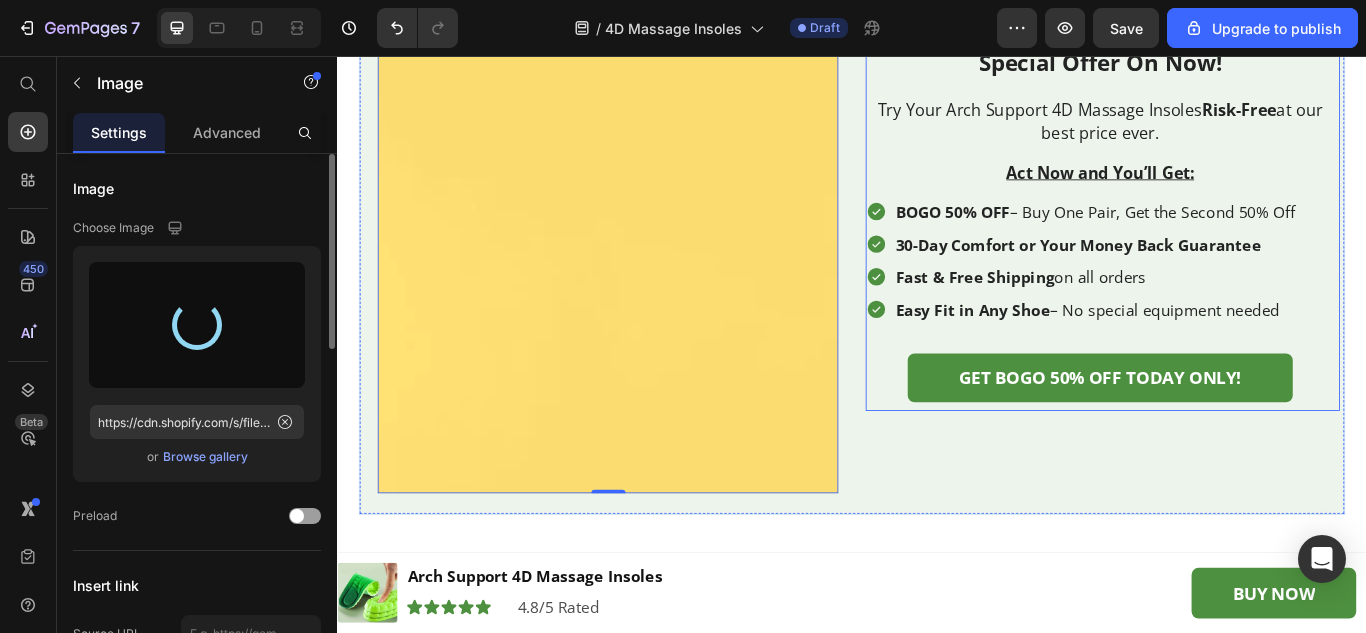 type on "https://cdn.shopify.com/s/files/1/0912/0412/4971/files/gempages_542231623354024964-fe634f6a-1b1b-4c9a-90ef-5eda1ac9203a.gif" 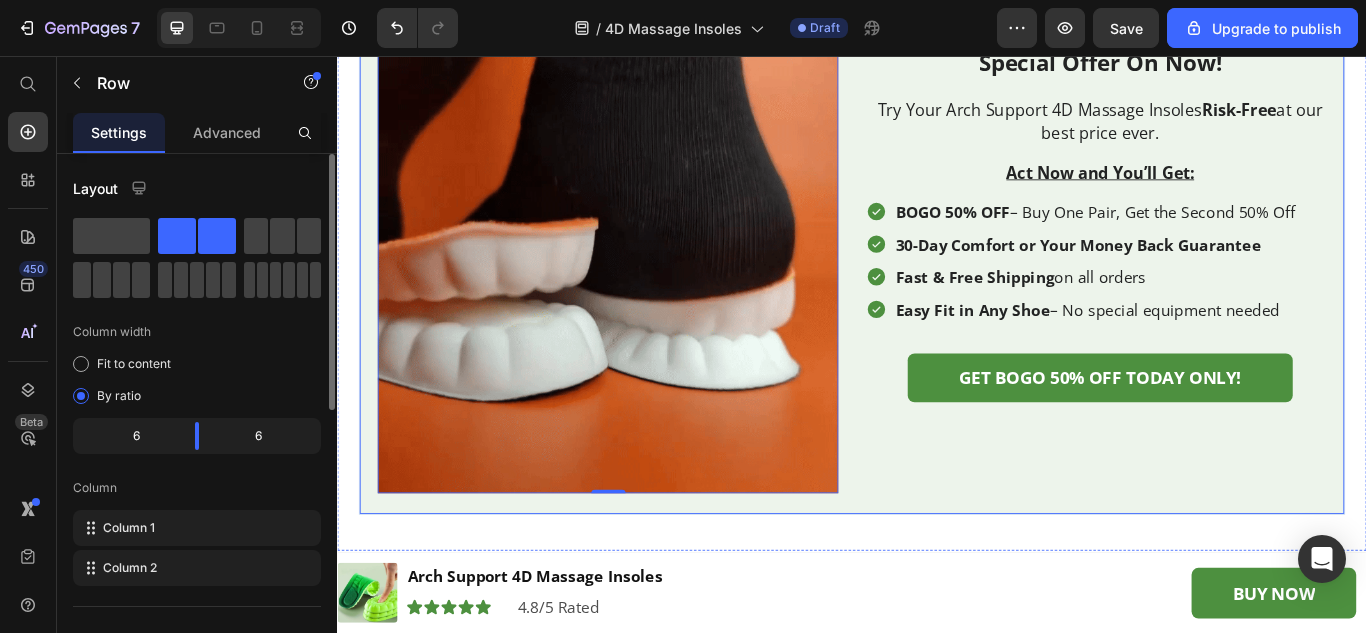 click on "Special Offer On Now! Text Block Try Your Arch Support 4D Massage Insoles  Risk-Free  at our best price ever. Text Block Act Now and You’ll Get: Text Block
Icon BOGO 50% OFF  – Buy One Pair, Get the Second 50% Off Text Block Row
Icon 30-Day Comfort or Your Money Back Guarantee Text Block Row
Icon Fast & Free Shipping  on all orders Text Block Row
Icon Easy Fit in Any Shoe  – No special equipment needed Text Block Row GET BOGO 50% OFF TODAY ONLY! Button Row Row" at bounding box center (1229, 297) 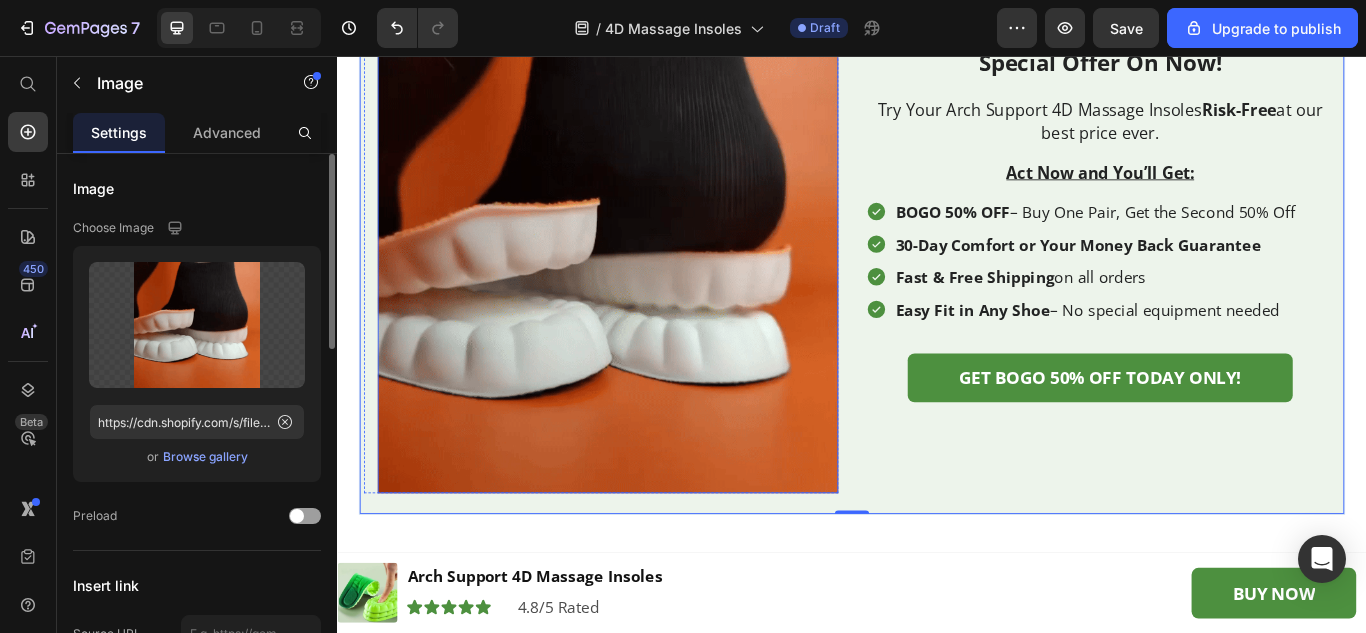 click at bounding box center [652, 297] 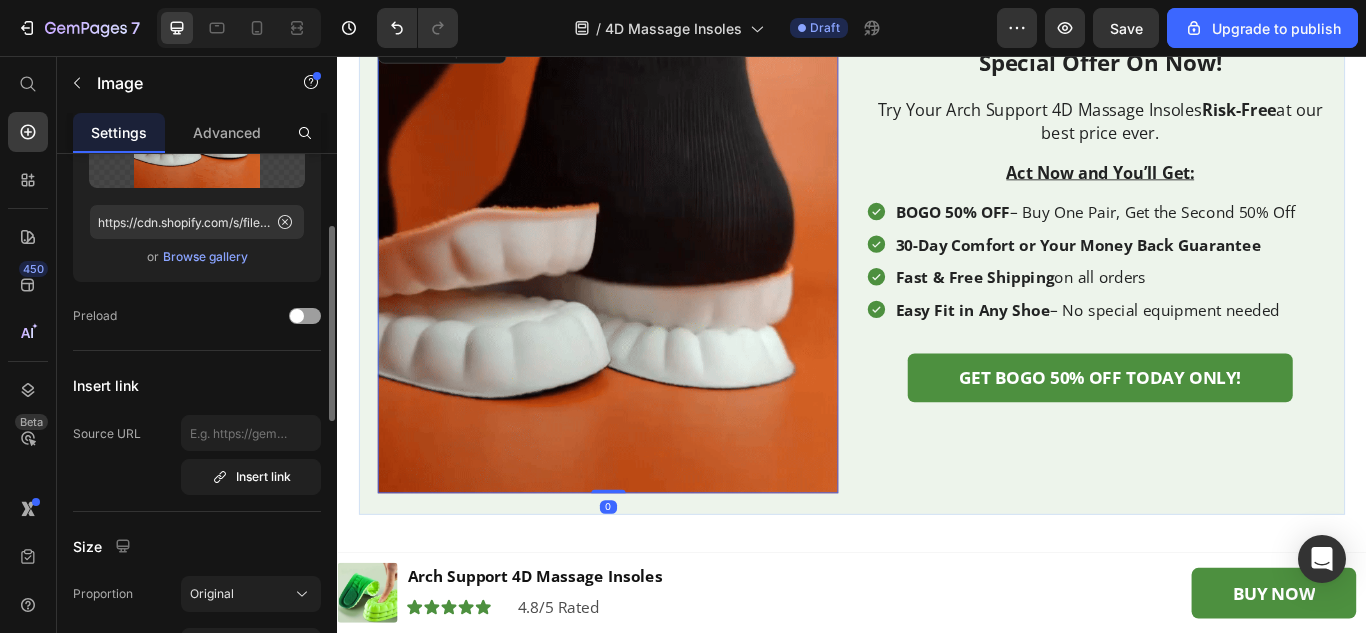 scroll, scrollTop: 600, scrollLeft: 0, axis: vertical 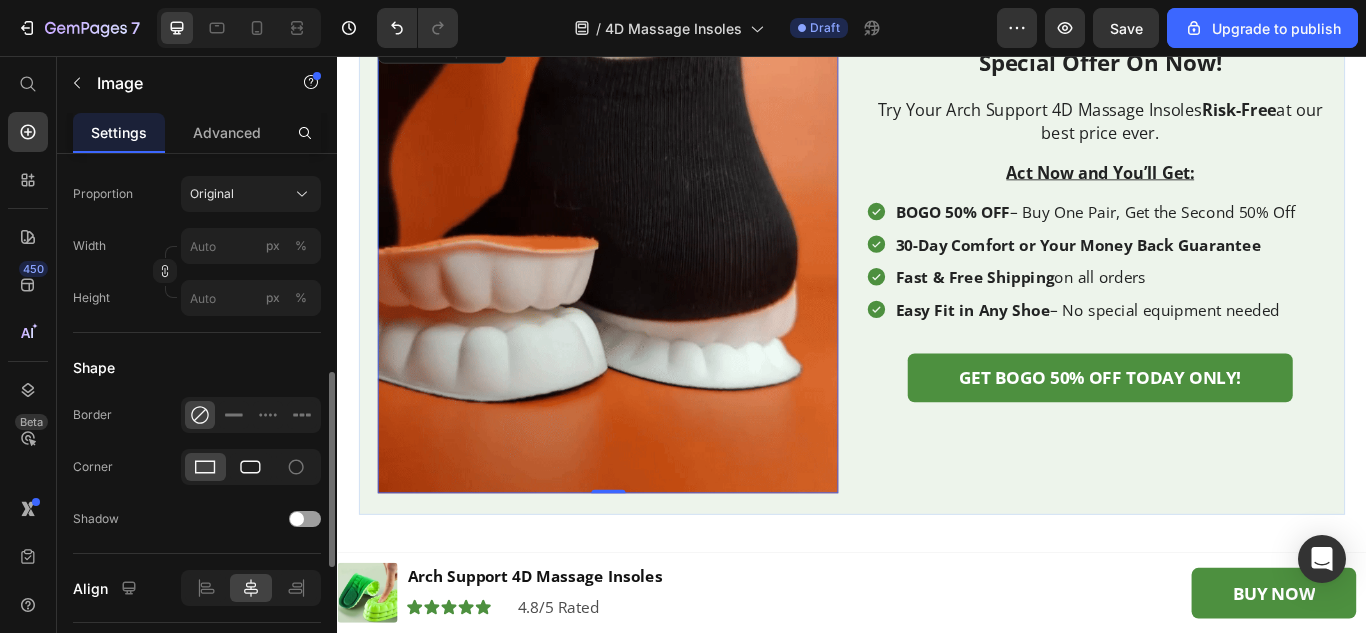 click 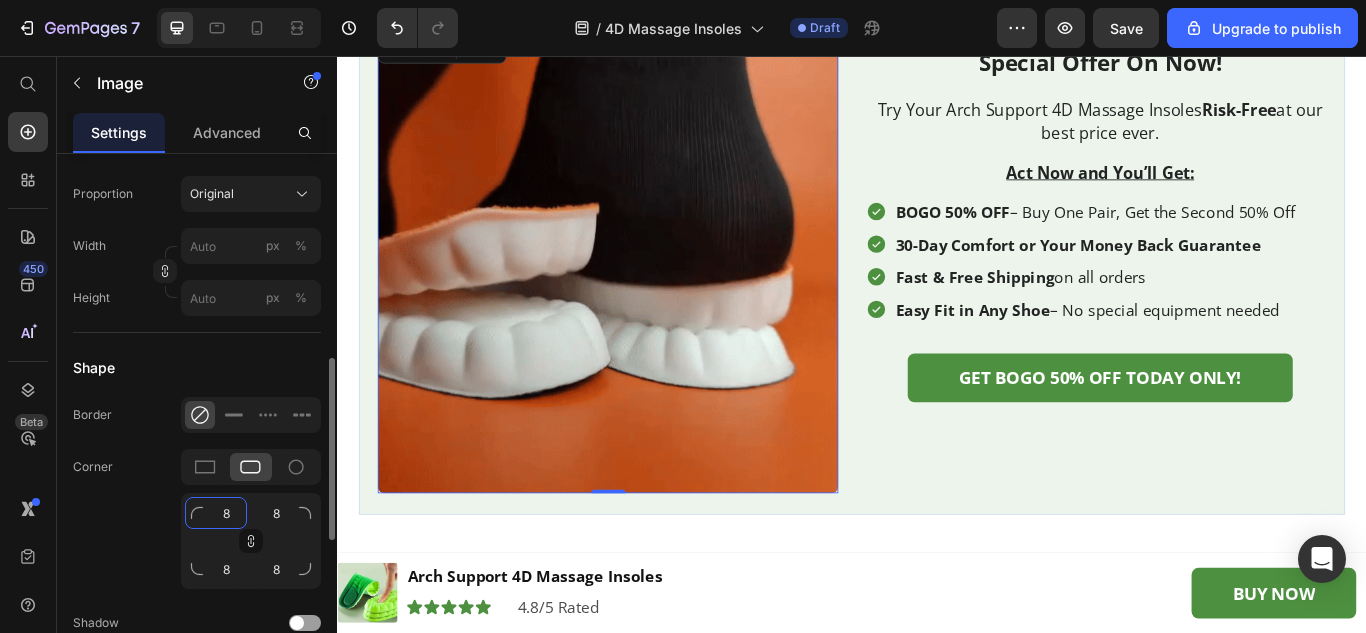 click on "8" 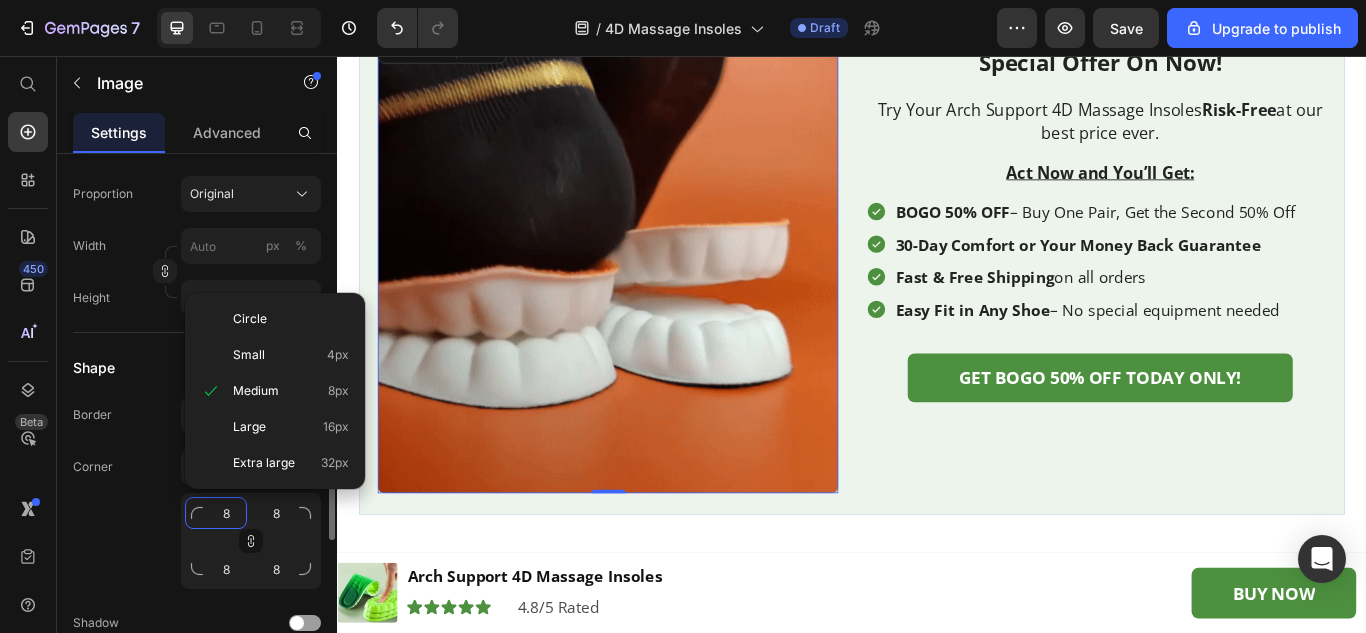 type on "1" 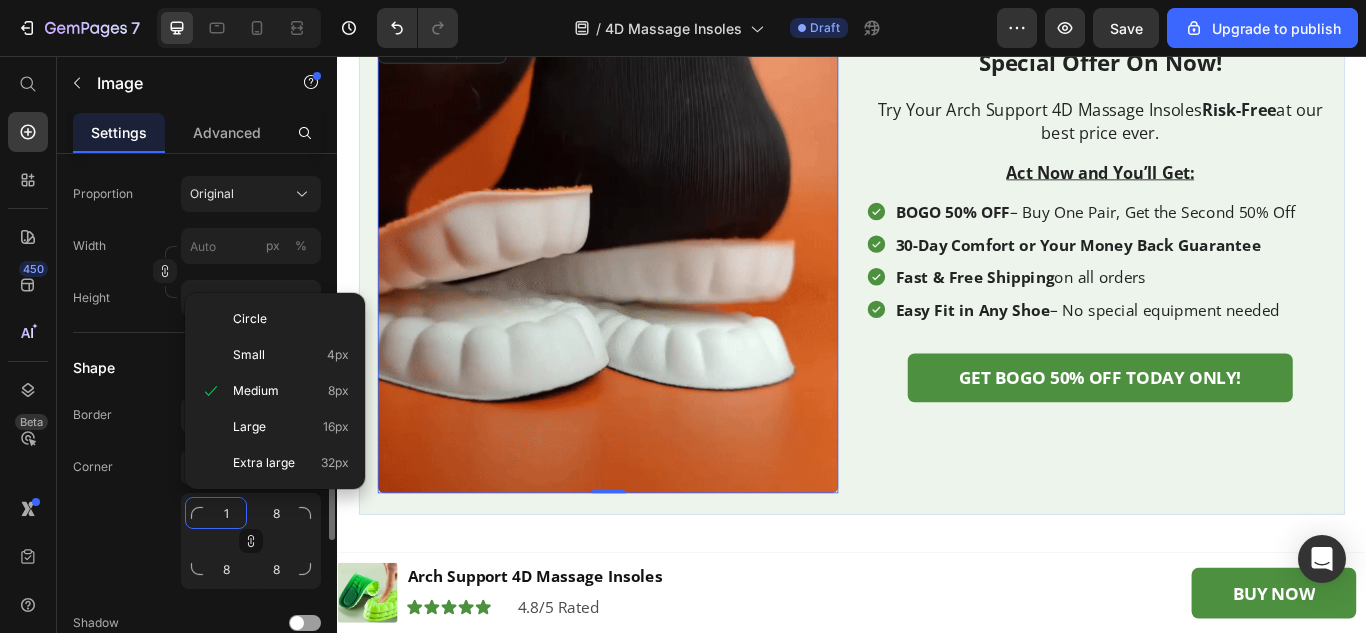 type on "1" 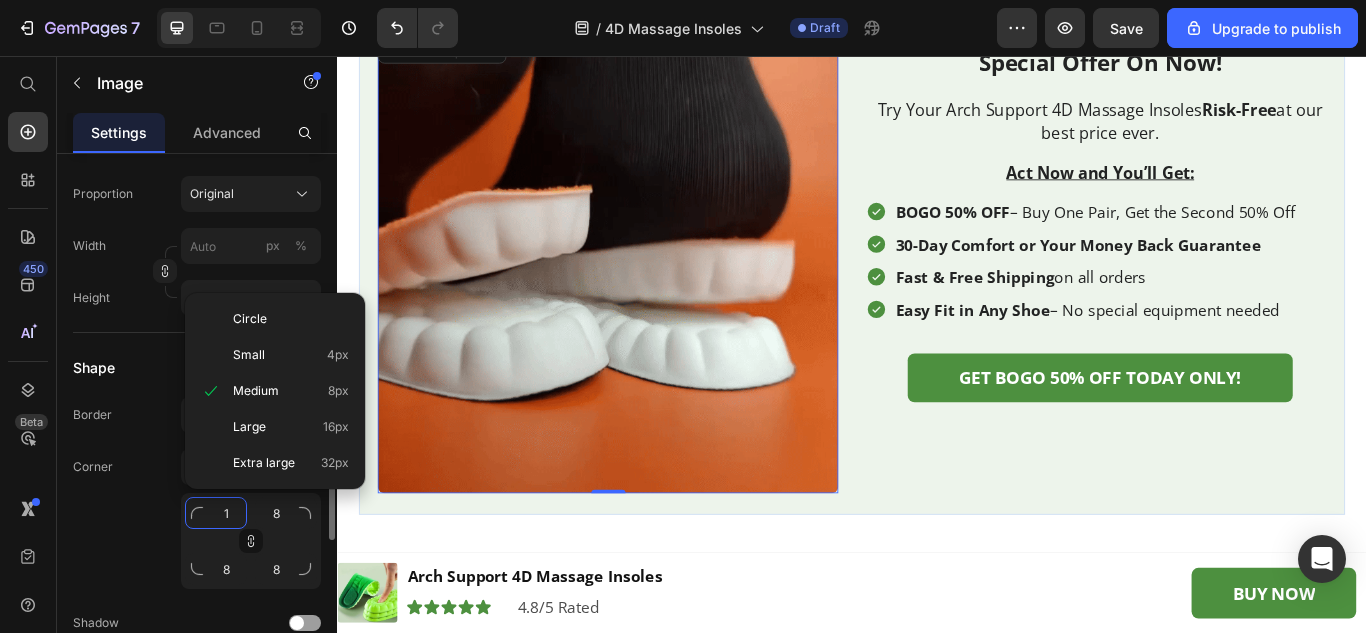 type on "1" 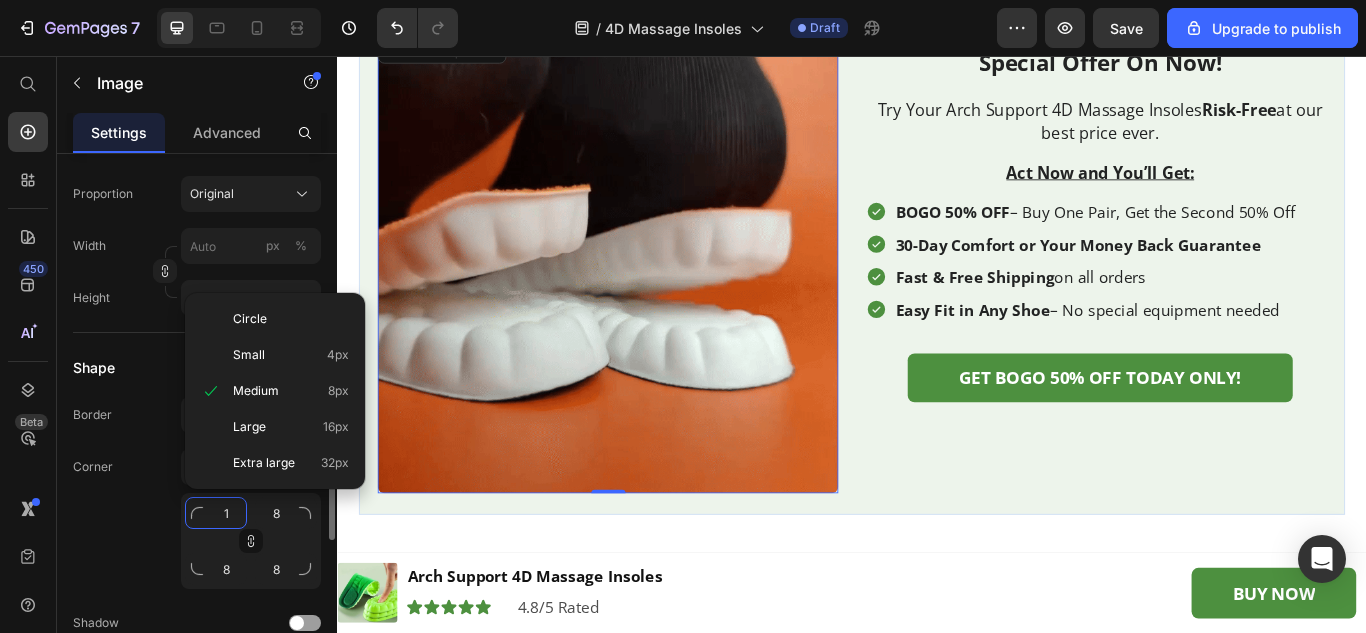 type on "1" 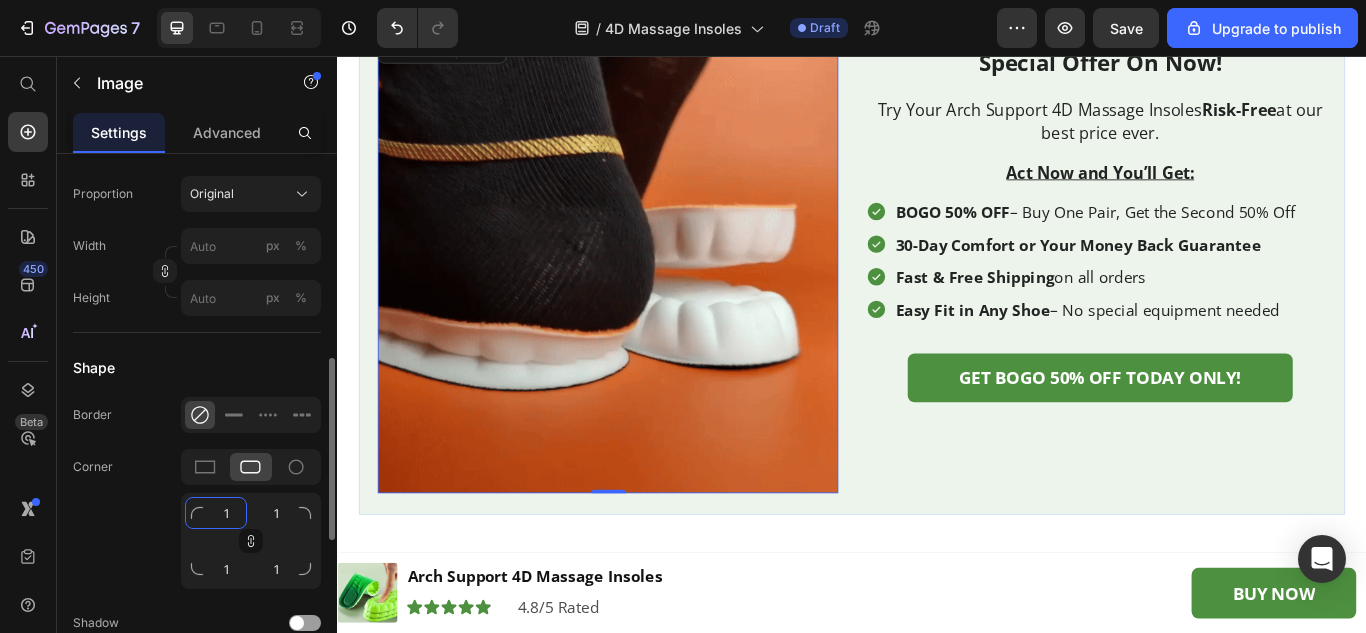 type on "15" 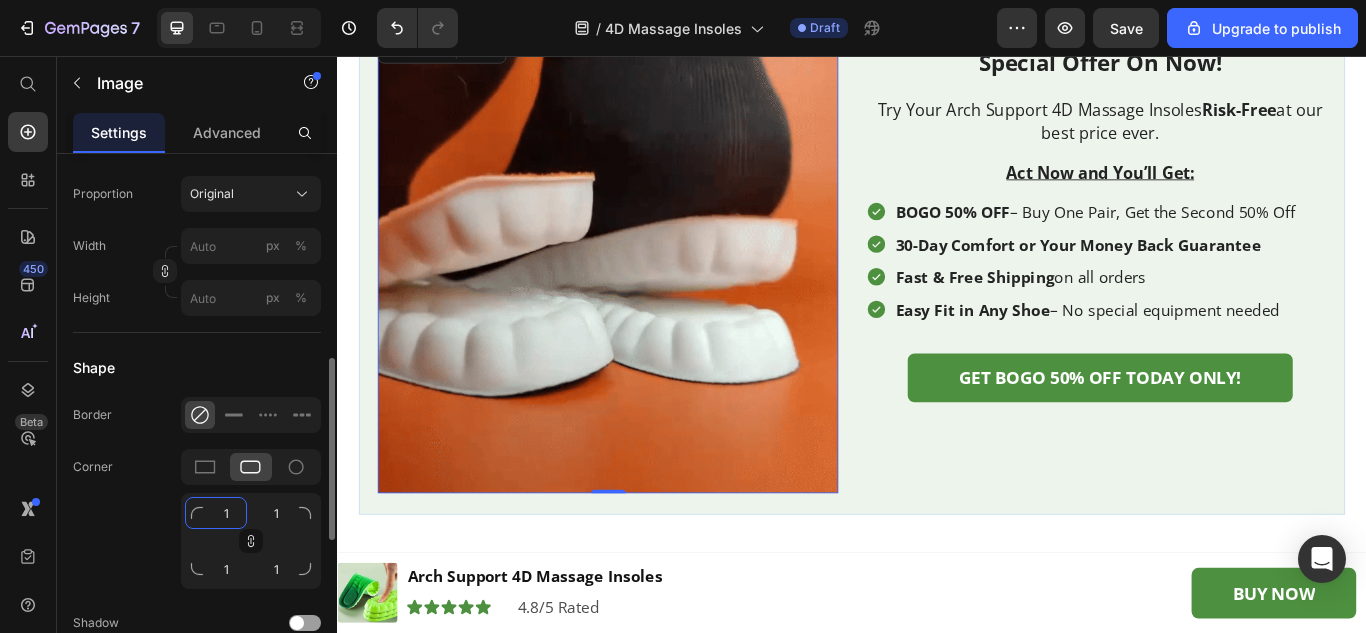 type on "15" 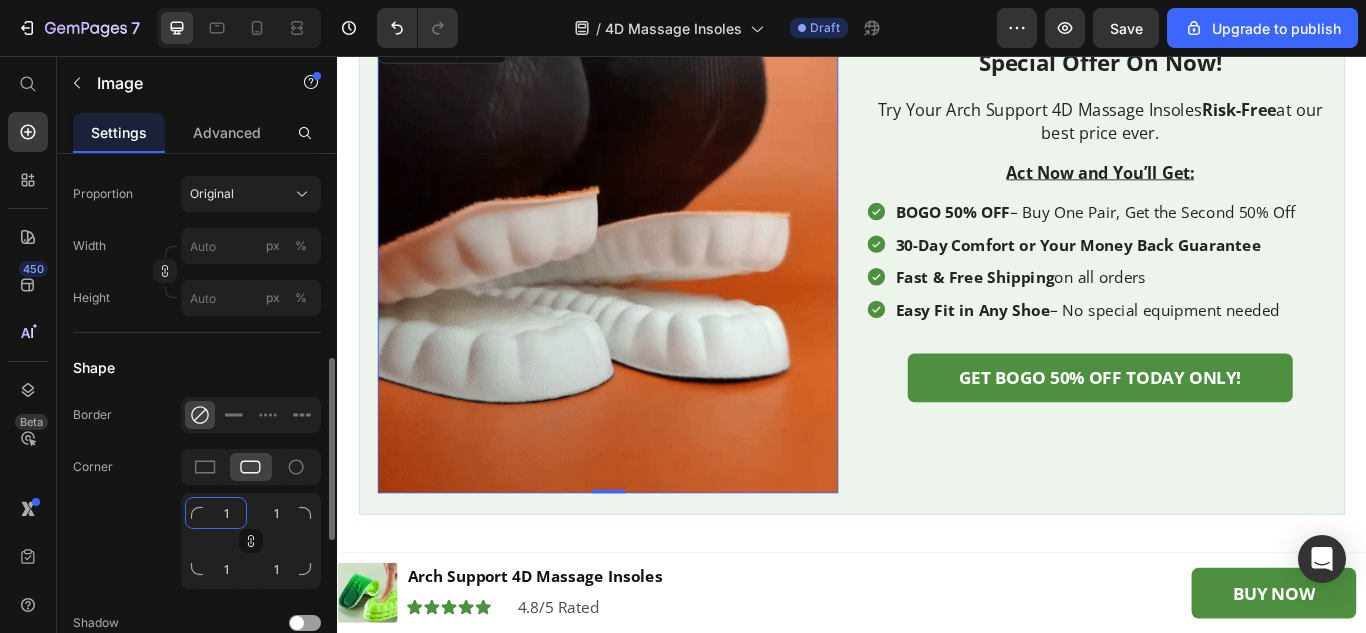 type on "15" 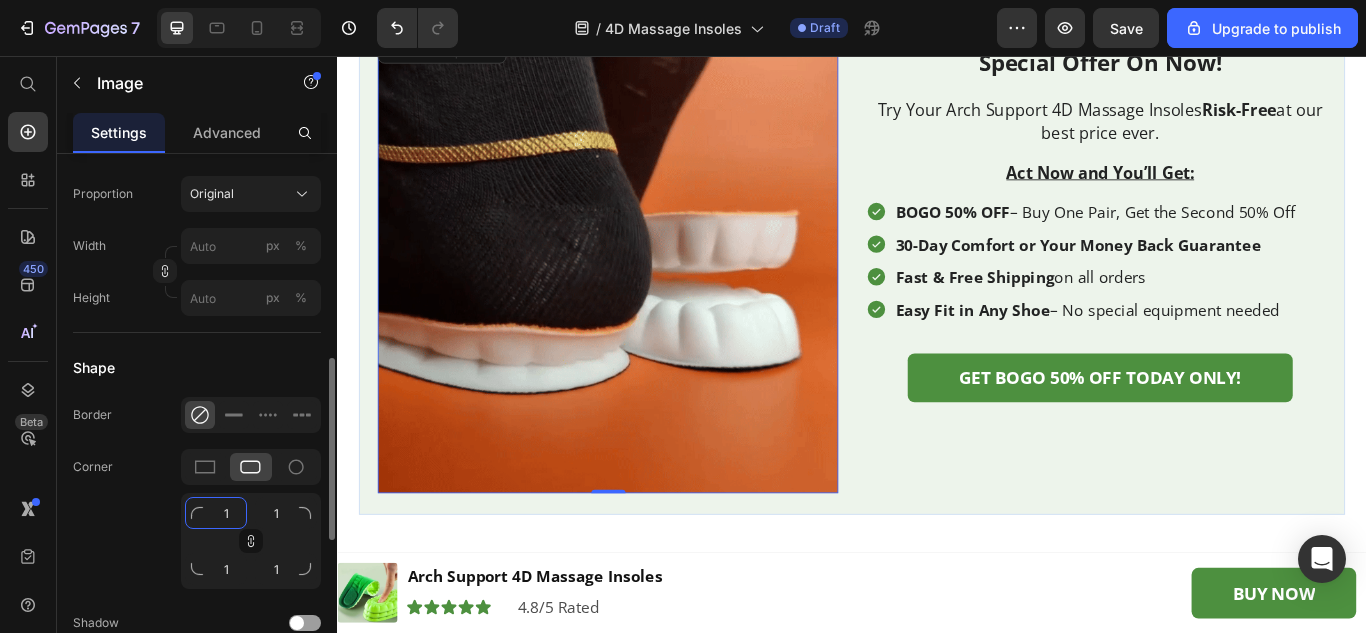 type on "15" 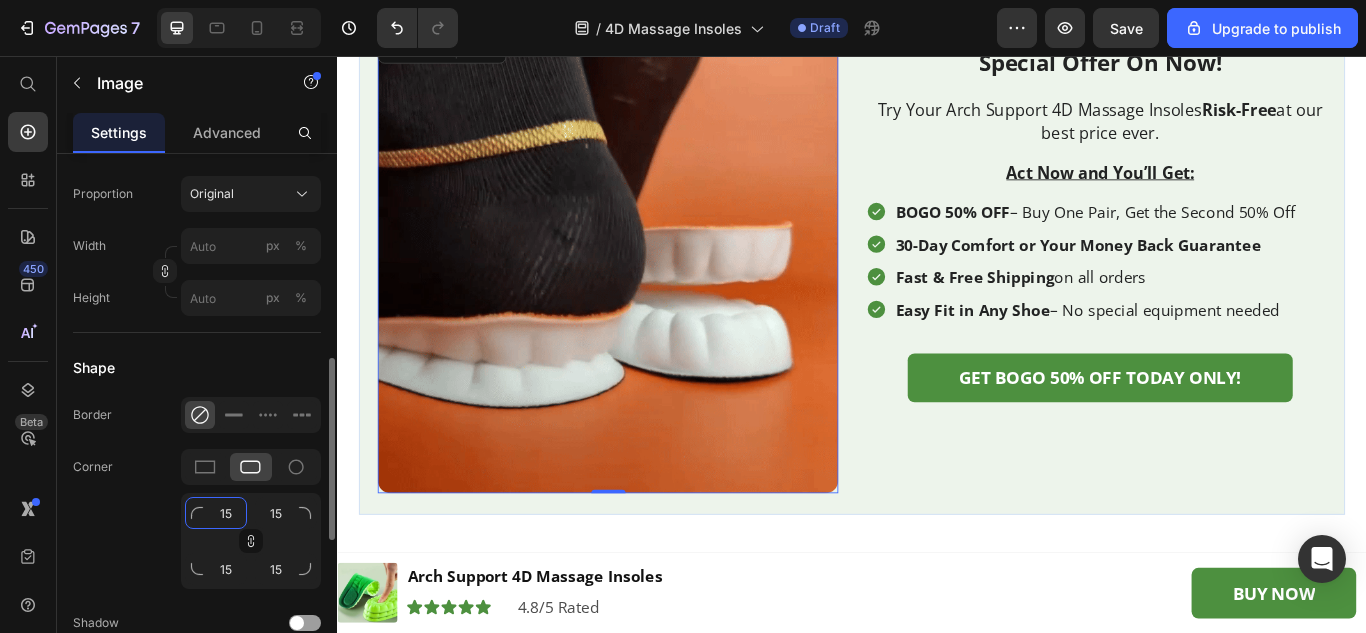 type on "15" 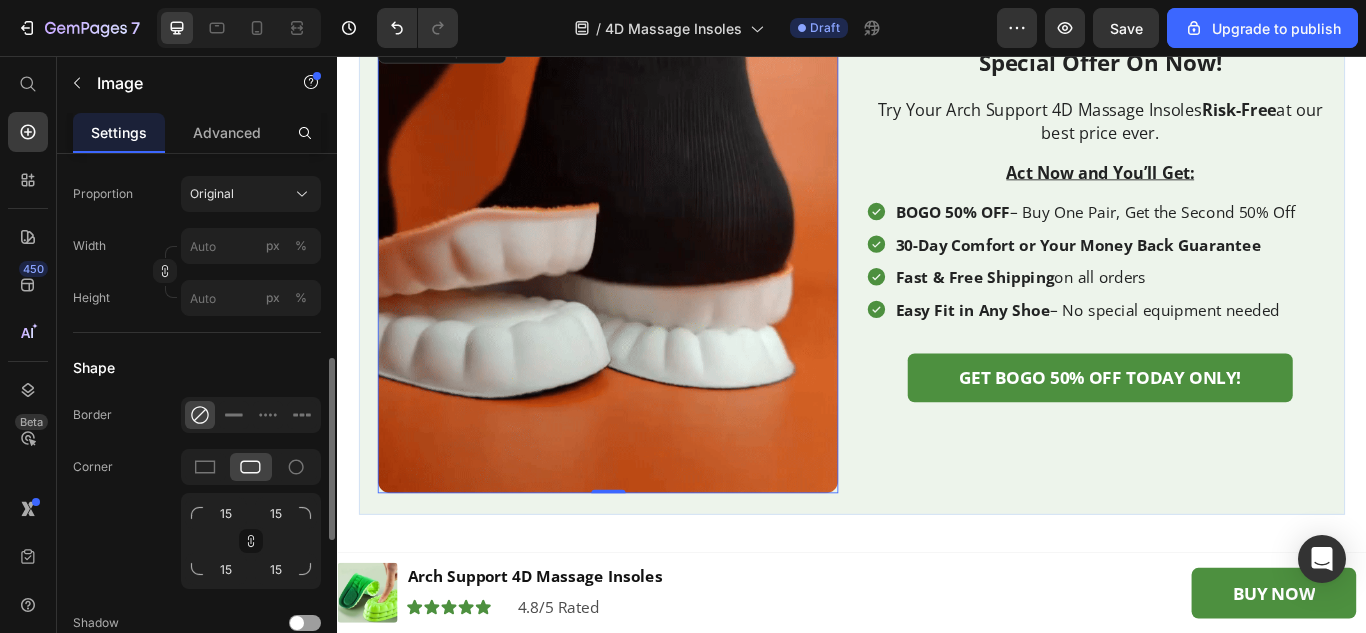 click on "Corner 15 15 15 15" 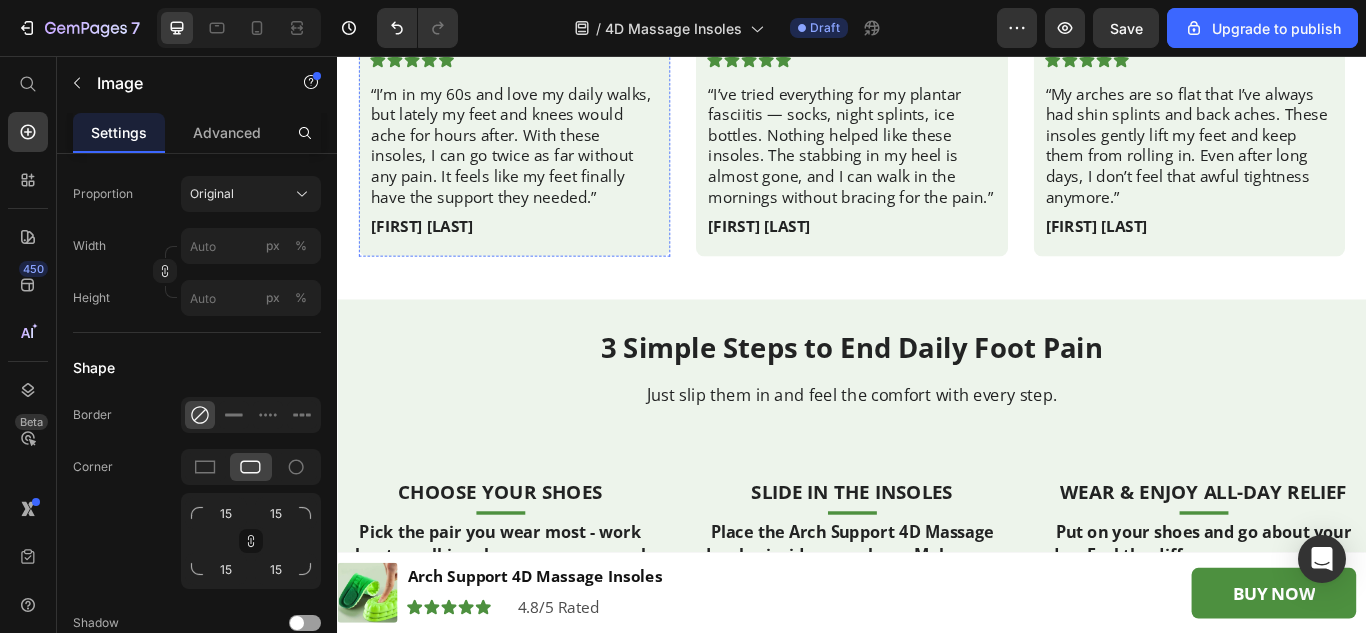 scroll, scrollTop: 6200, scrollLeft: 0, axis: vertical 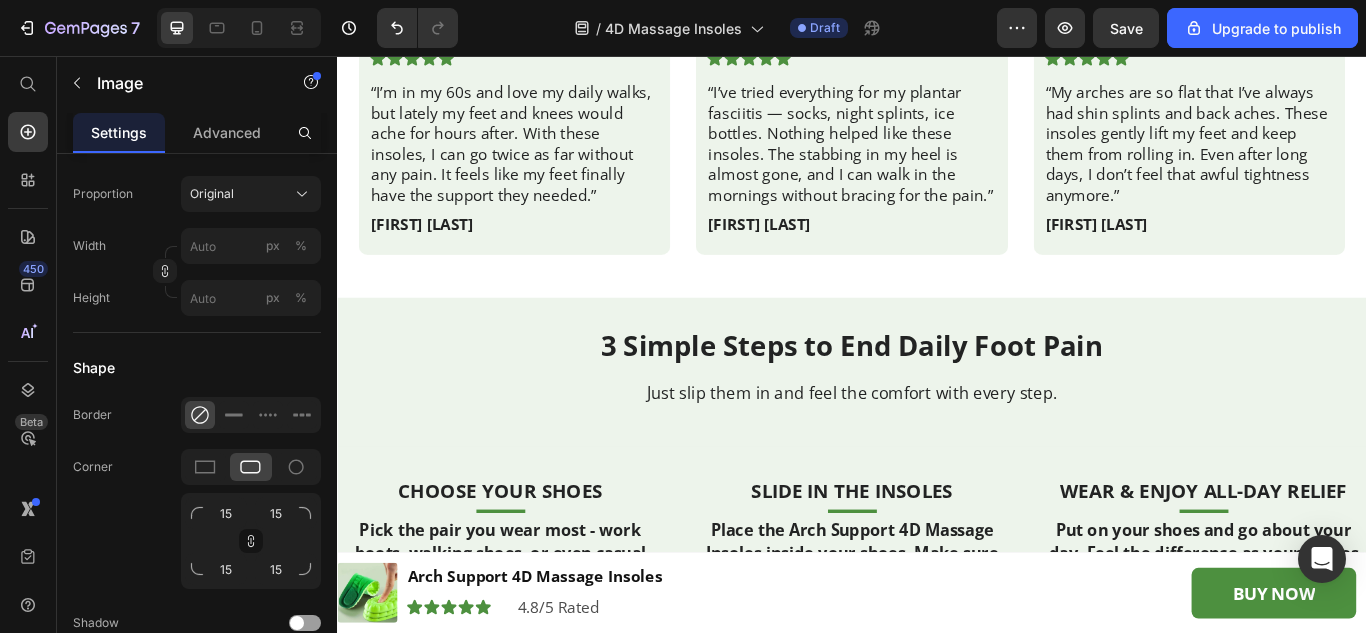 click at bounding box center (543, -49) 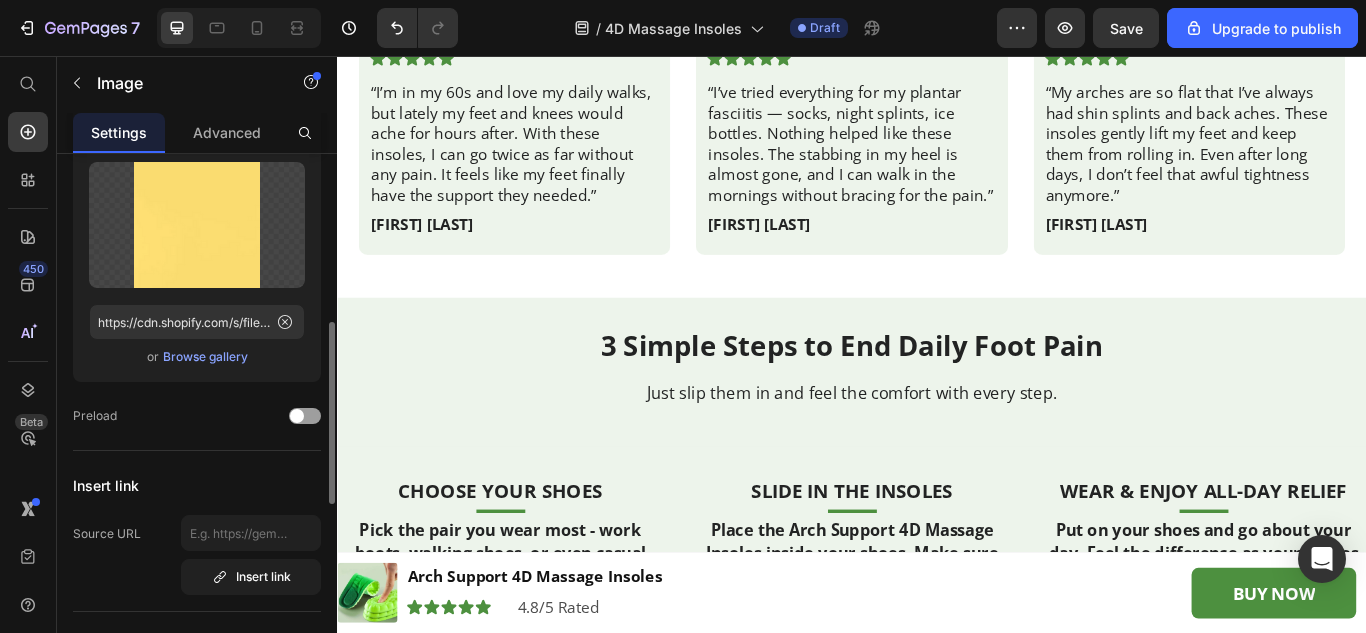 scroll, scrollTop: 0, scrollLeft: 0, axis: both 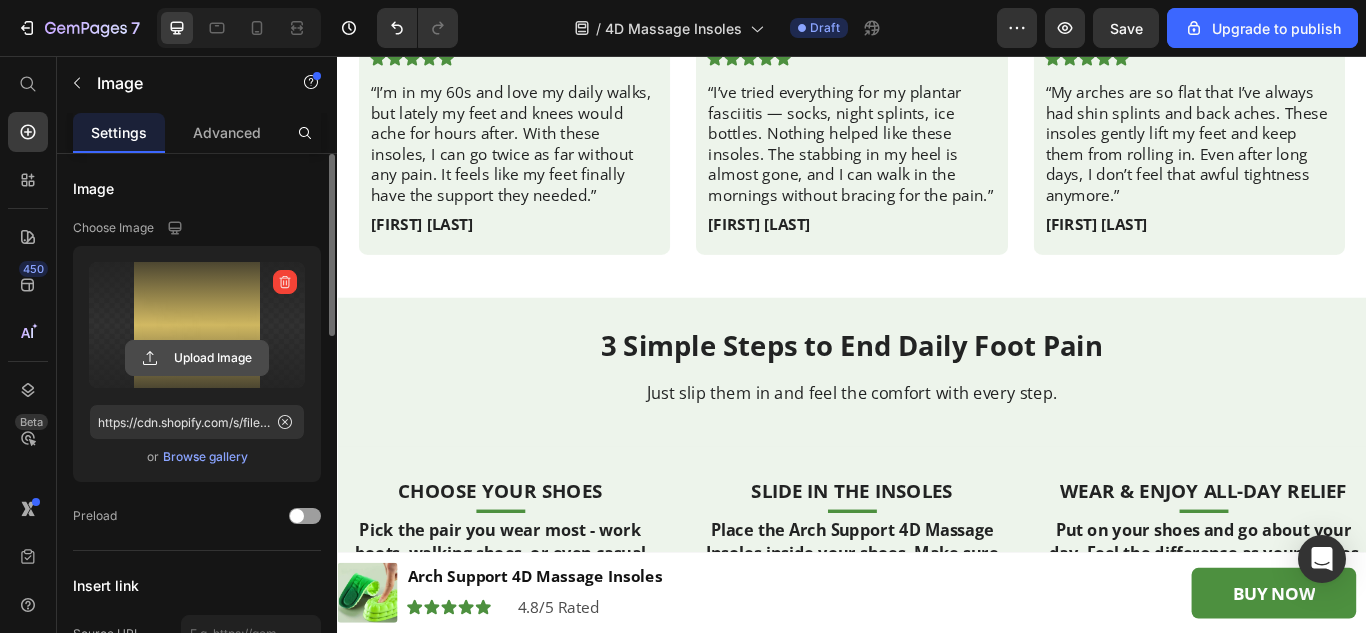 click 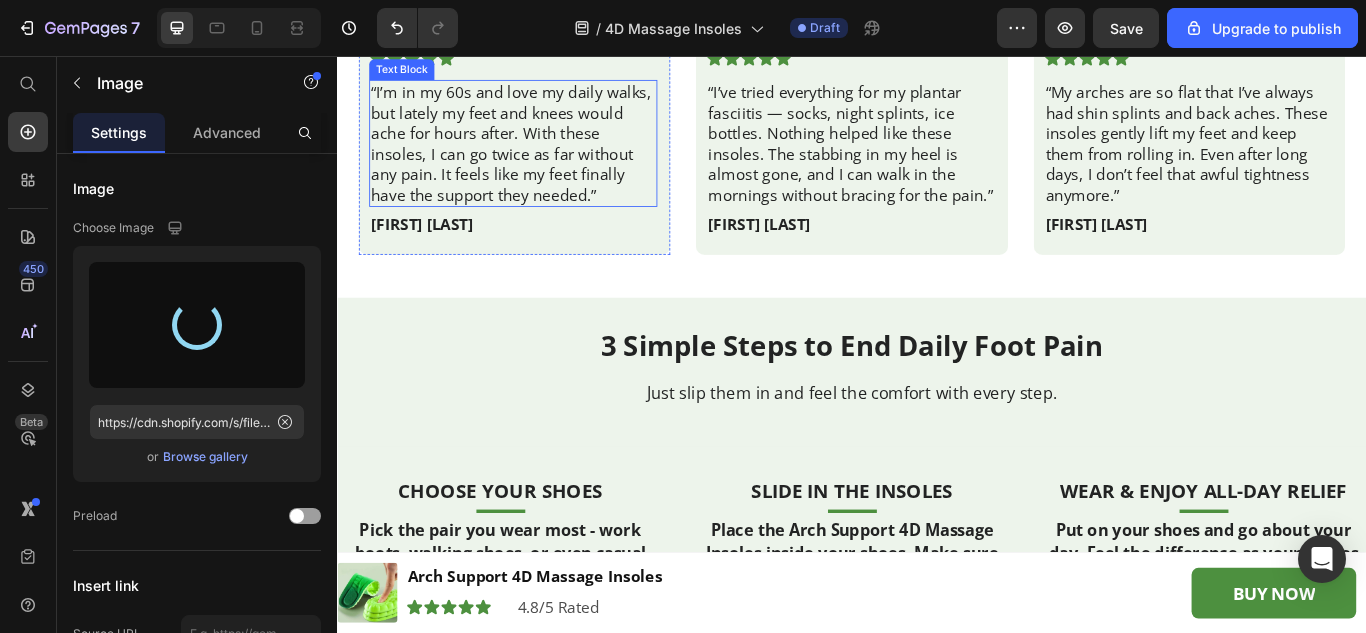 type on "https://cdn.shopify.com/s/files/1/0912/0412/4971/files/gempages_542231623354024964-3ae25c18-efb7-46d3-9a74-ce54c2078f20.webp" 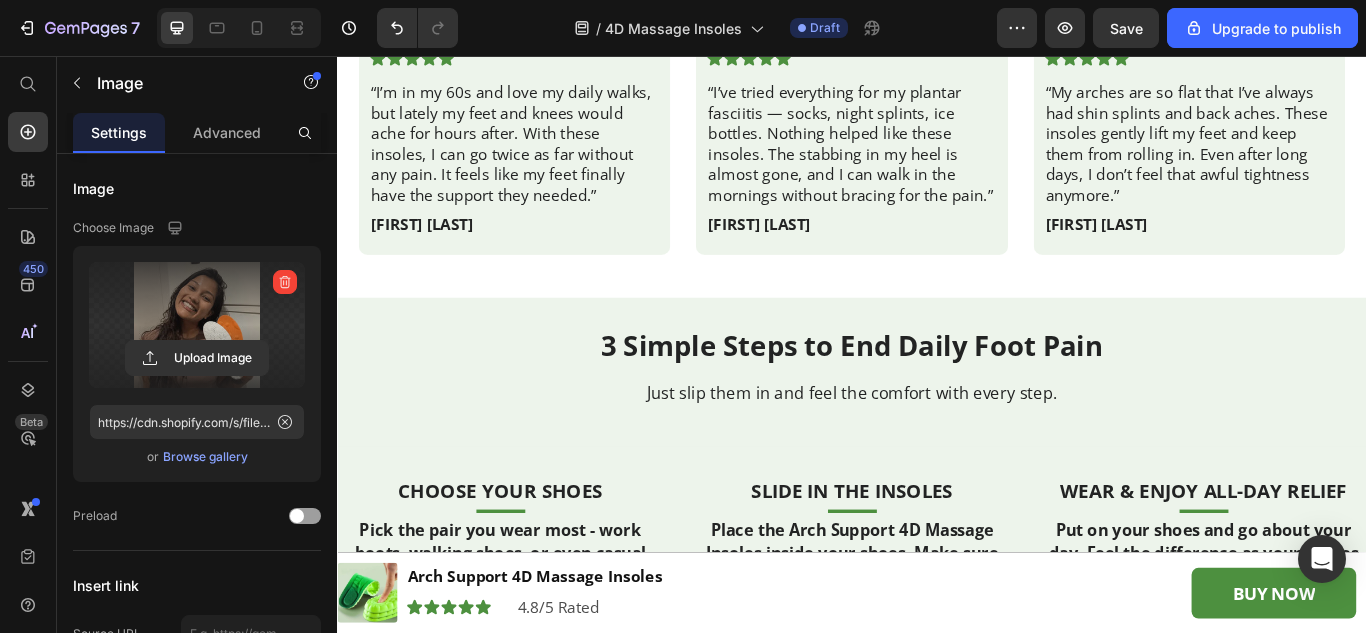 click at bounding box center [936, -49] 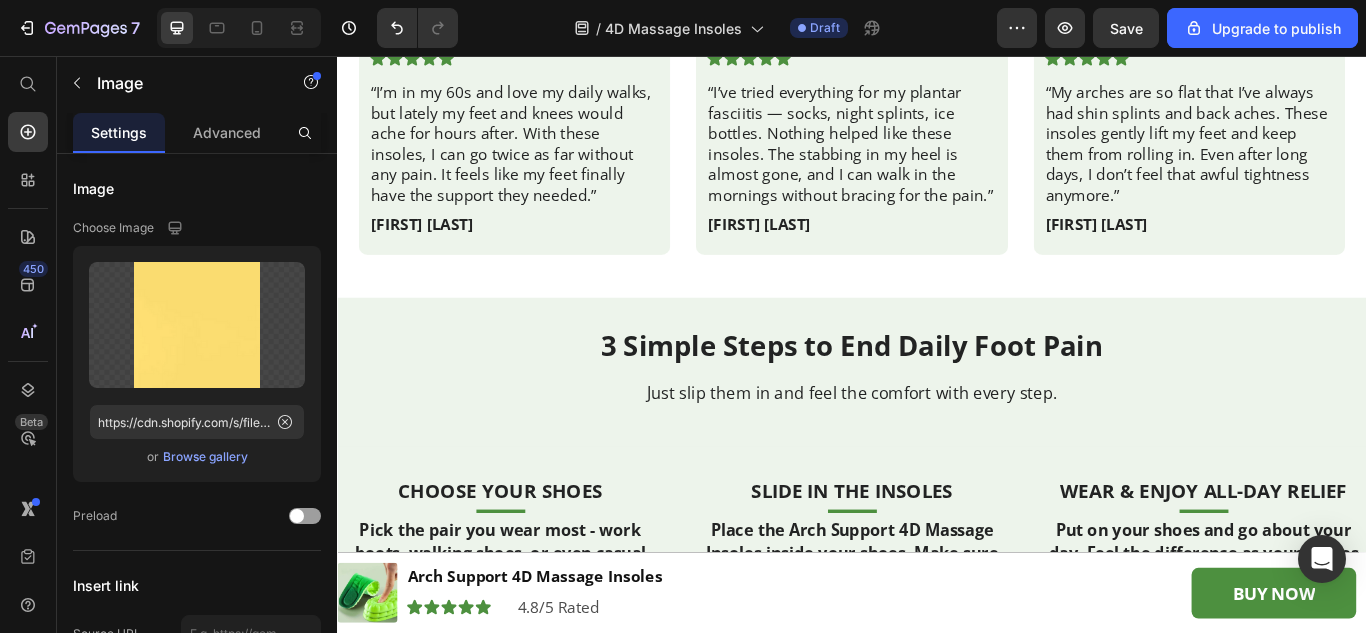 click on "Browse gallery" at bounding box center (205, 457) 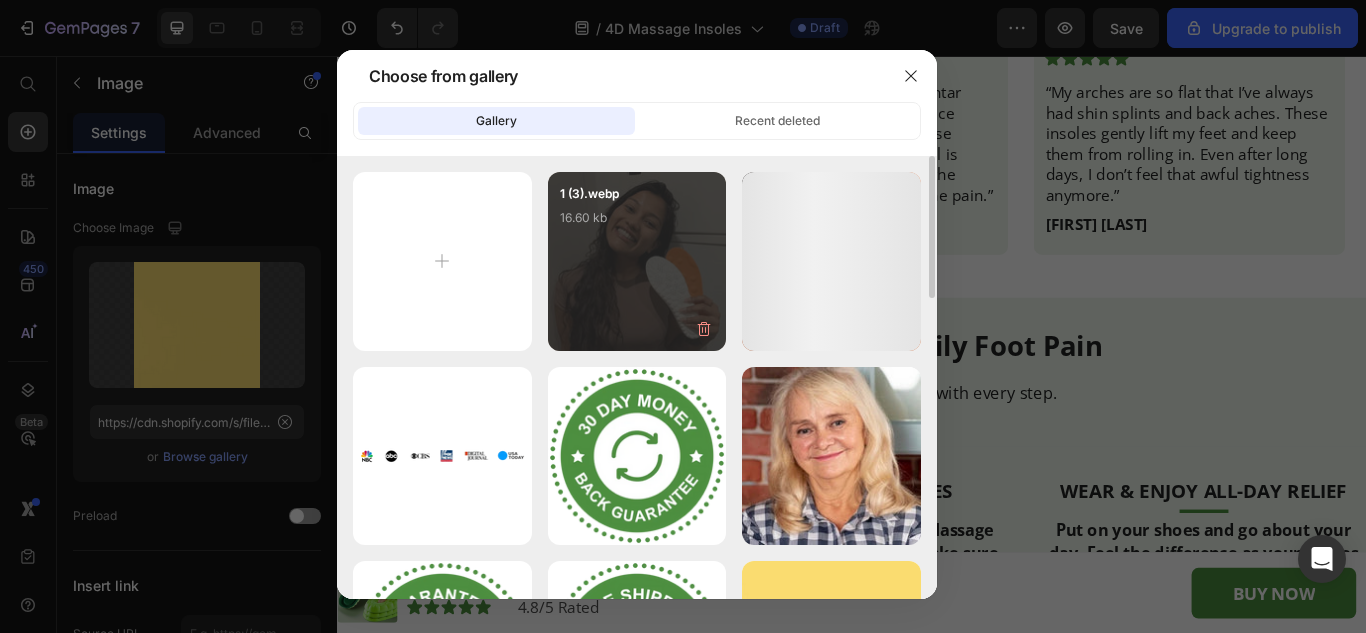 click on "1 (3).webp 16.60 kb" at bounding box center (637, 224) 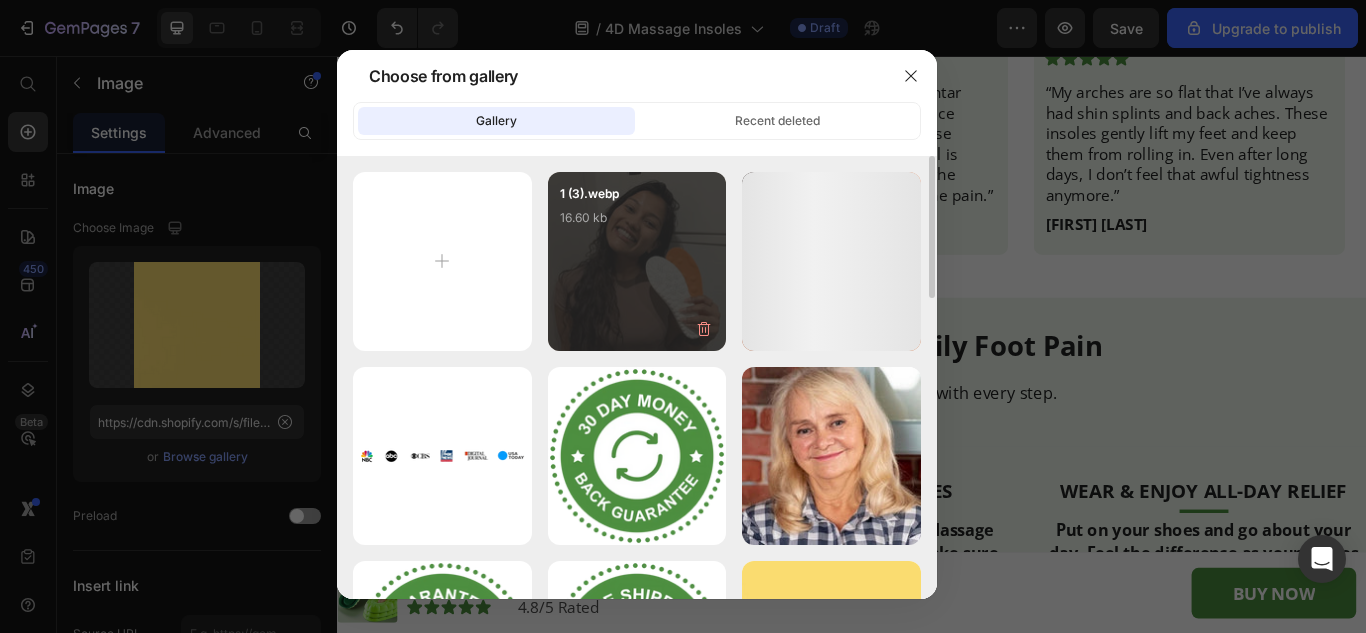 type on "https://cdn.shopify.com/s/files/1/0912/0412/4971/files/gempages_542231623354024964-3ae25c18-efb7-46d3-9a74-ce54c2078f20.webp" 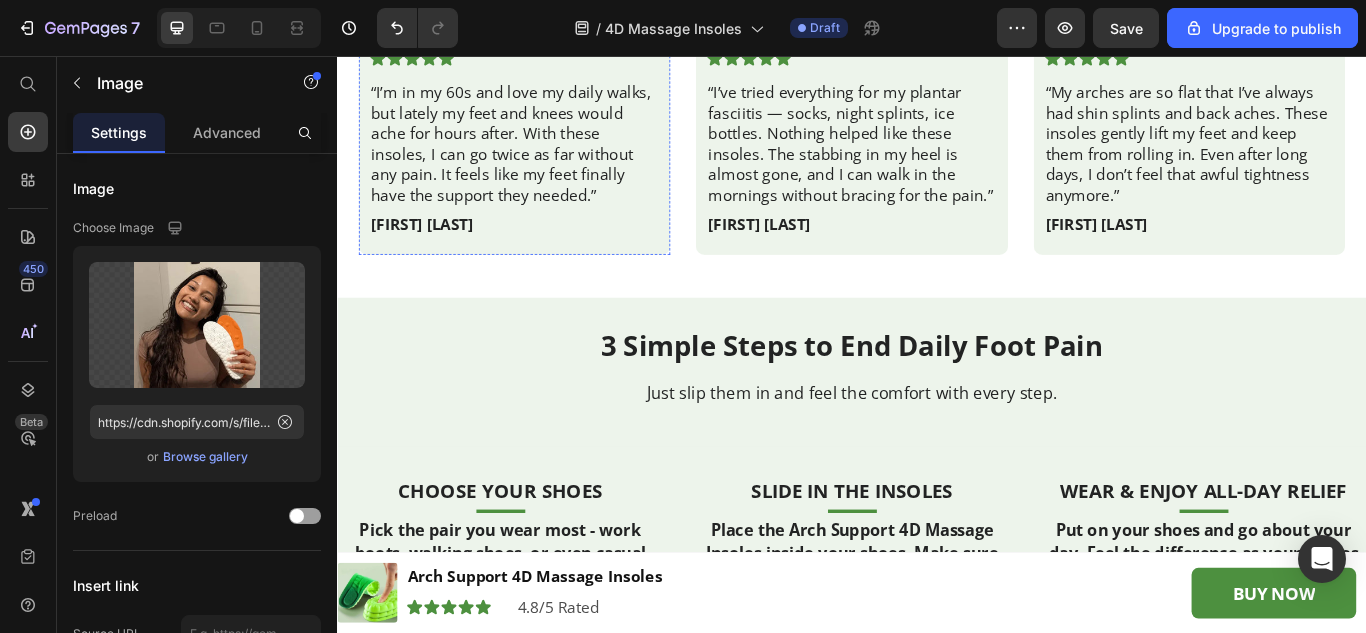 click at bounding box center (543, -49) 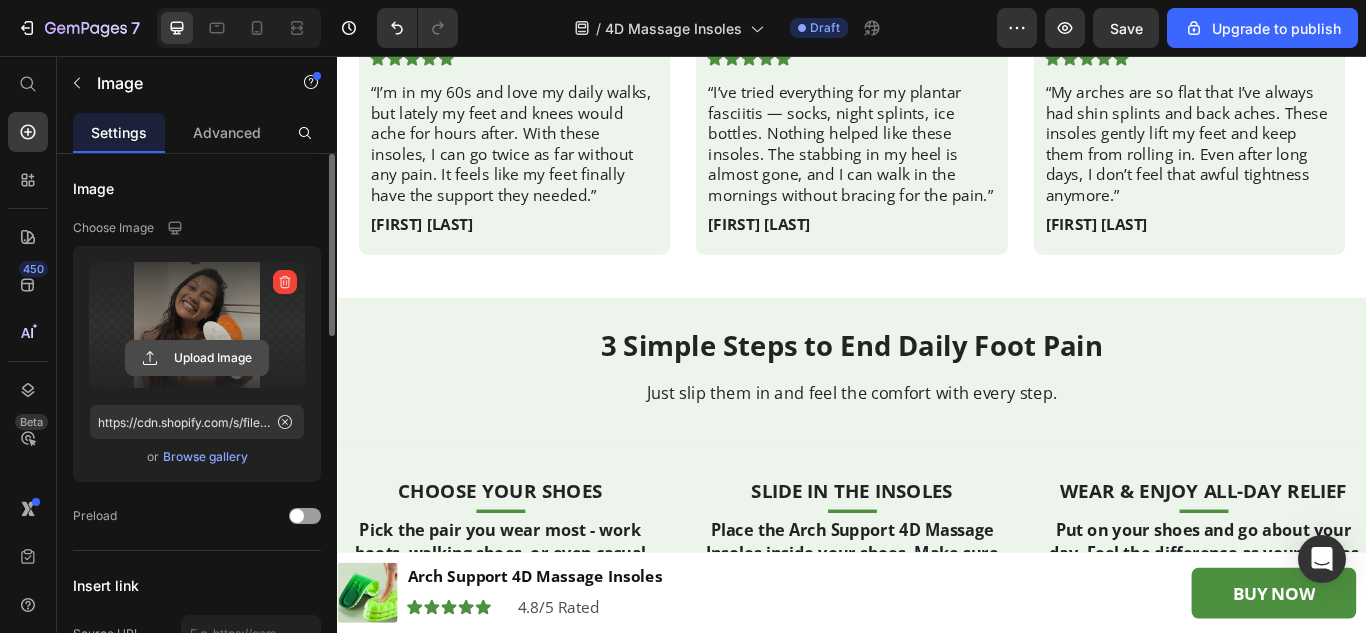 click 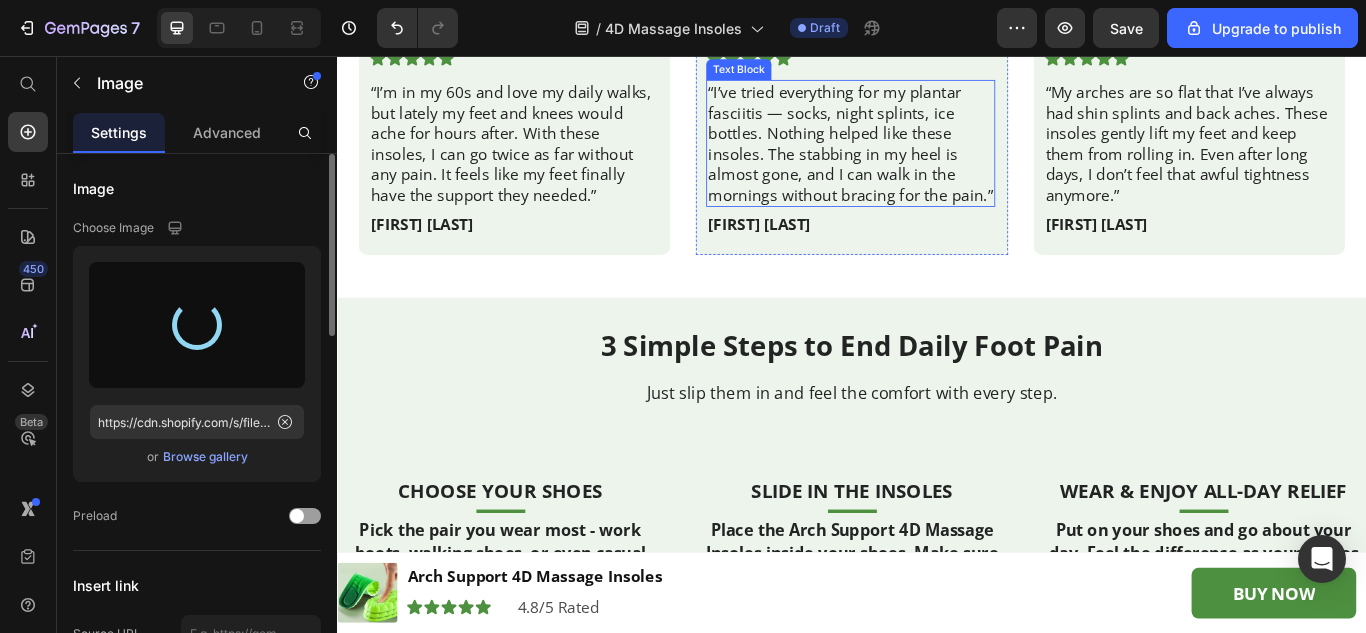 type on "https://cdn.shopify.com/s/files/1/0912/0412/4971/files/gempages_542231623354024964-a7d4ed8d-60f2-4980-8e3e-1df1d2638b9d.webp" 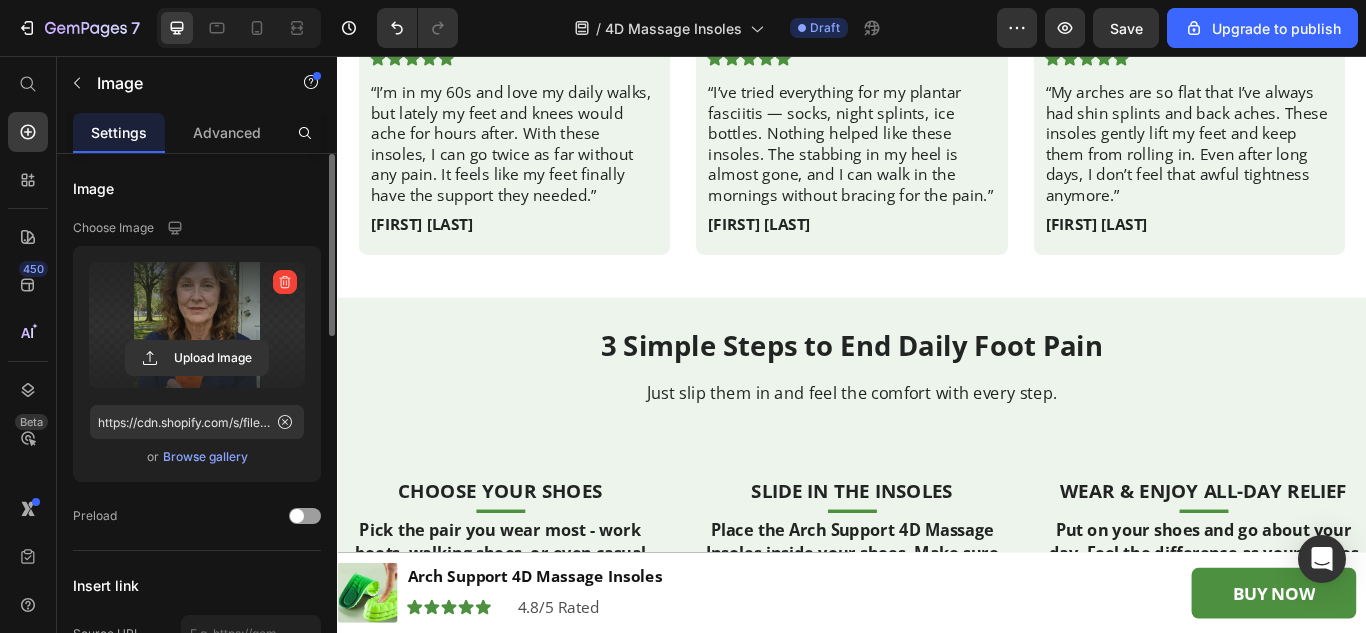 click at bounding box center [1330, -49] 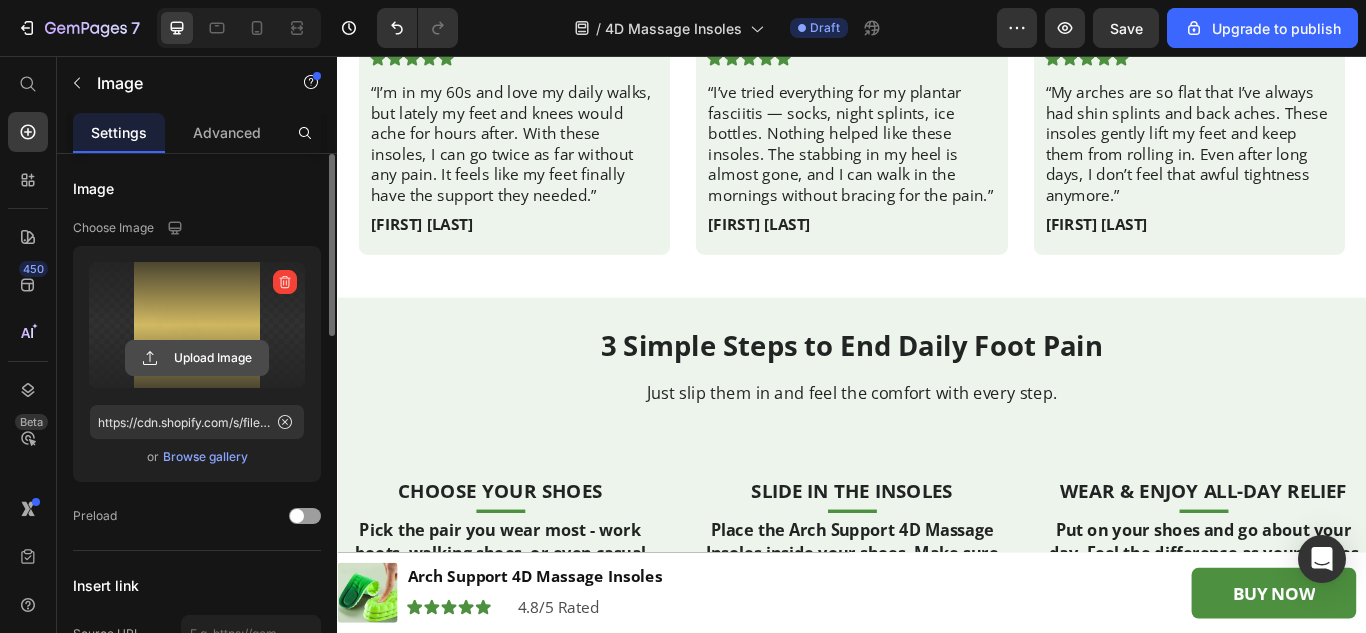 click 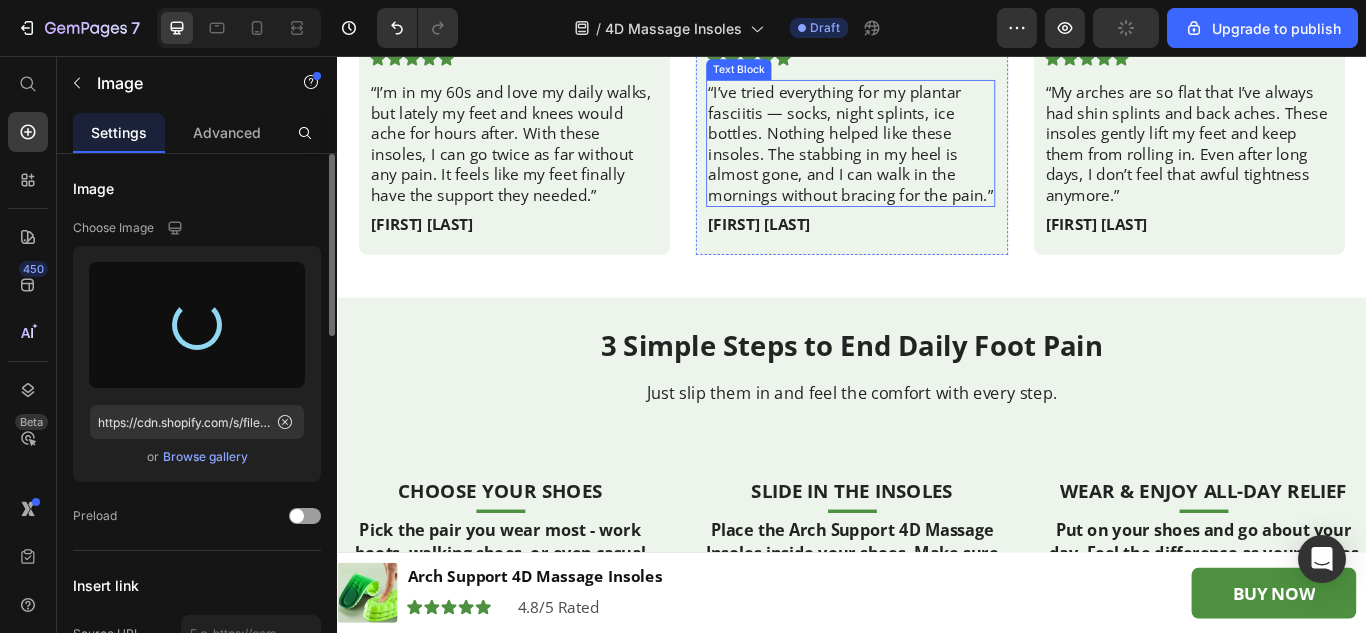 type on "https://cdn.shopify.com/s/files/1/0912/0412/4971/files/gempages_542231623354024964-095940c2-80f7-4935-8eeb-8c0347827c92.webp" 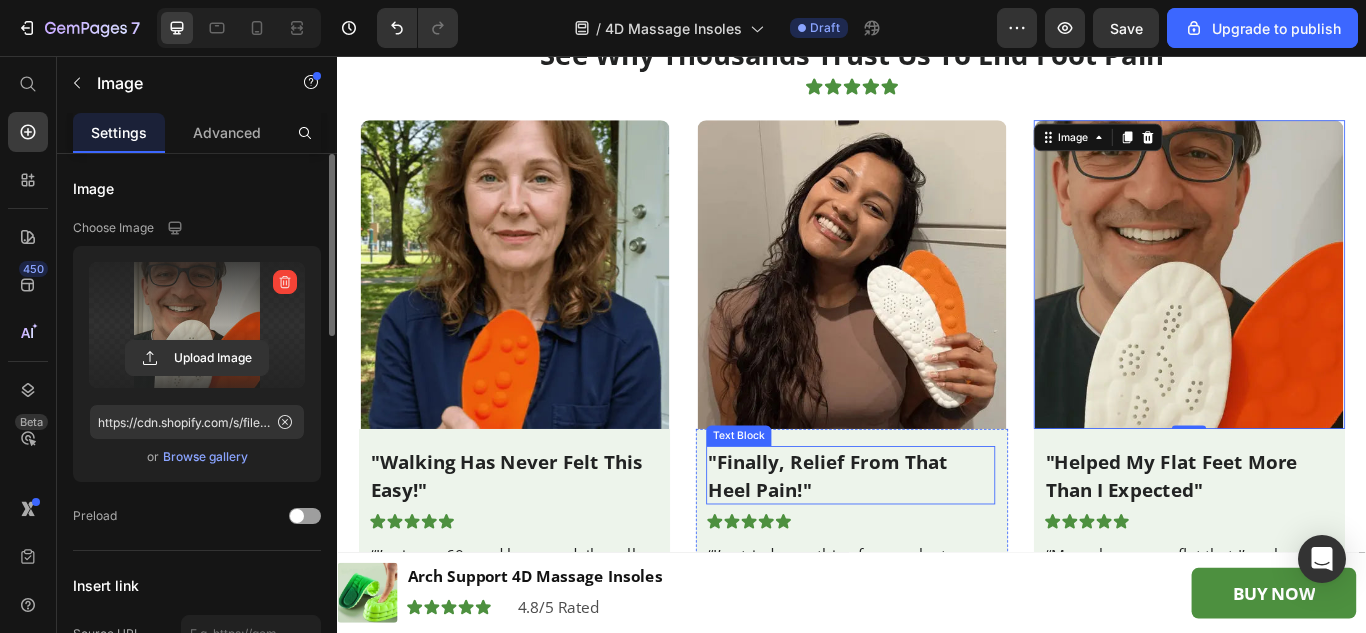 scroll, scrollTop: 5900, scrollLeft: 0, axis: vertical 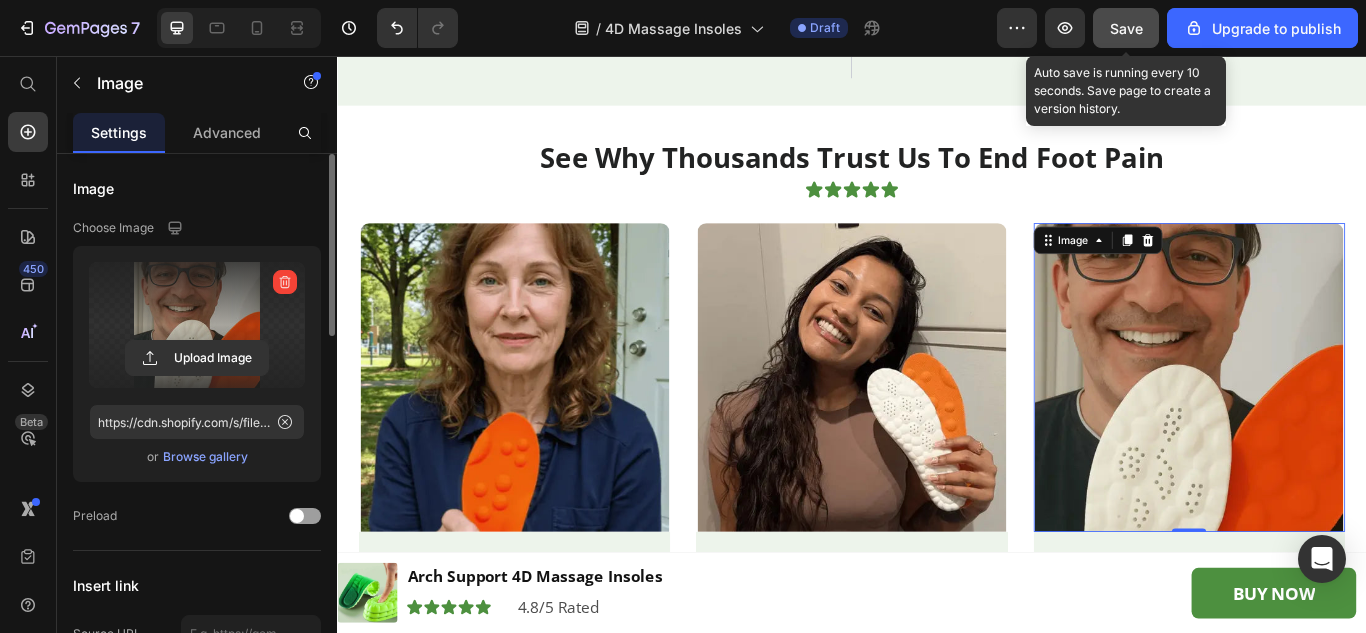 click on "Save" at bounding box center [1126, 28] 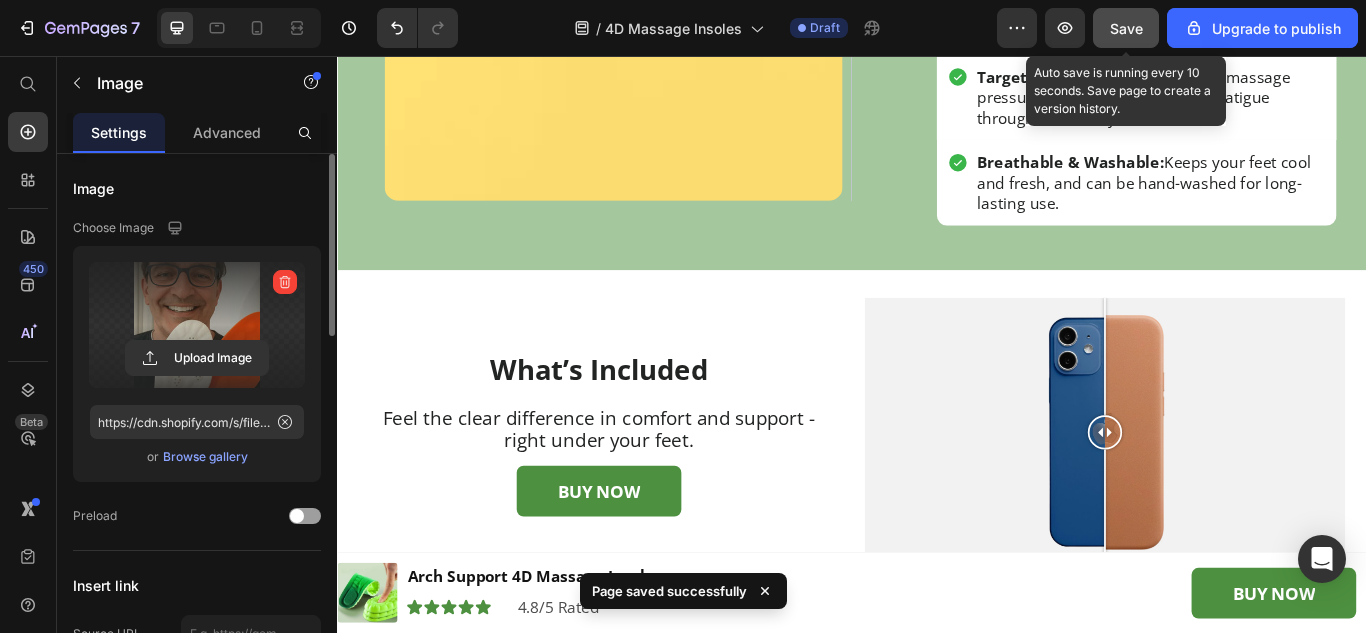 scroll, scrollTop: 4600, scrollLeft: 0, axis: vertical 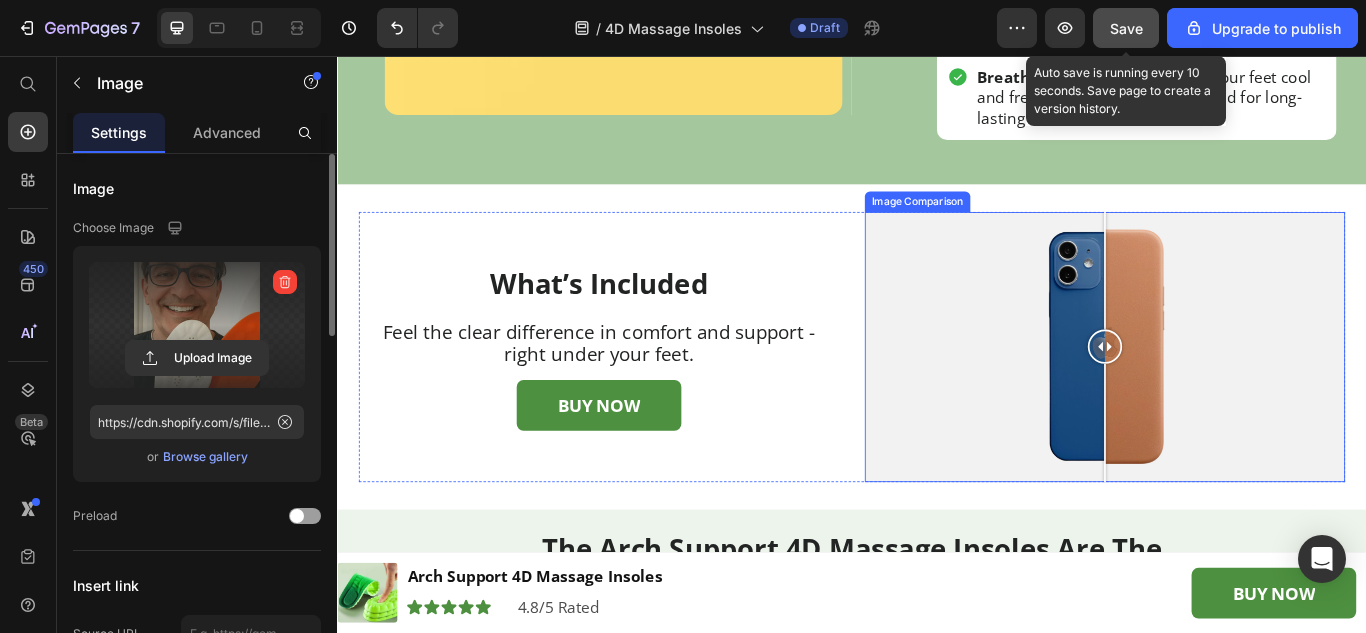 click at bounding box center (1232, 395) 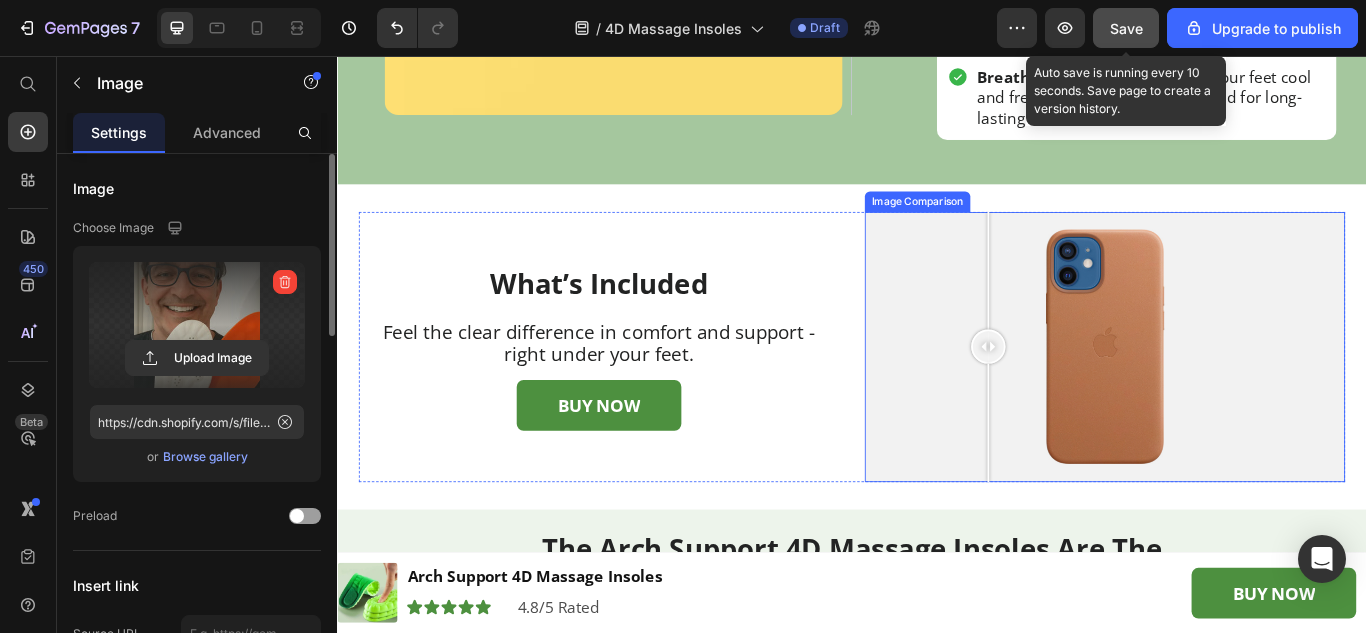 click at bounding box center [1232, 395] 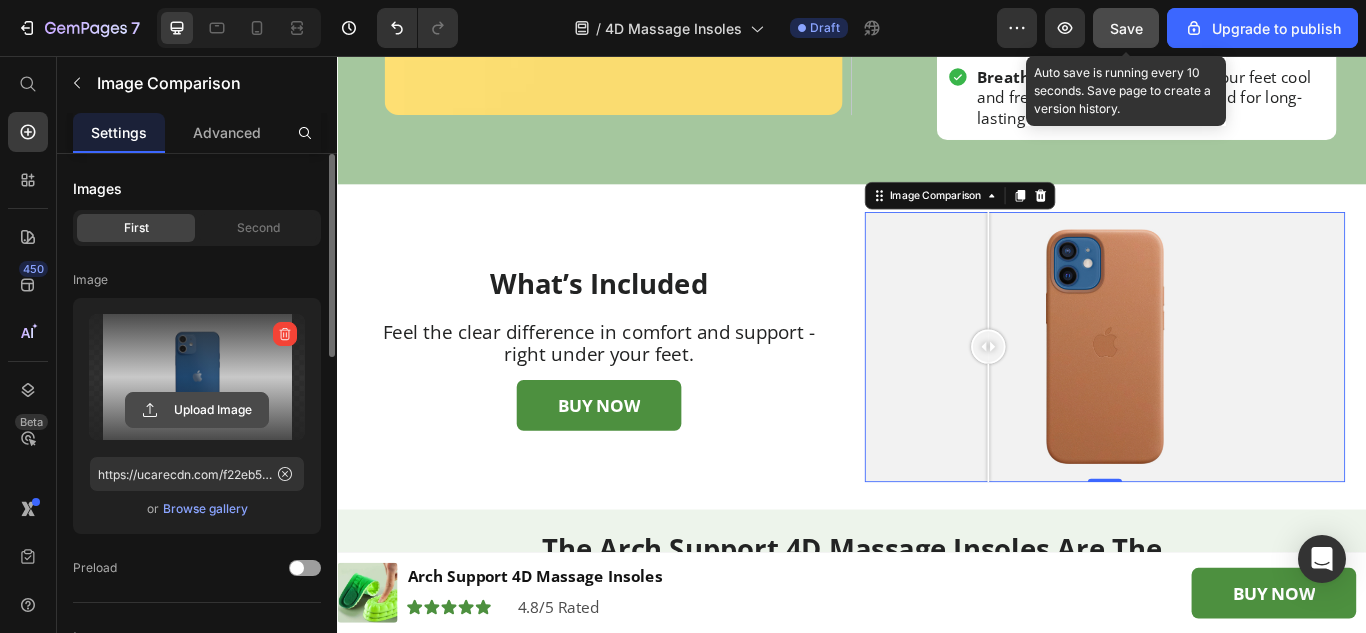 click 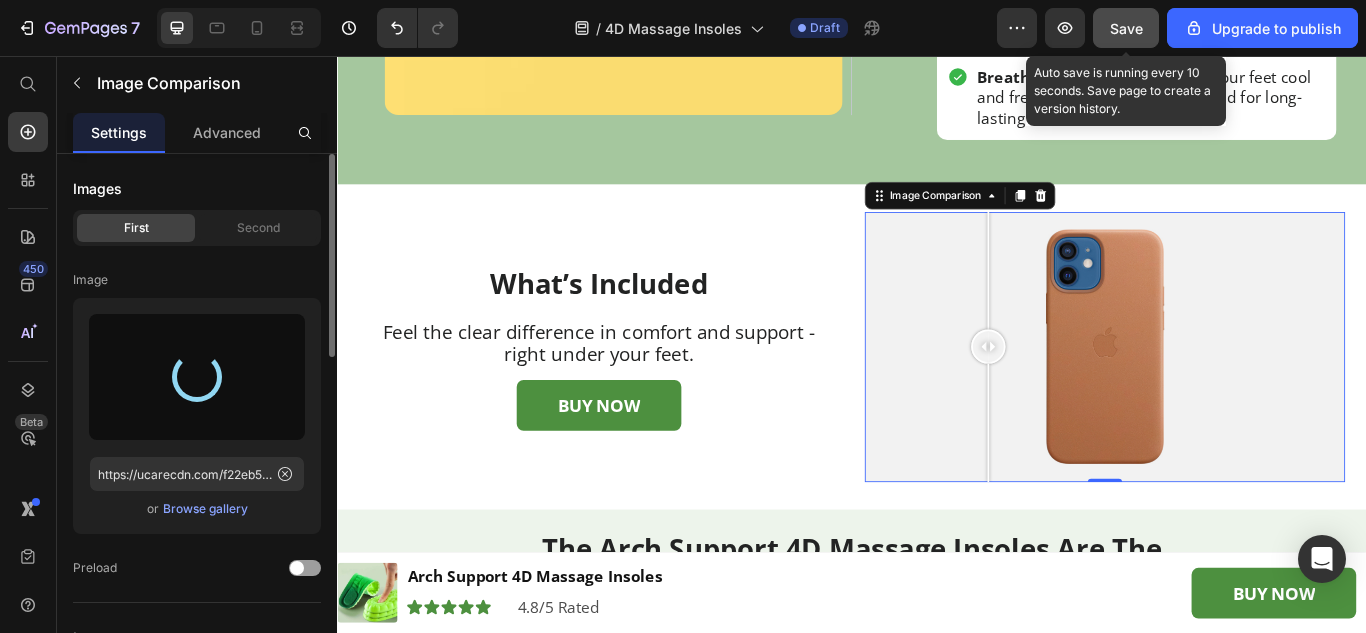 type on "https://cdn.shopify.com/s/files/1/0912/0412/4971/files/gempages_542231623354024964-ba51aa27-4fd3-48e5-bfd1-b83f912bba6a.webp" 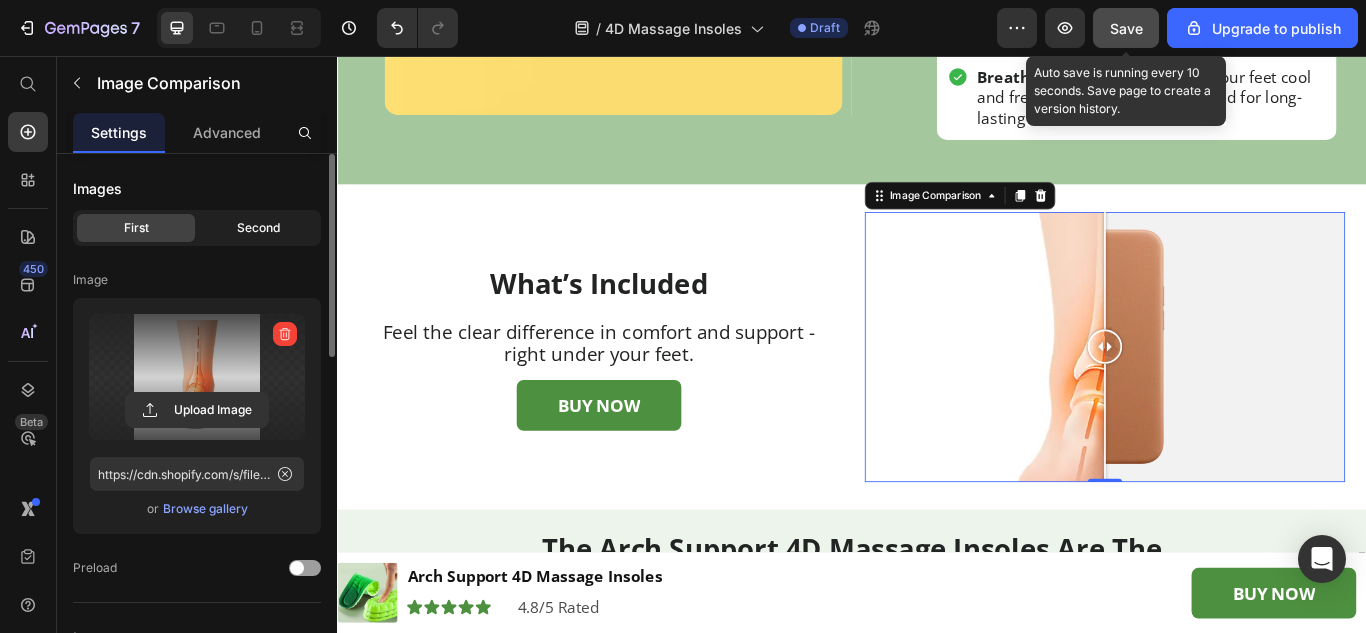 click on "Second" 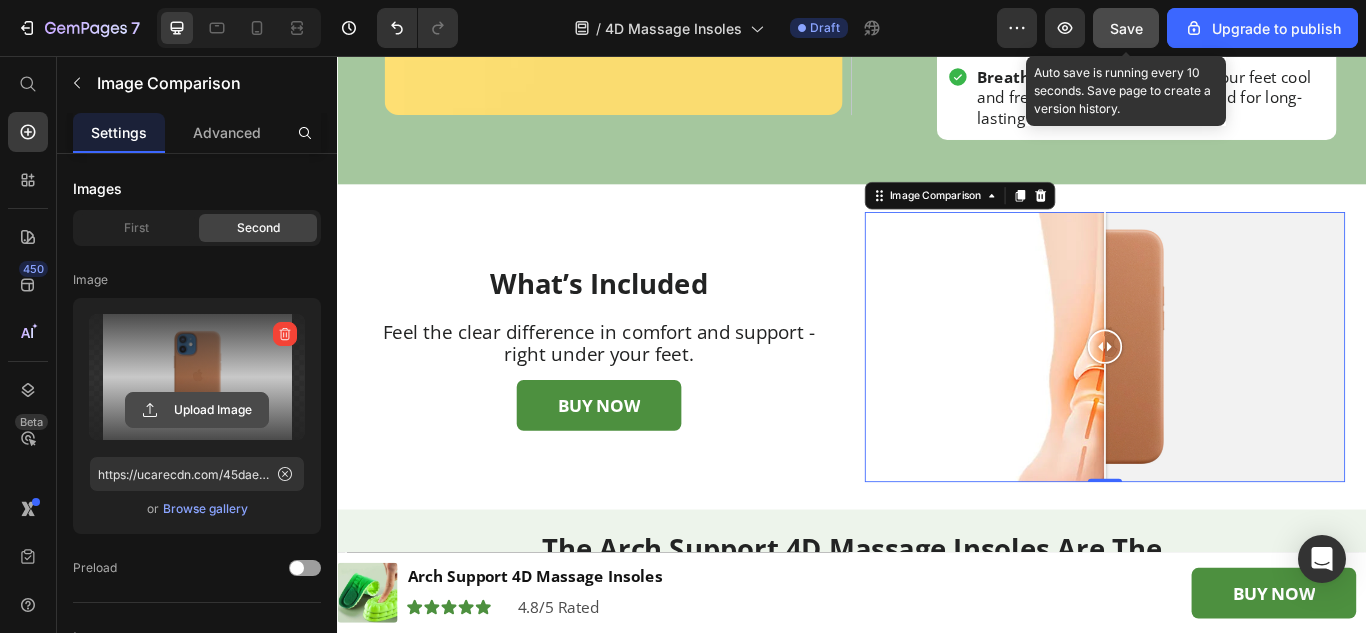 click 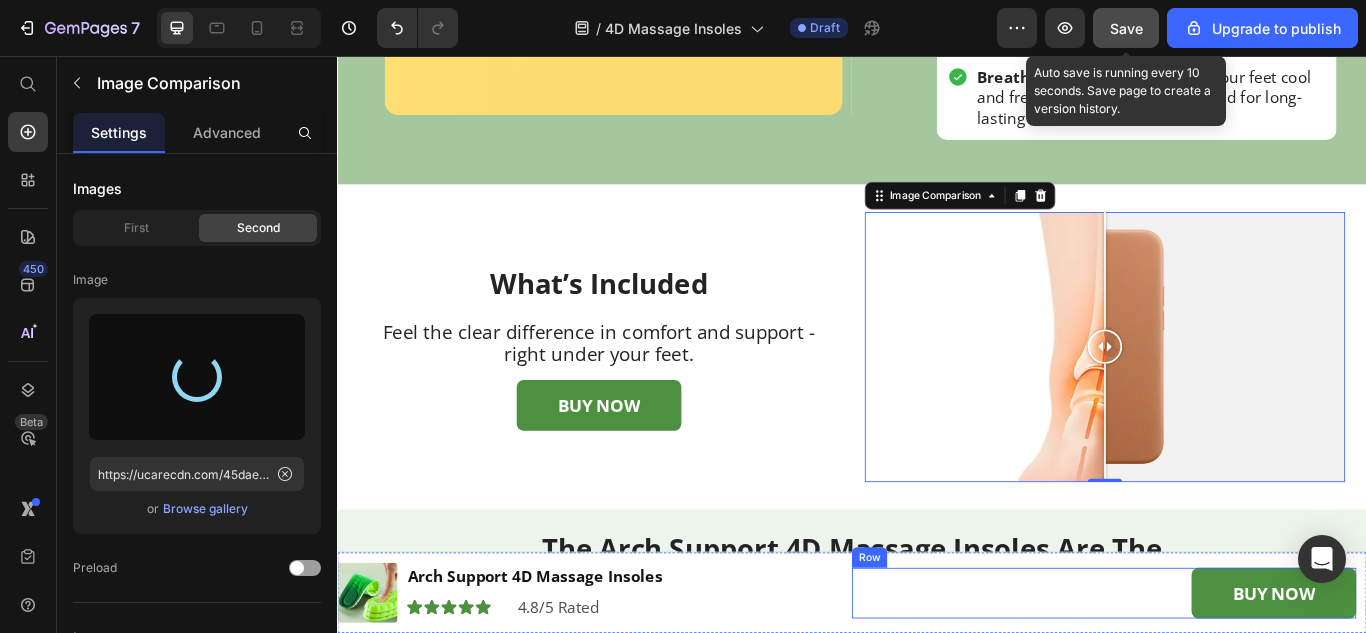 type on "https://cdn.shopify.com/s/files/1/0912/0412/4971/files/gempages_542231623354024964-b66ea8ac-9854-4873-af6f-c1a2857d51b1.webp" 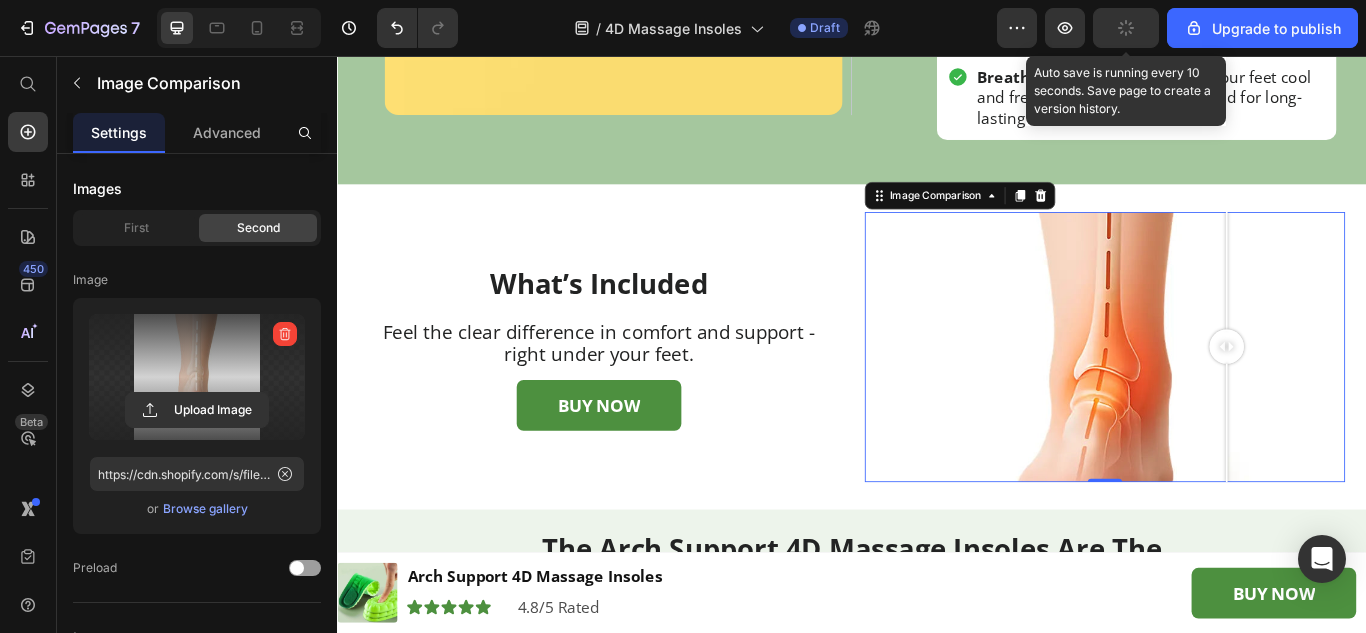 drag, startPoint x: 1077, startPoint y: 447, endPoint x: 1366, endPoint y: 474, distance: 290.2585 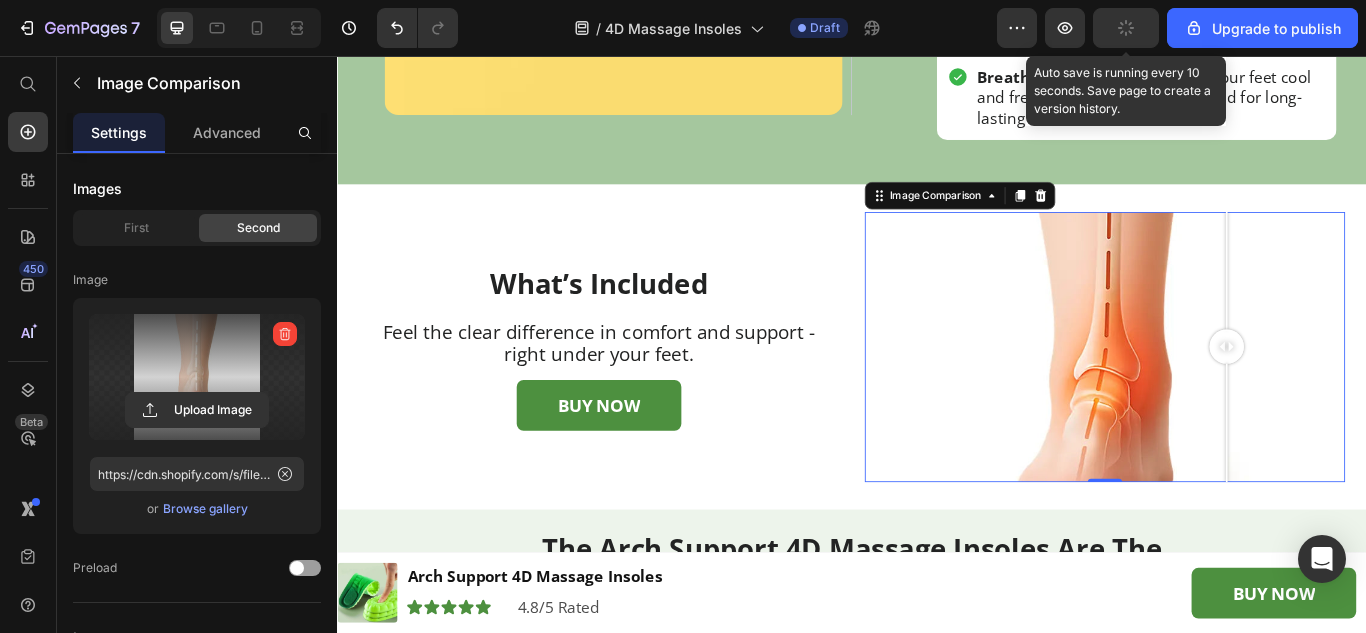 click at bounding box center (1232, 395) 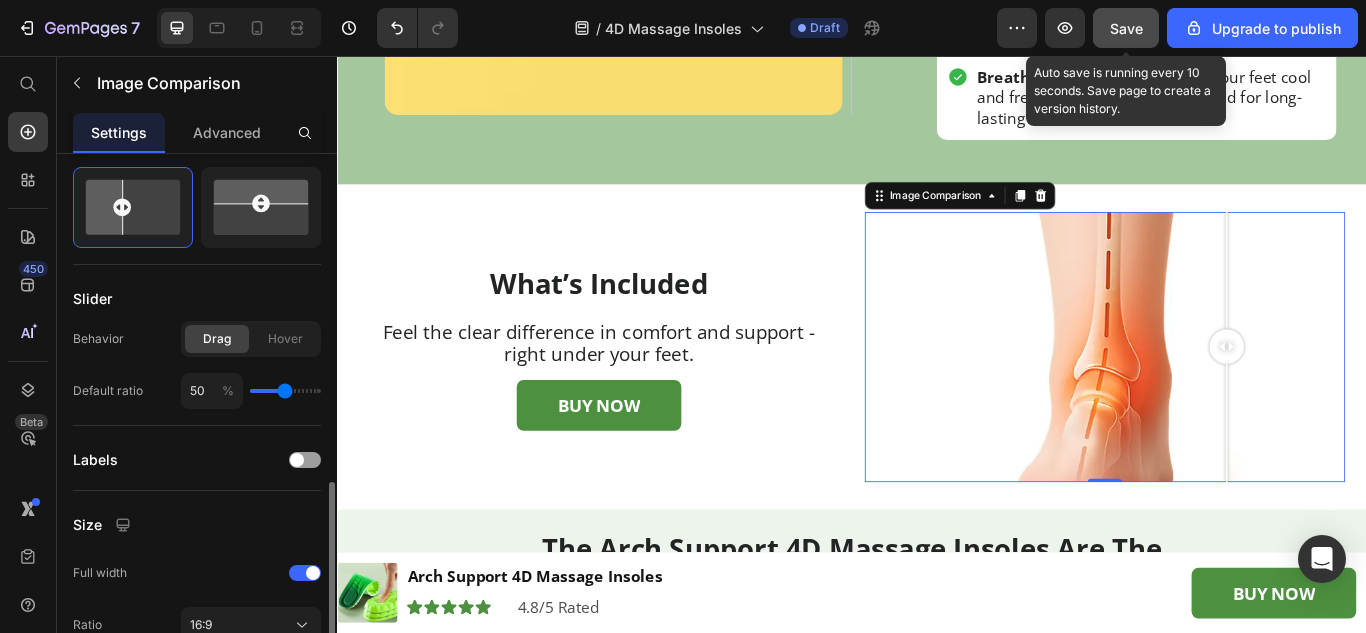 scroll, scrollTop: 600, scrollLeft: 0, axis: vertical 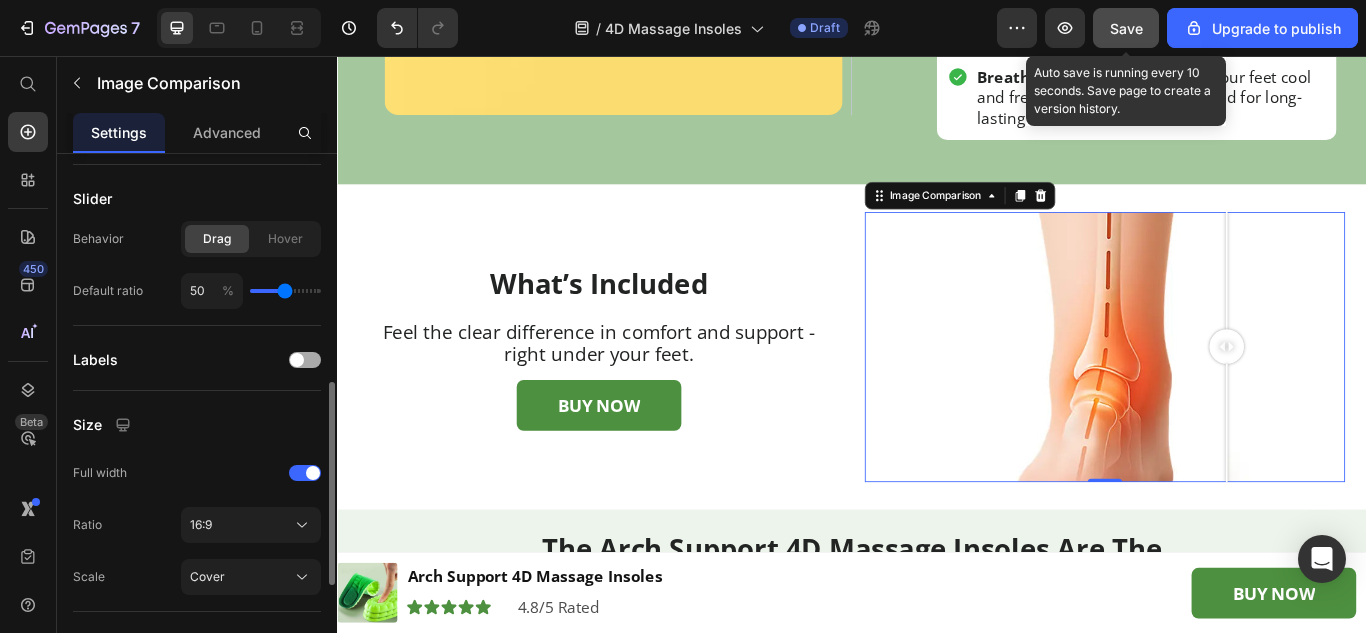 click at bounding box center (297, 360) 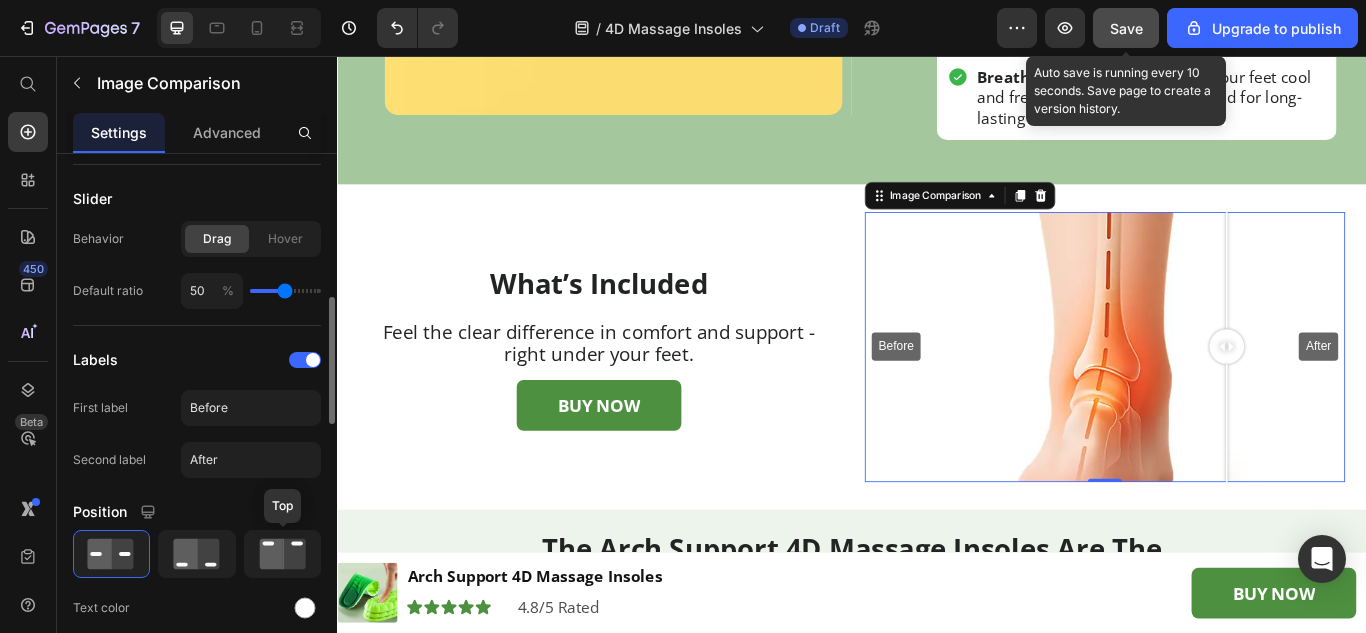 click 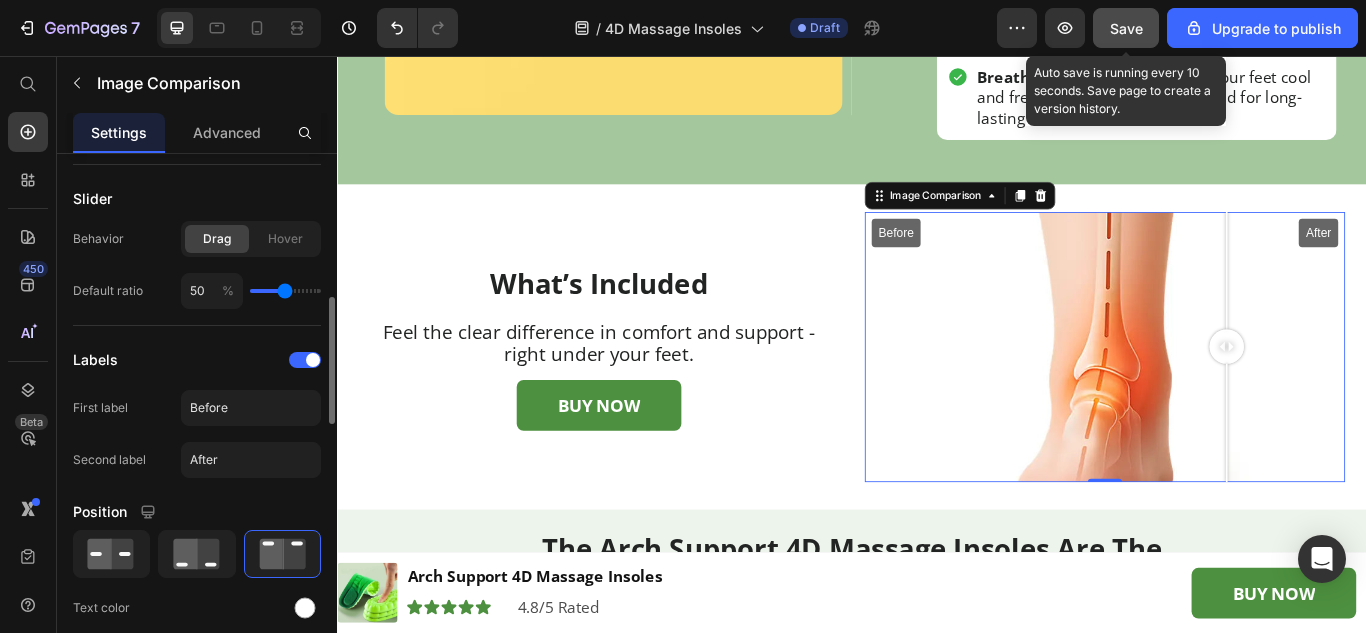 scroll, scrollTop: 700, scrollLeft: 0, axis: vertical 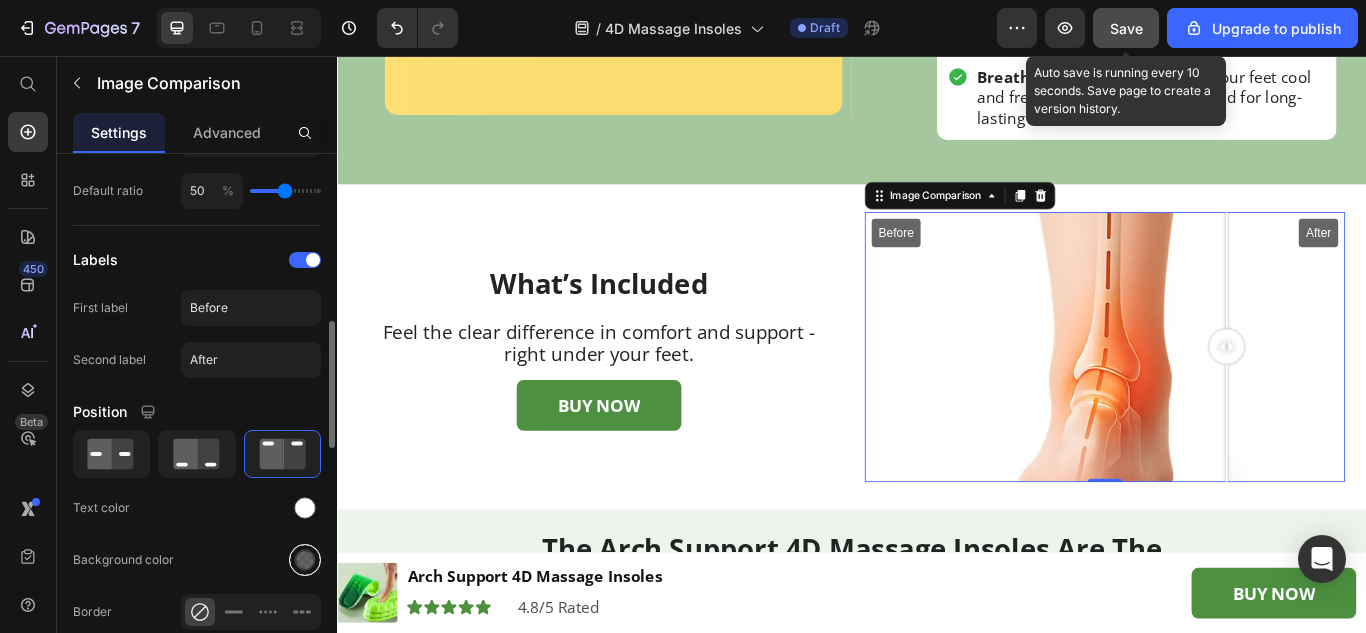 click at bounding box center (305, 560) 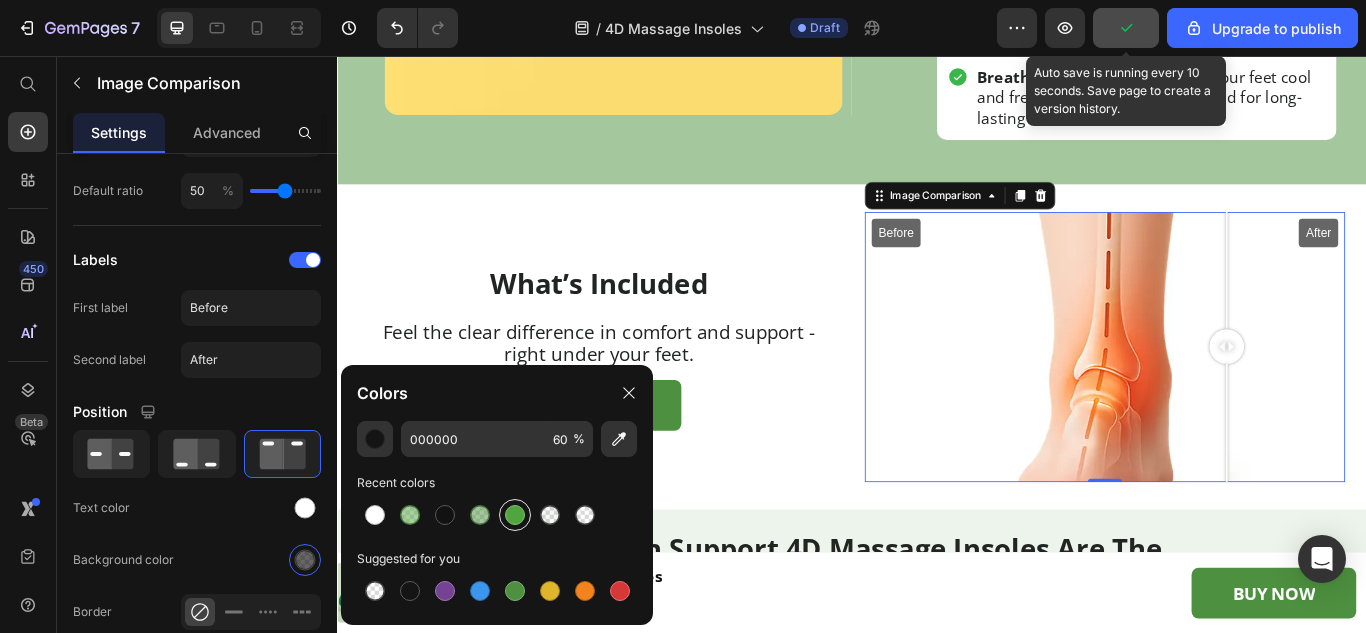 click at bounding box center (515, 515) 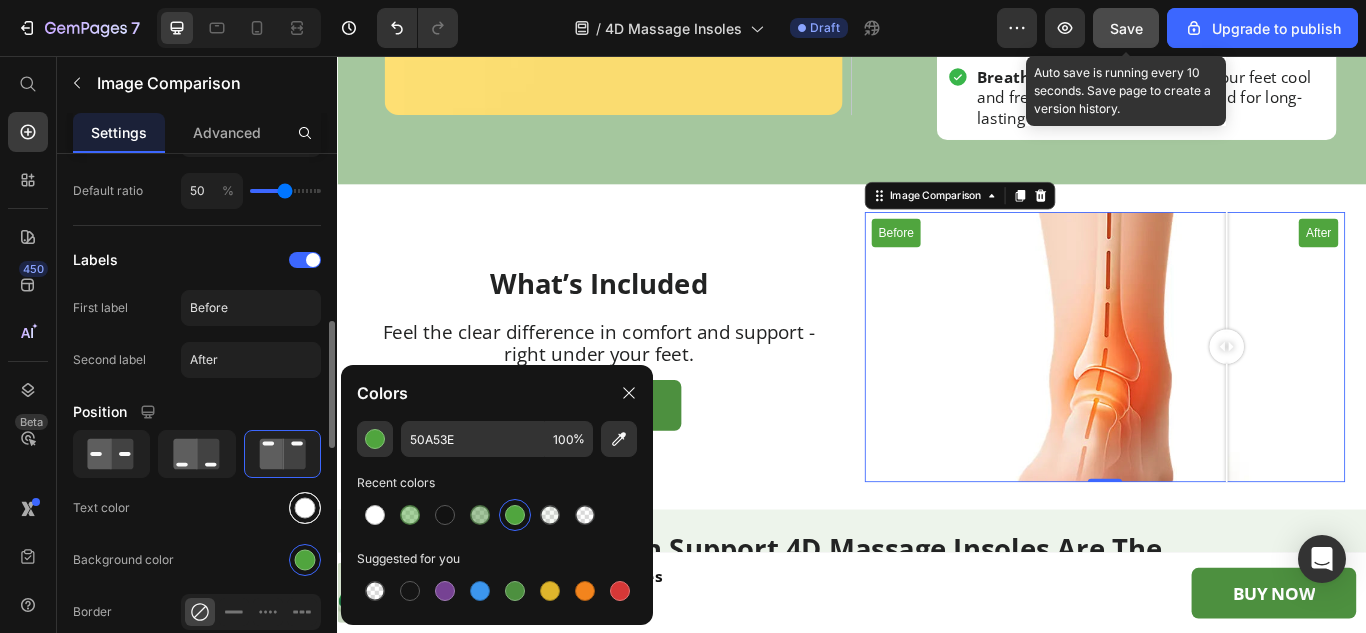 click at bounding box center (305, 508) 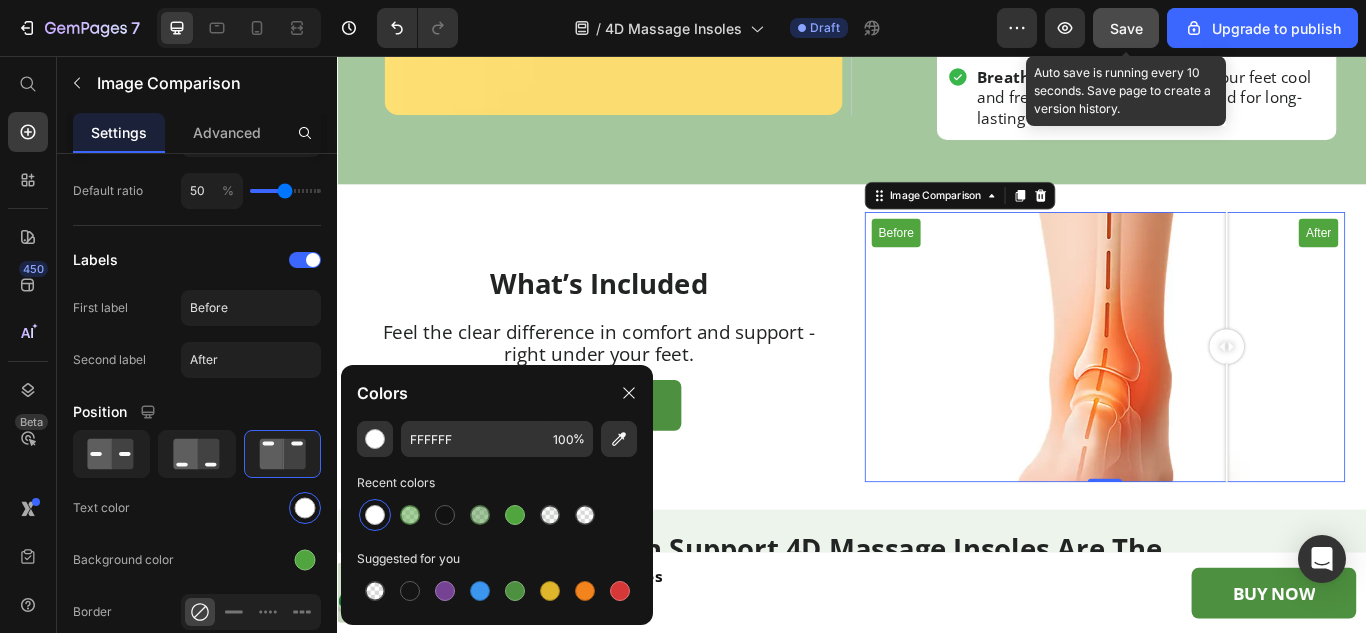 click at bounding box center (375, 515) 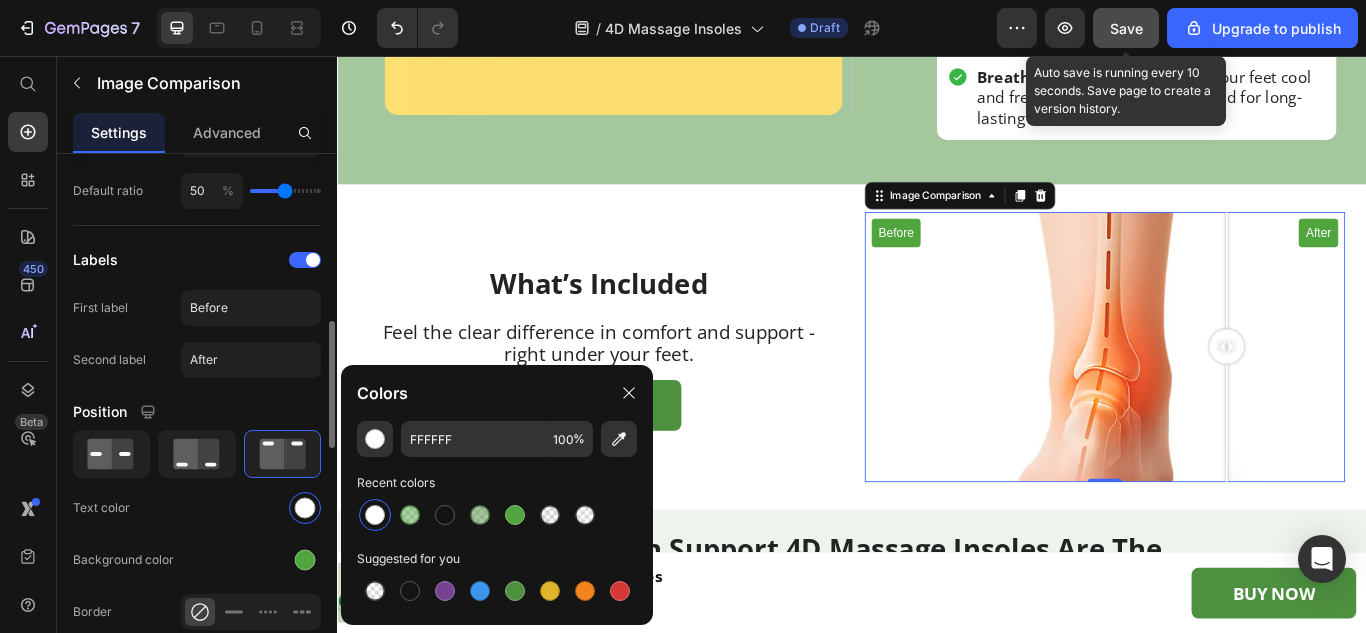 click on "Labels First label Before Second label After Position Text color Background color Border Corner 4 4 4 4" 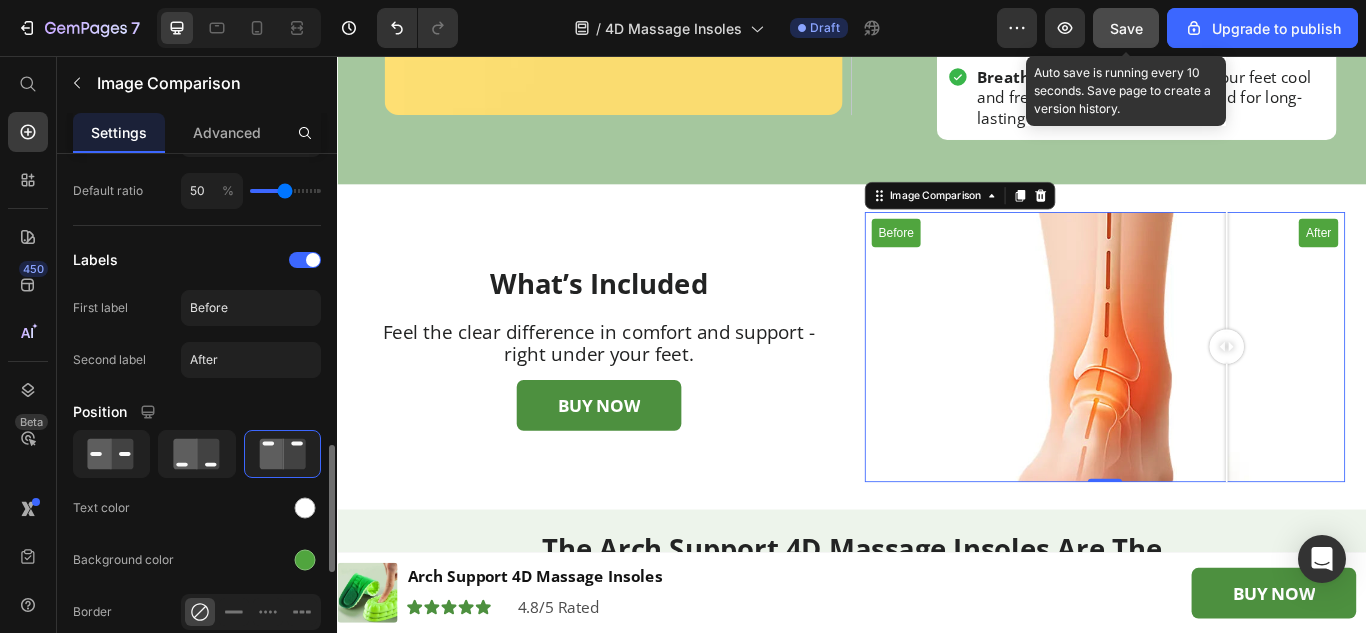 scroll, scrollTop: 800, scrollLeft: 0, axis: vertical 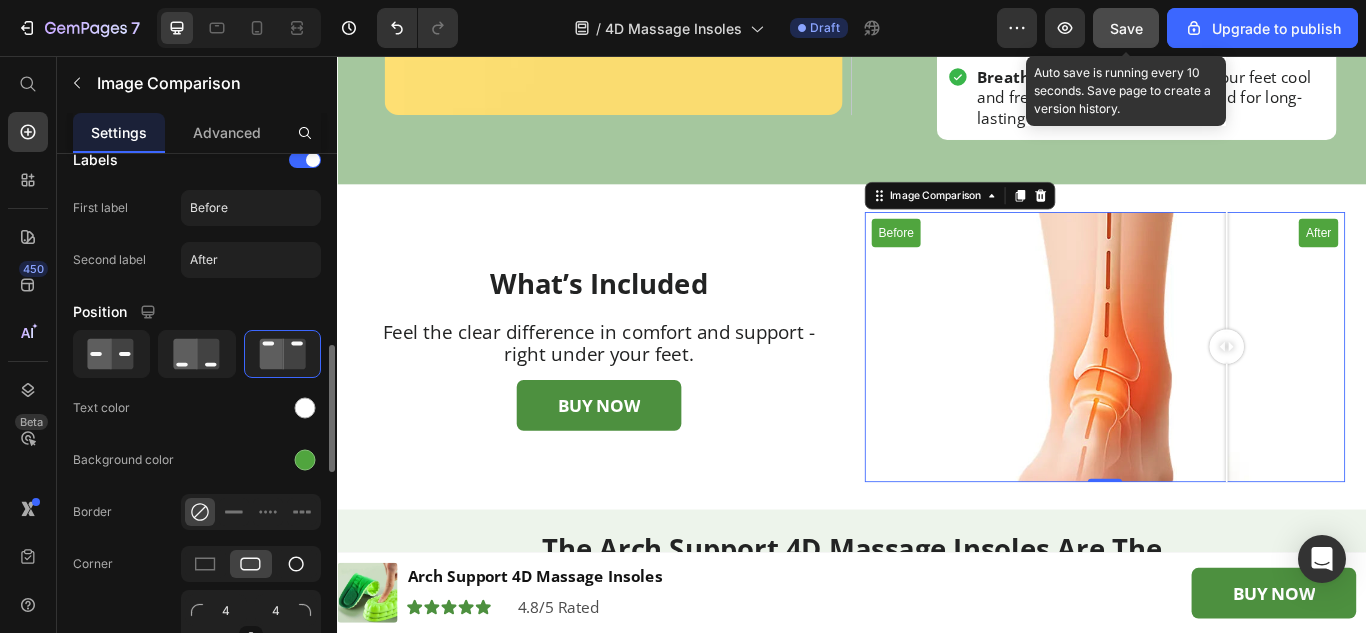 click 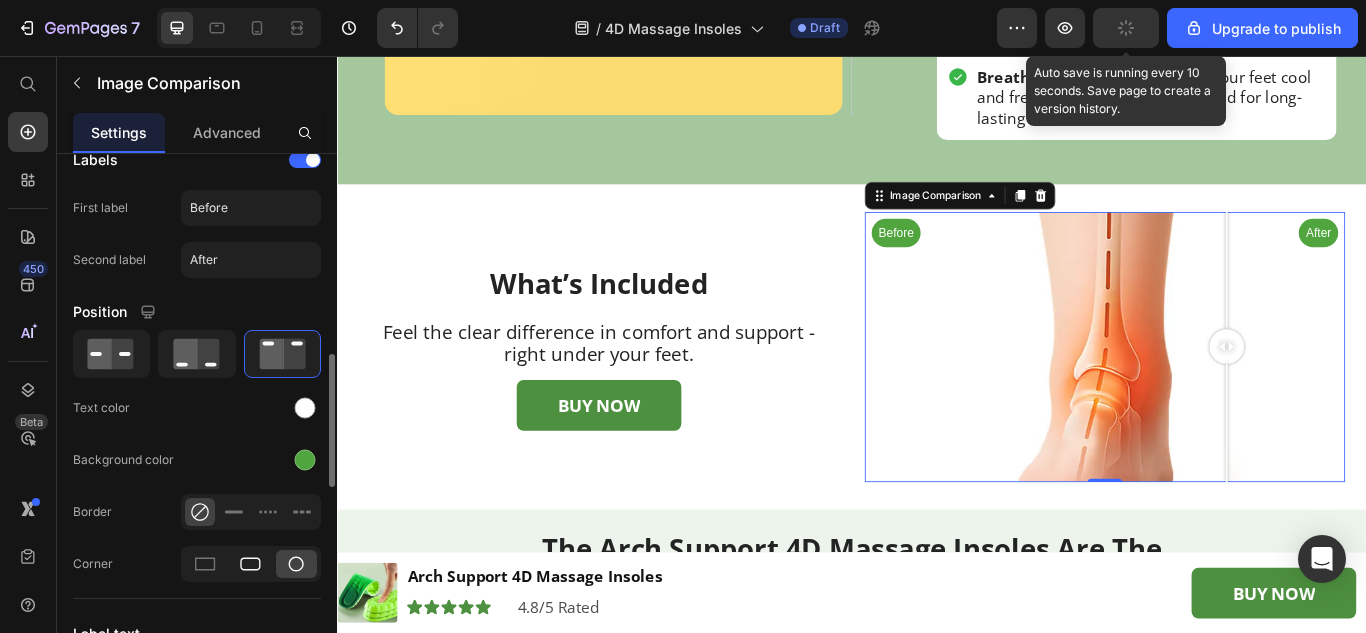 click 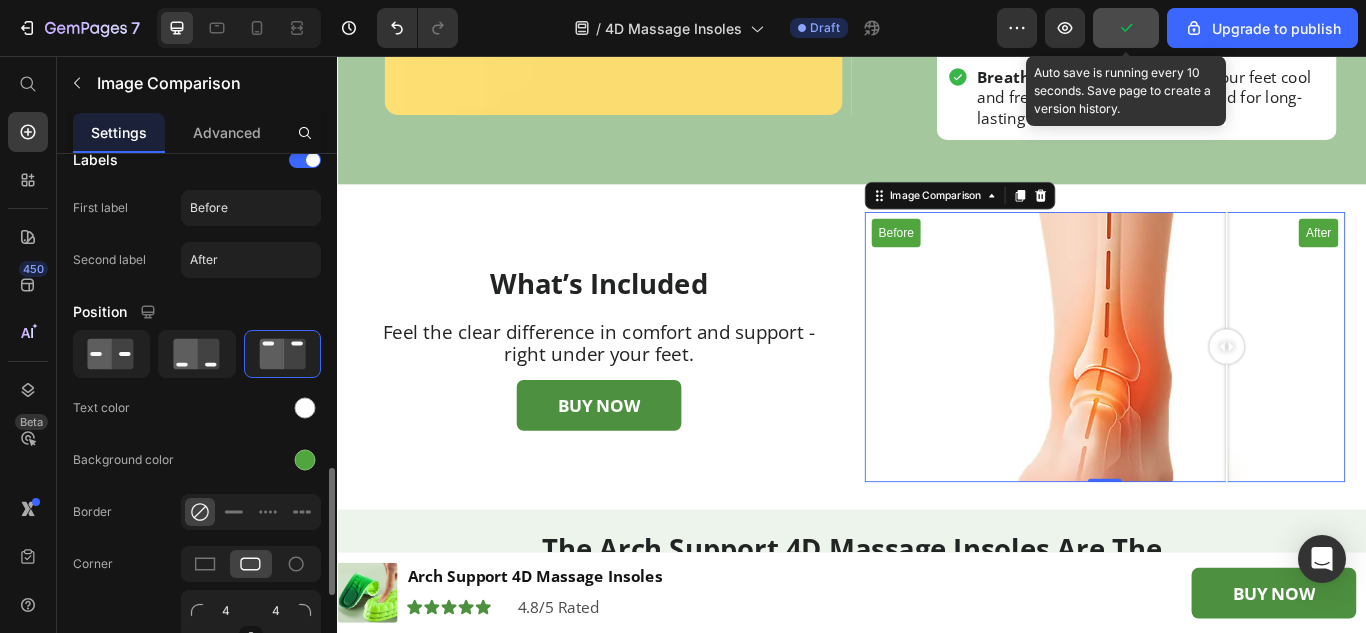 scroll, scrollTop: 900, scrollLeft: 0, axis: vertical 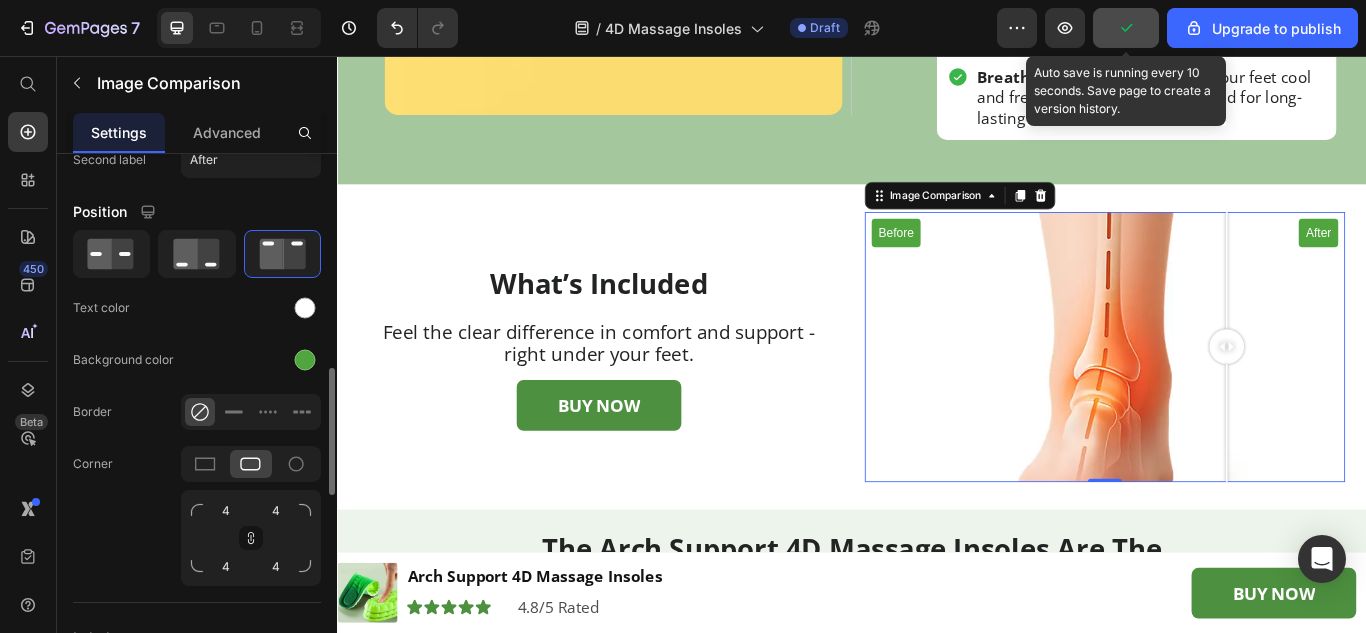 click on "4 4 4 4" at bounding box center [251, 538] 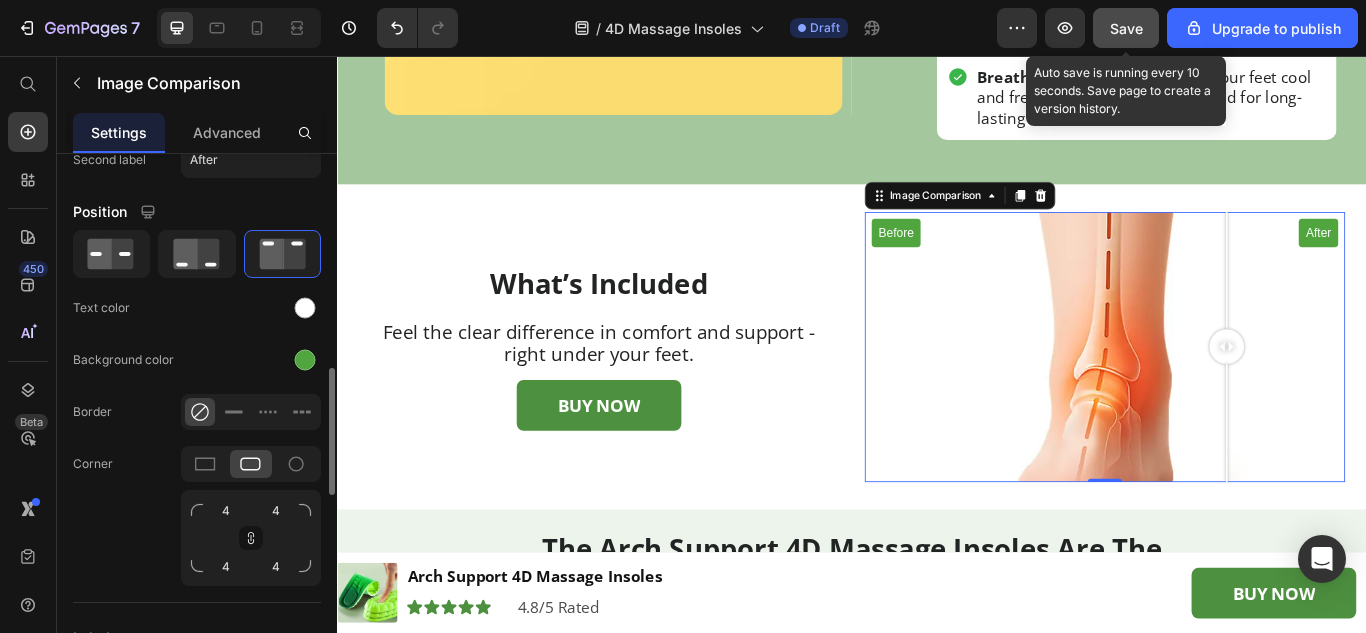 click on "Corner 4 4 4 4" 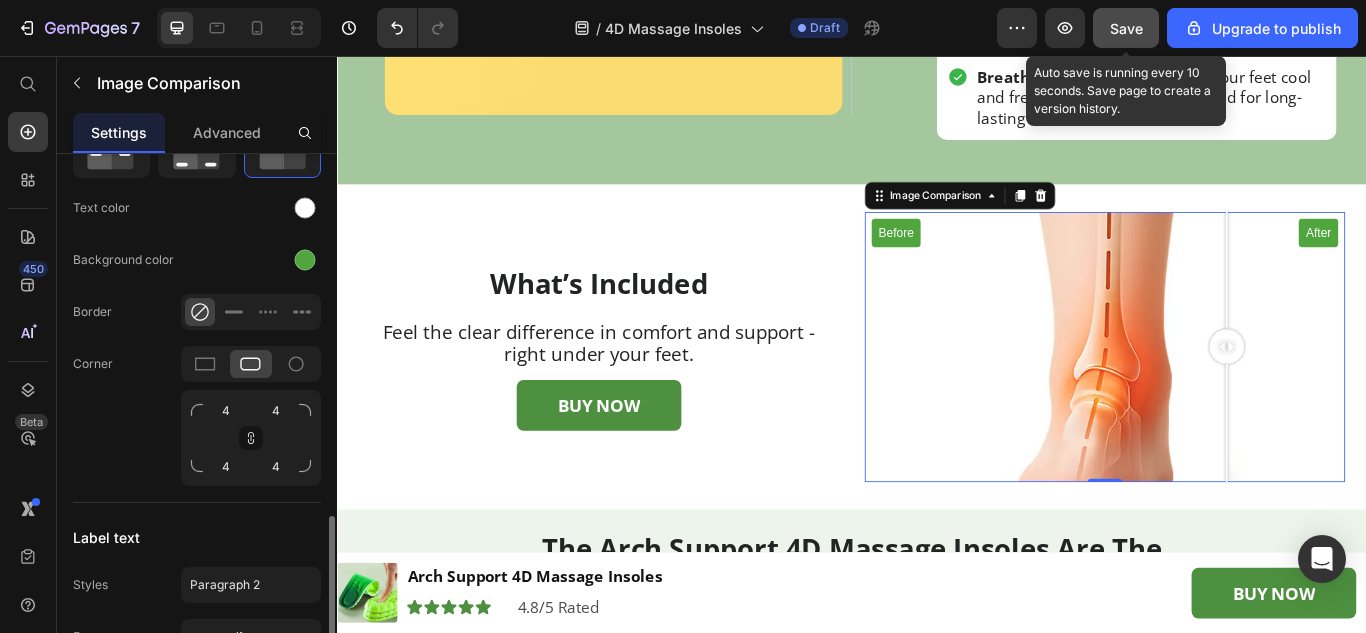 scroll, scrollTop: 1100, scrollLeft: 0, axis: vertical 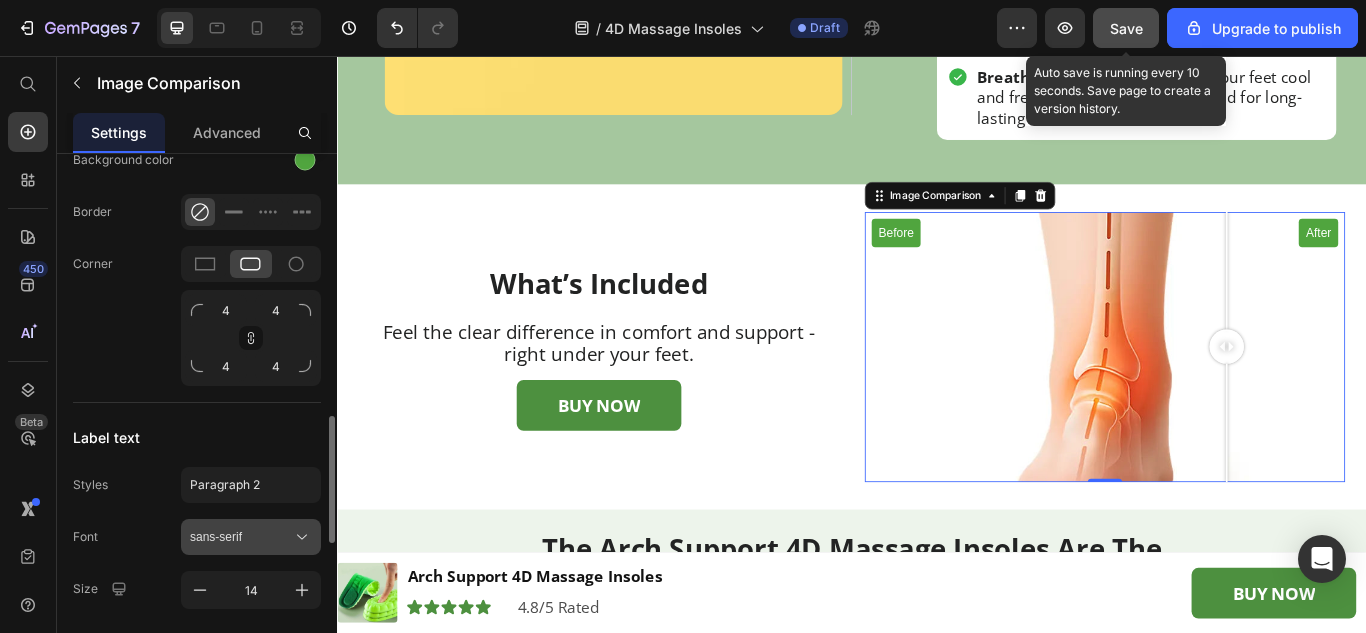 click on "sans-serif" at bounding box center (241, 537) 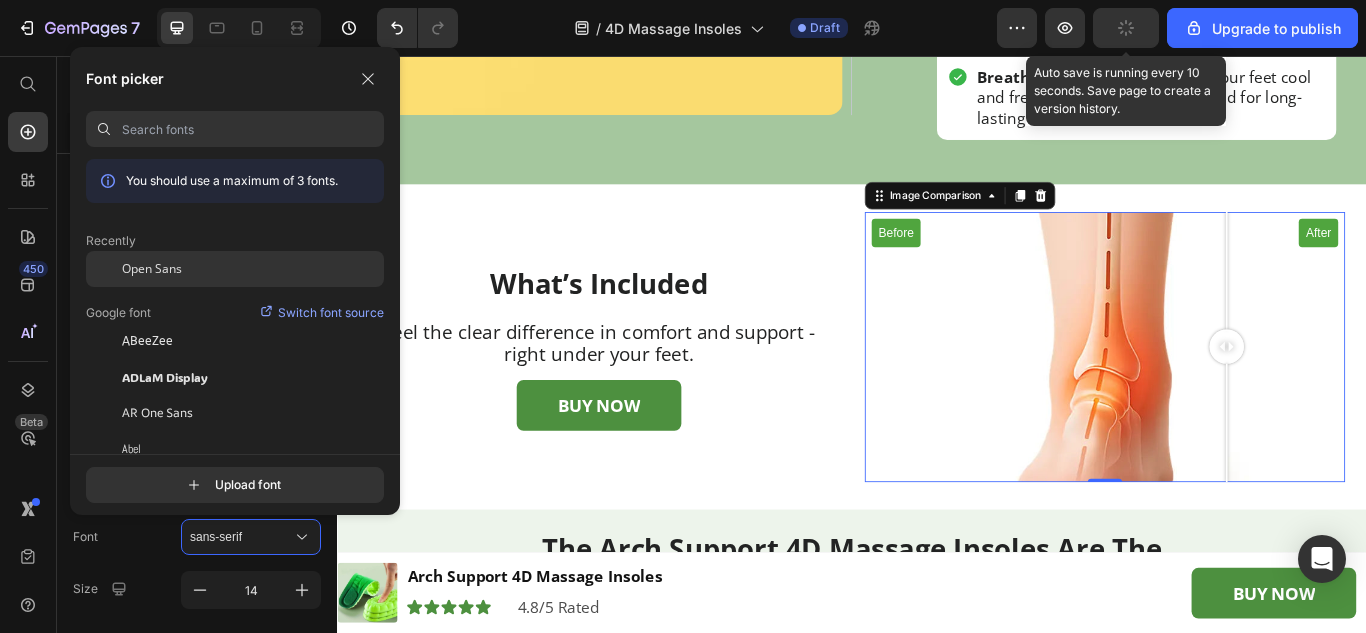 click on "Open Sans" 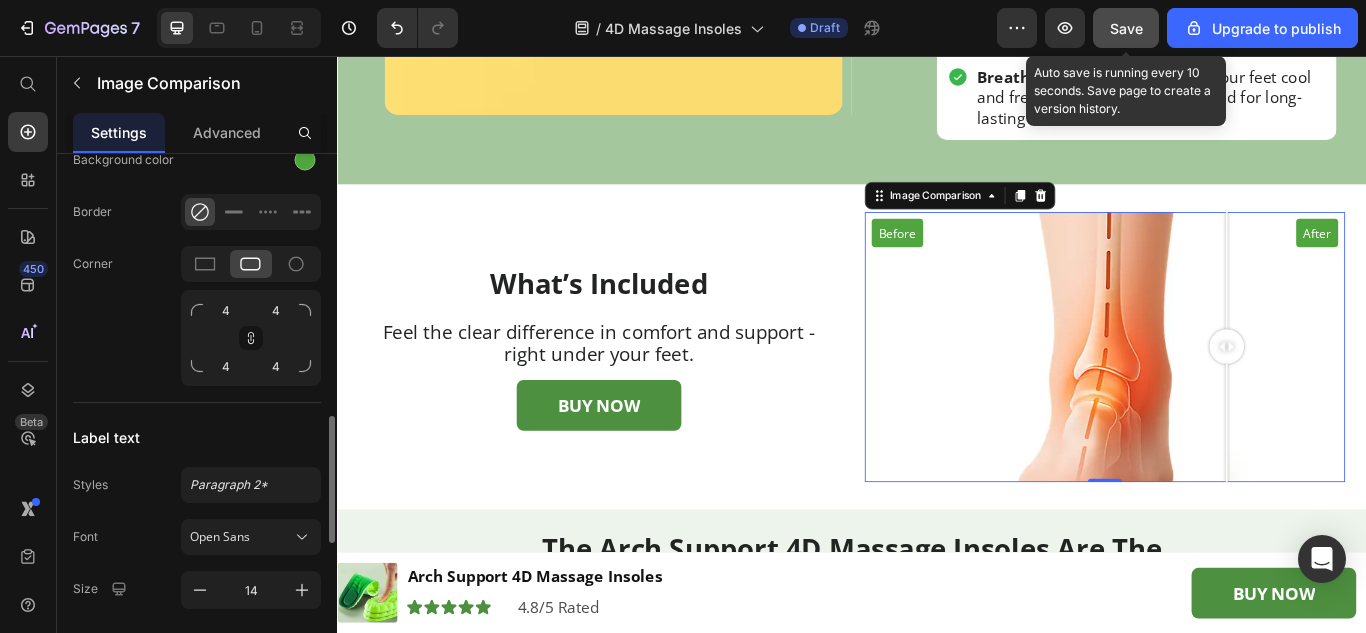 scroll, scrollTop: 1200, scrollLeft: 0, axis: vertical 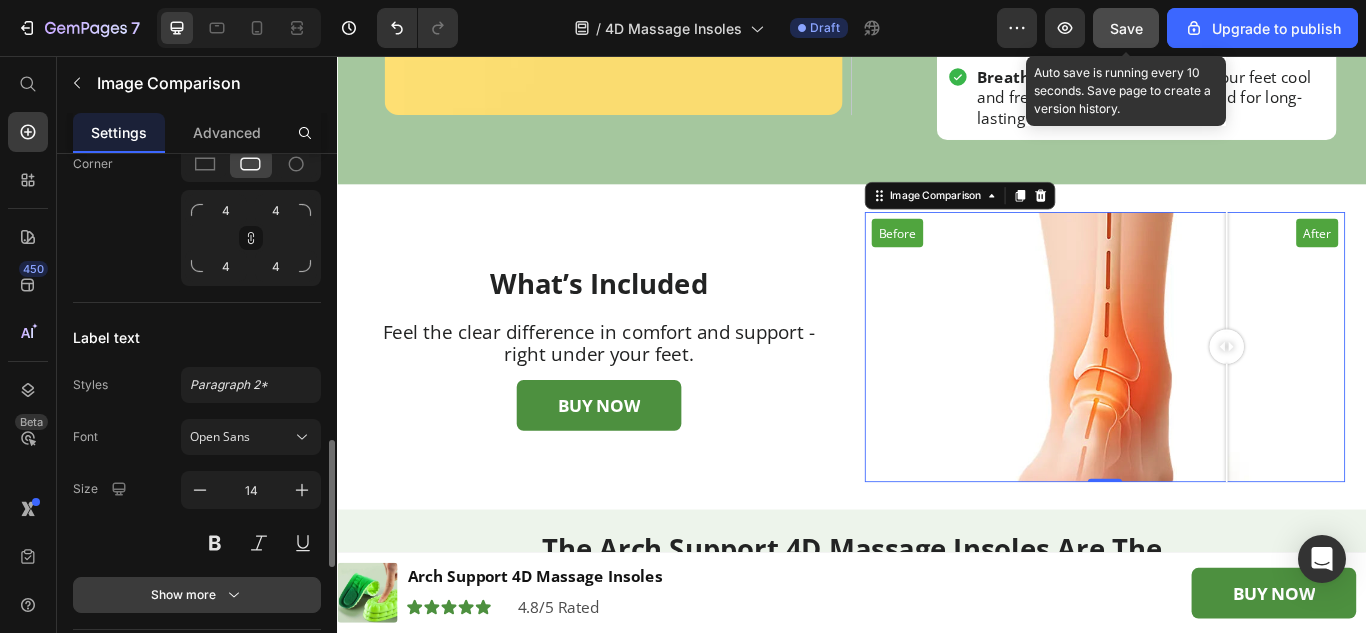 click on "Show more" at bounding box center [197, 595] 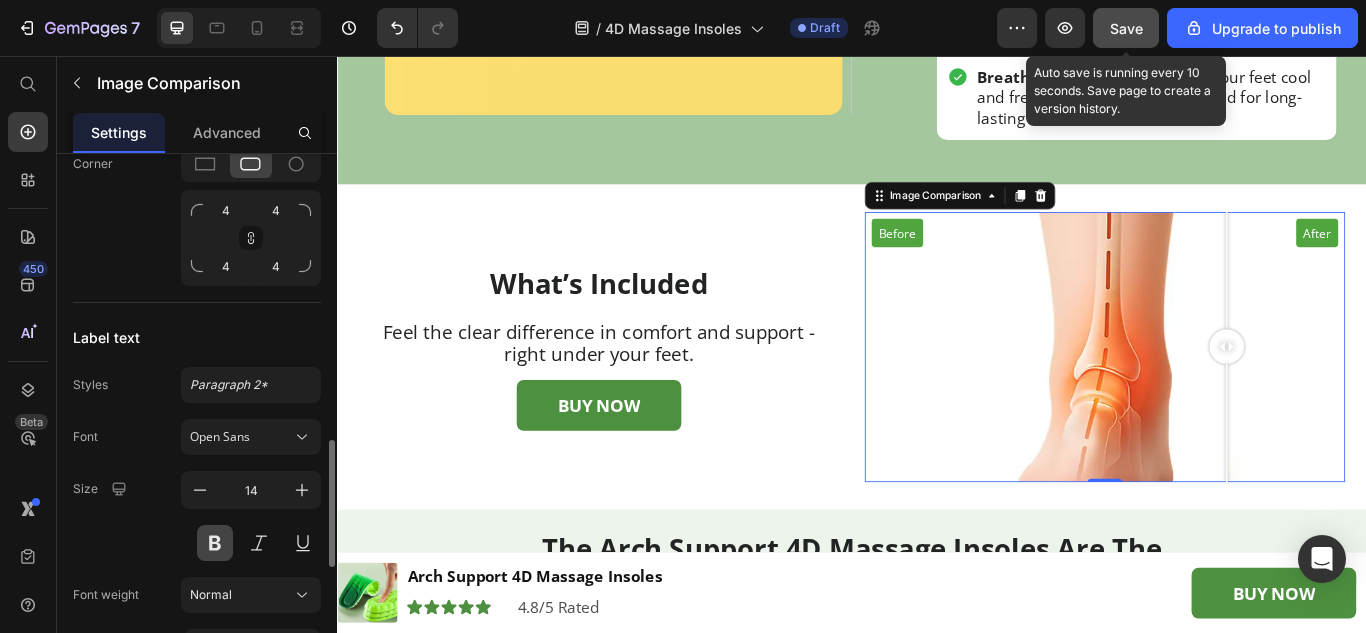 click at bounding box center (215, 543) 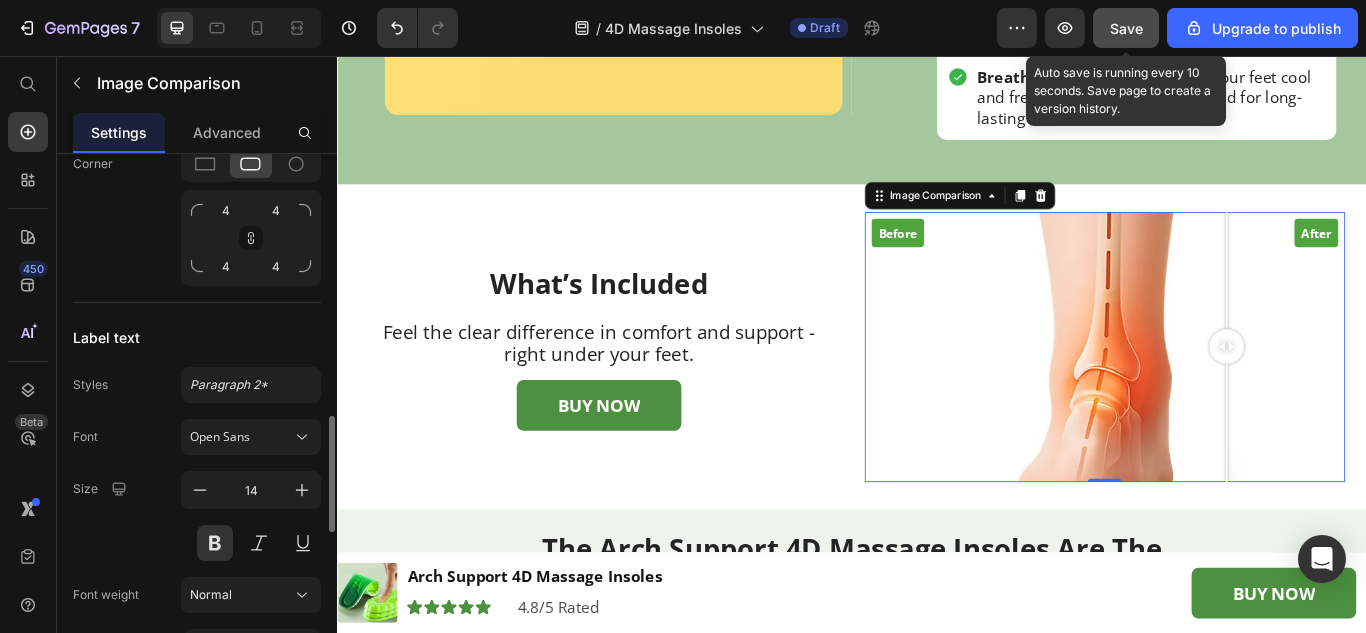 scroll, scrollTop: 1300, scrollLeft: 0, axis: vertical 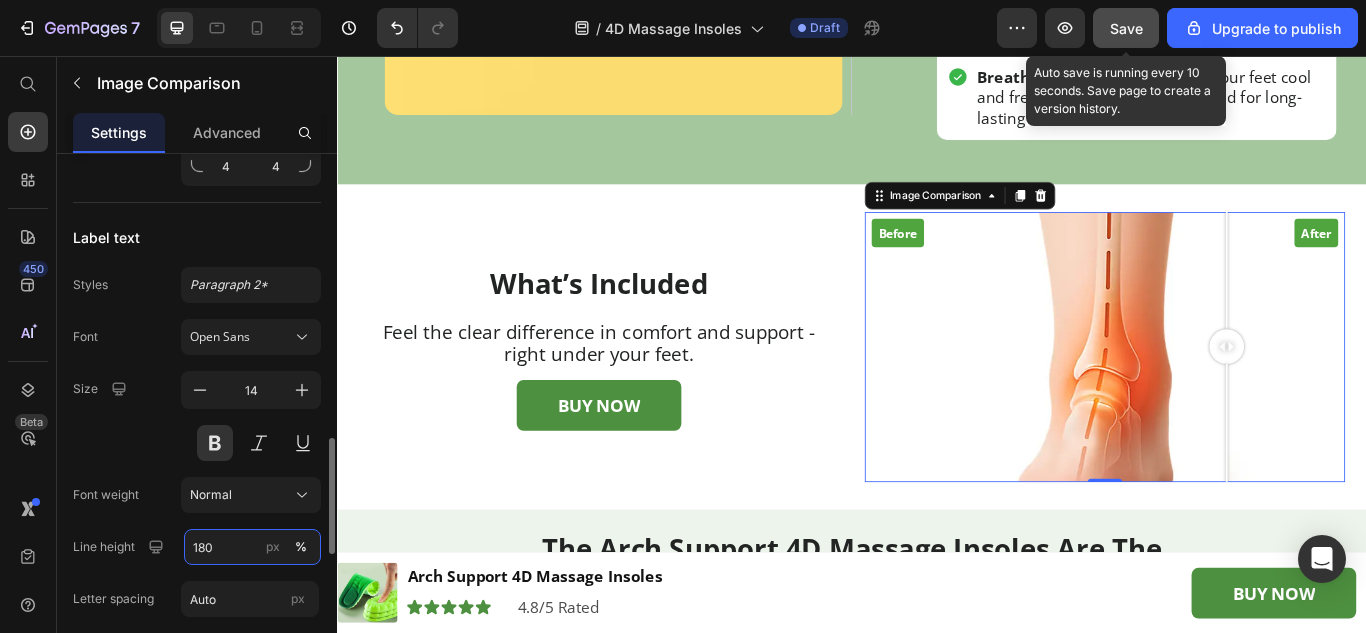 click on "180" at bounding box center (252, 547) 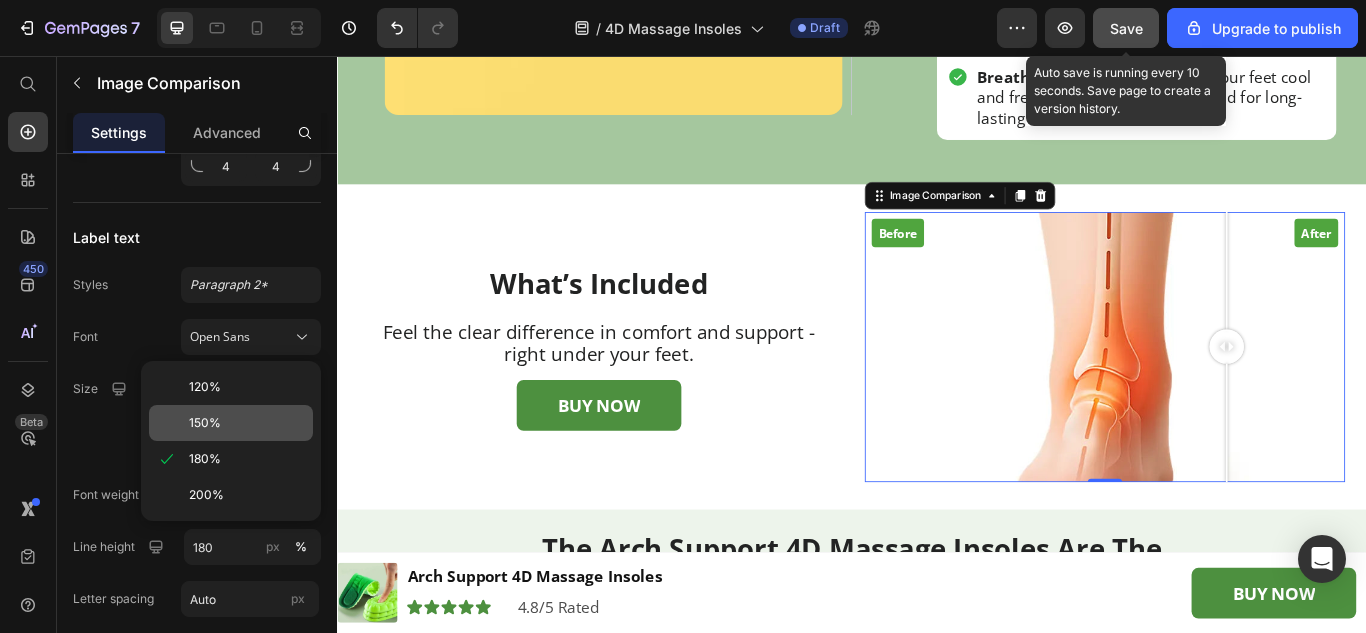 click on "150%" at bounding box center [247, 423] 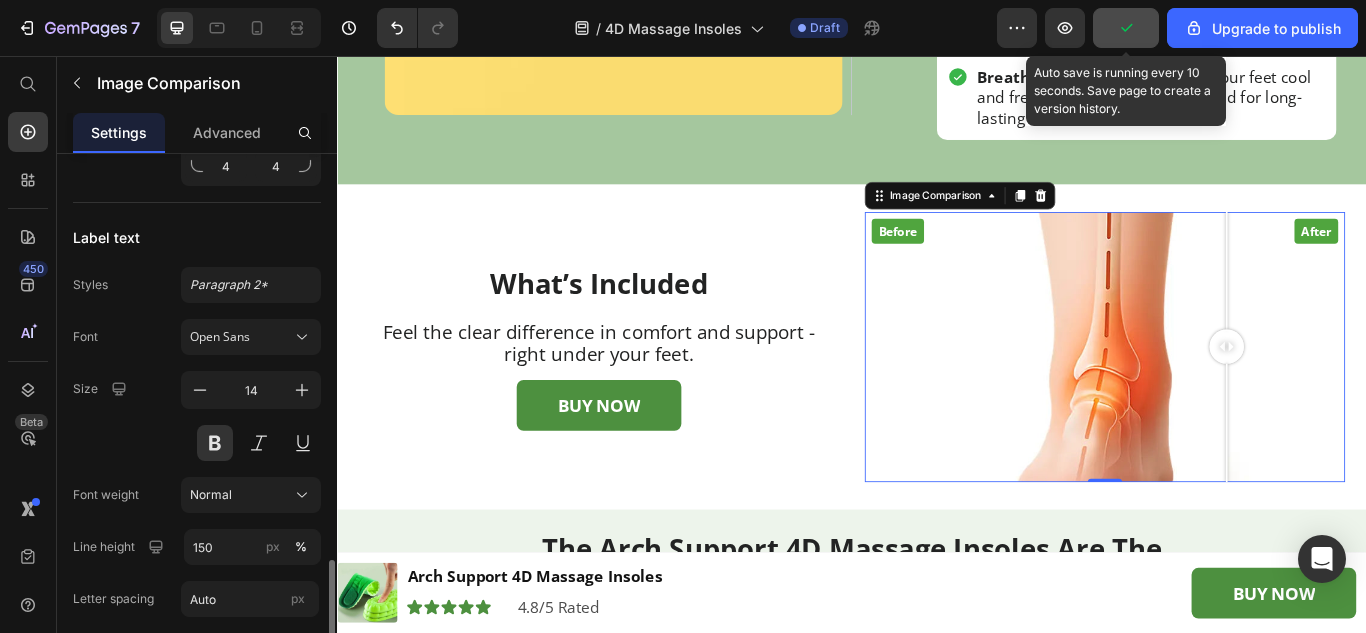 scroll, scrollTop: 1400, scrollLeft: 0, axis: vertical 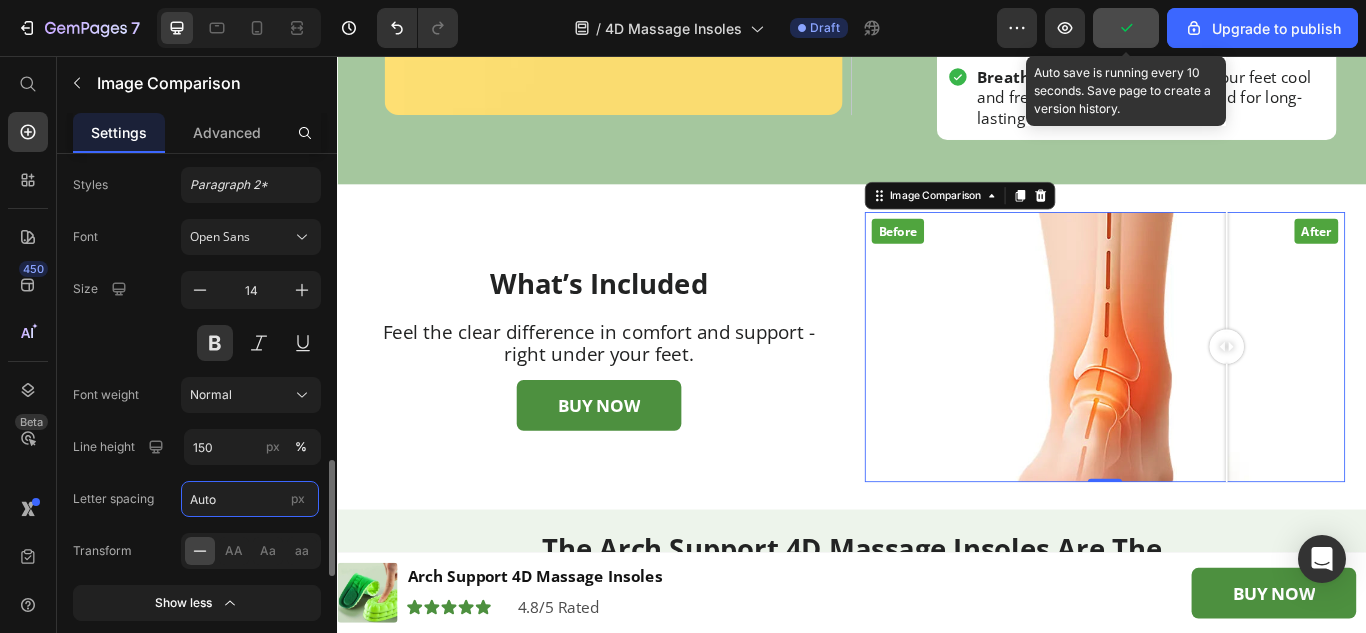 click on "Auto" at bounding box center [250, 499] 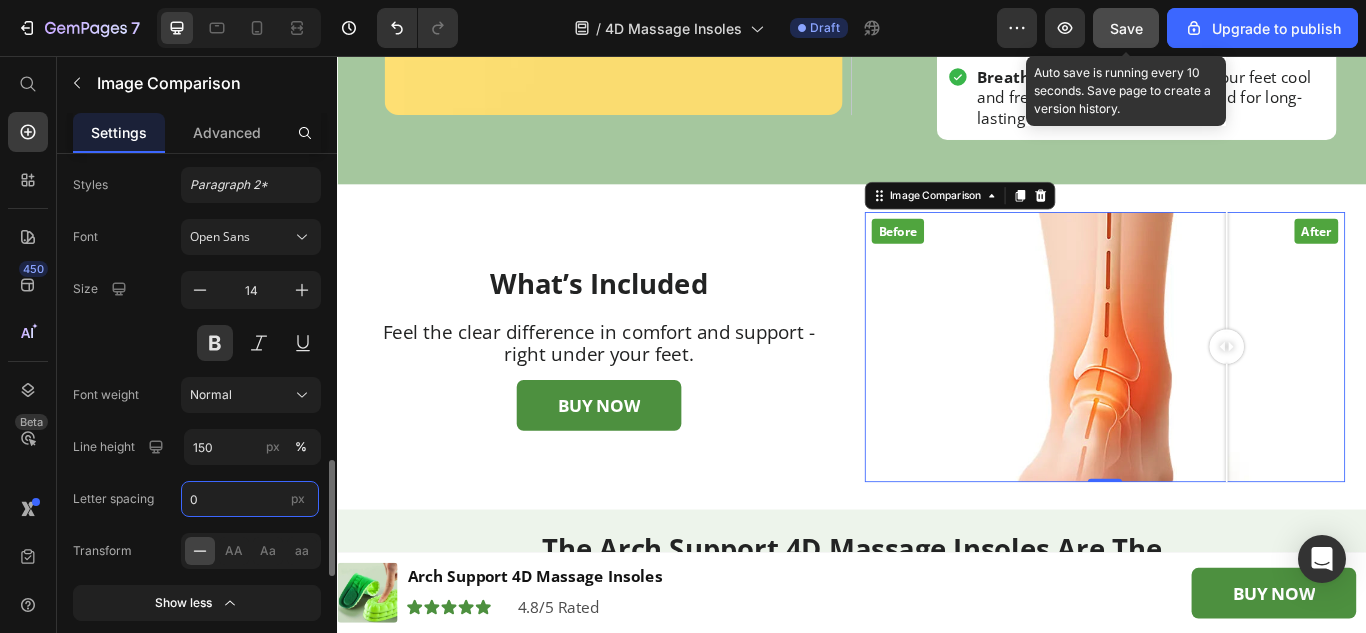 type on "0" 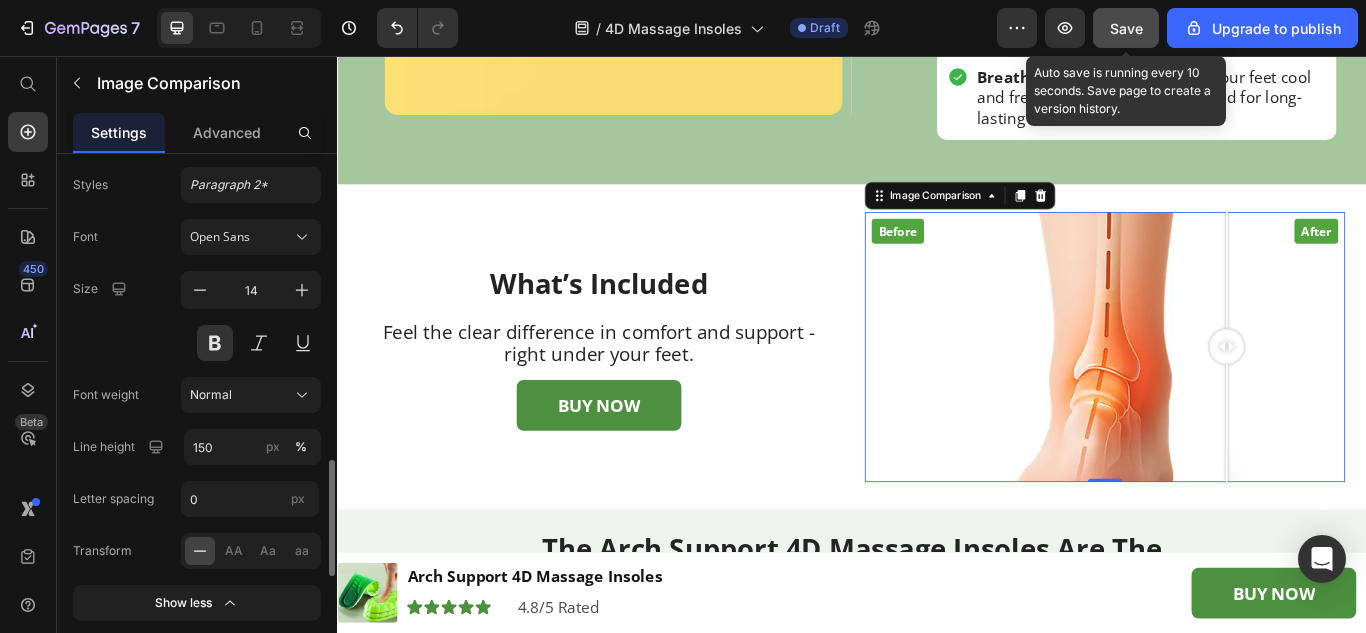 click on "Letter spacing" at bounding box center (113, 499) 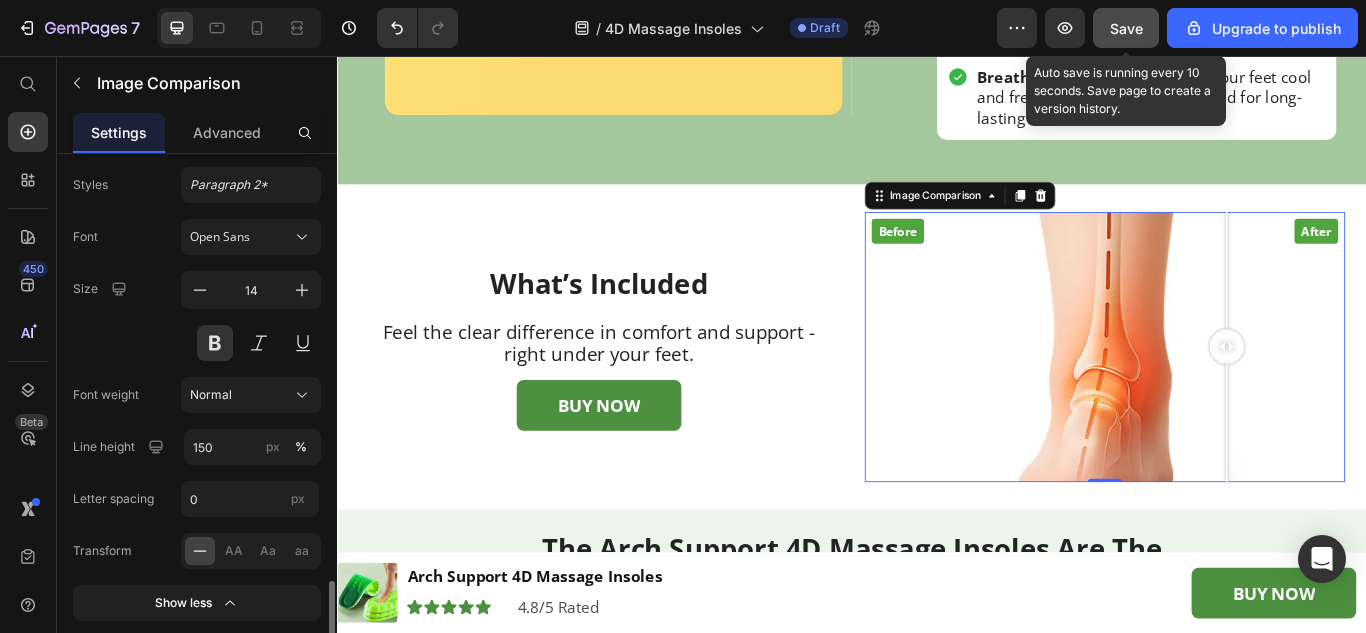 scroll, scrollTop: 1600, scrollLeft: 0, axis: vertical 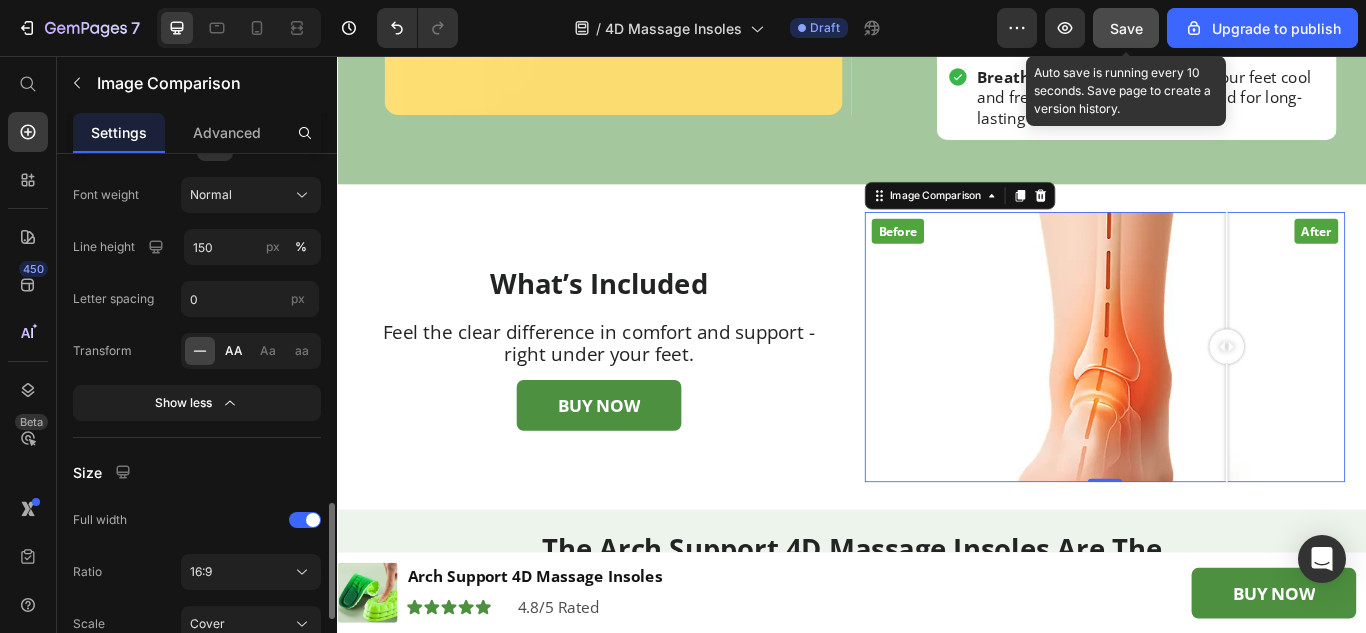 click on "AA" 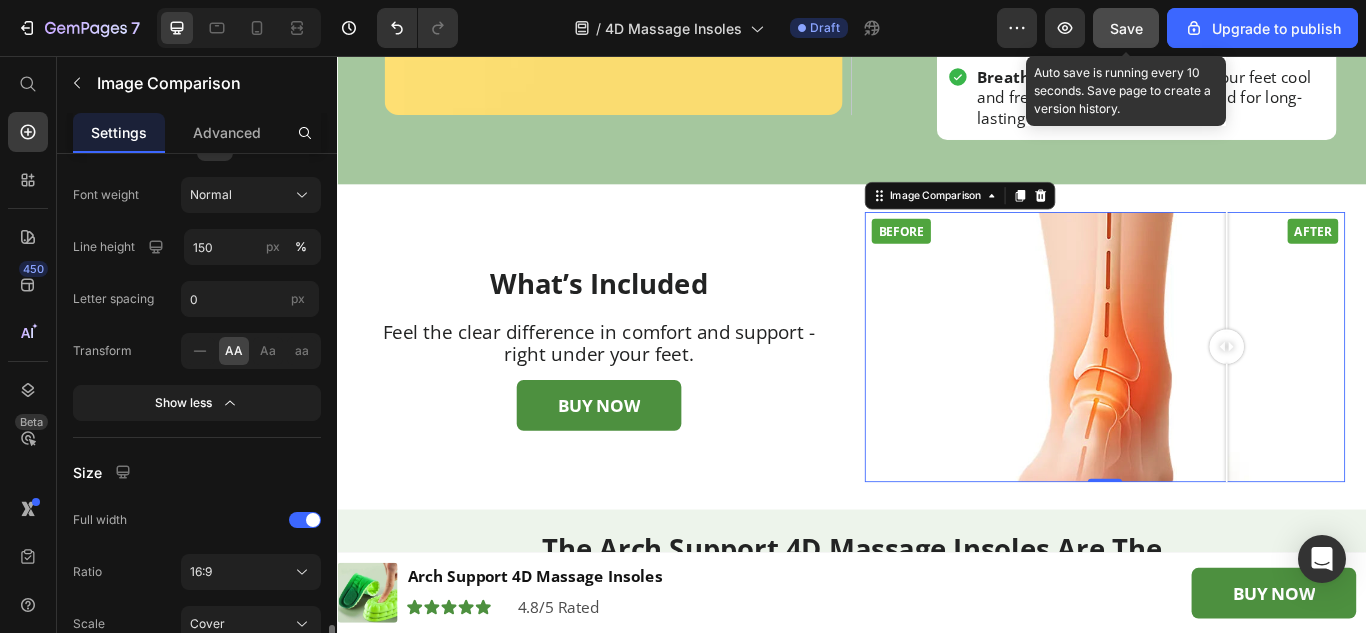 scroll, scrollTop: 1700, scrollLeft: 0, axis: vertical 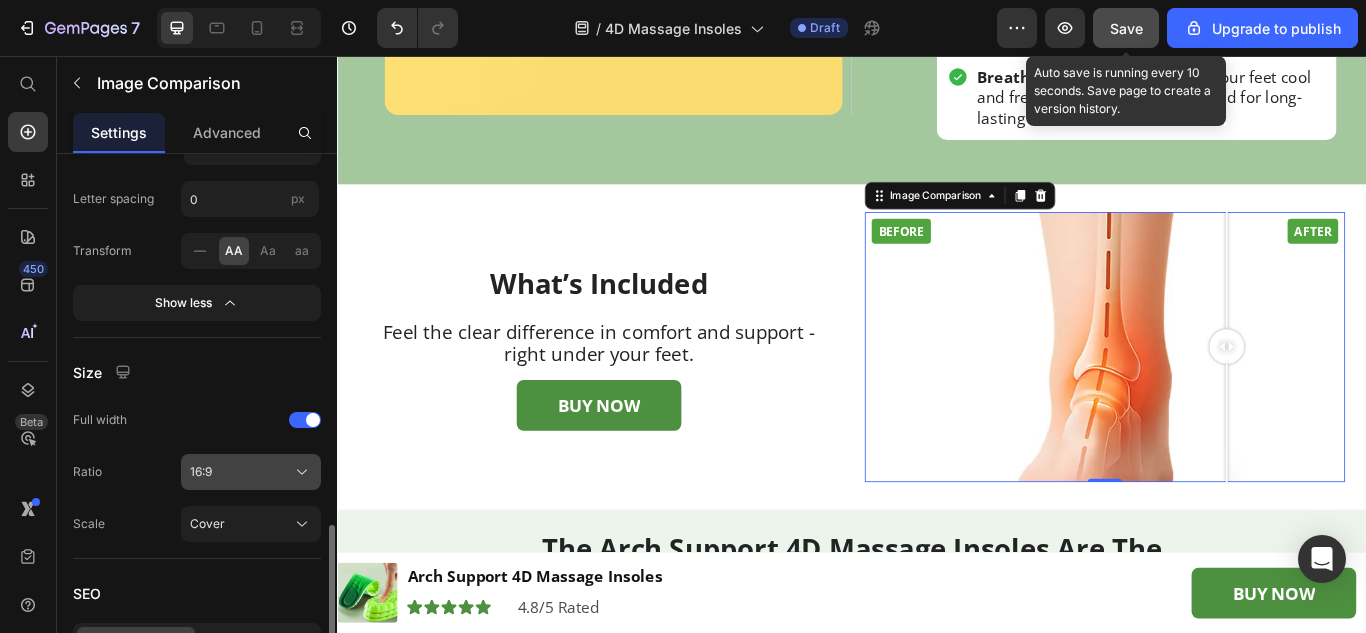 click on "16:9" 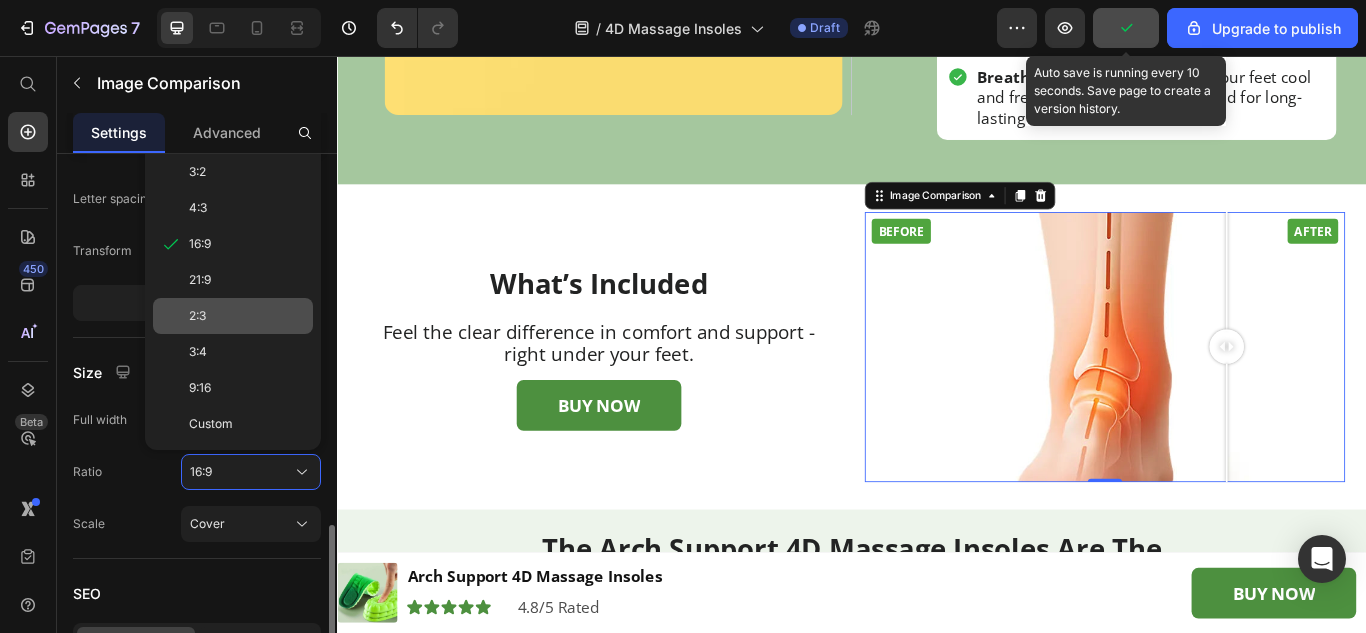 scroll, scrollTop: 1500, scrollLeft: 0, axis: vertical 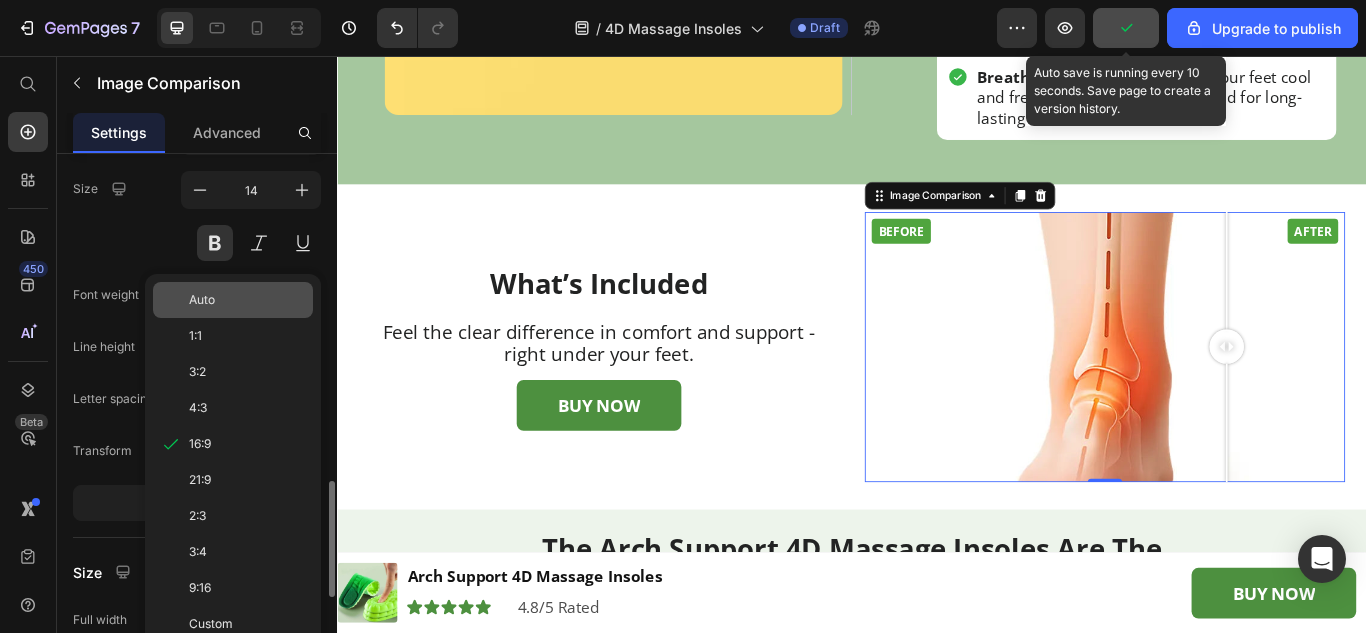 click on "Auto" at bounding box center [247, 300] 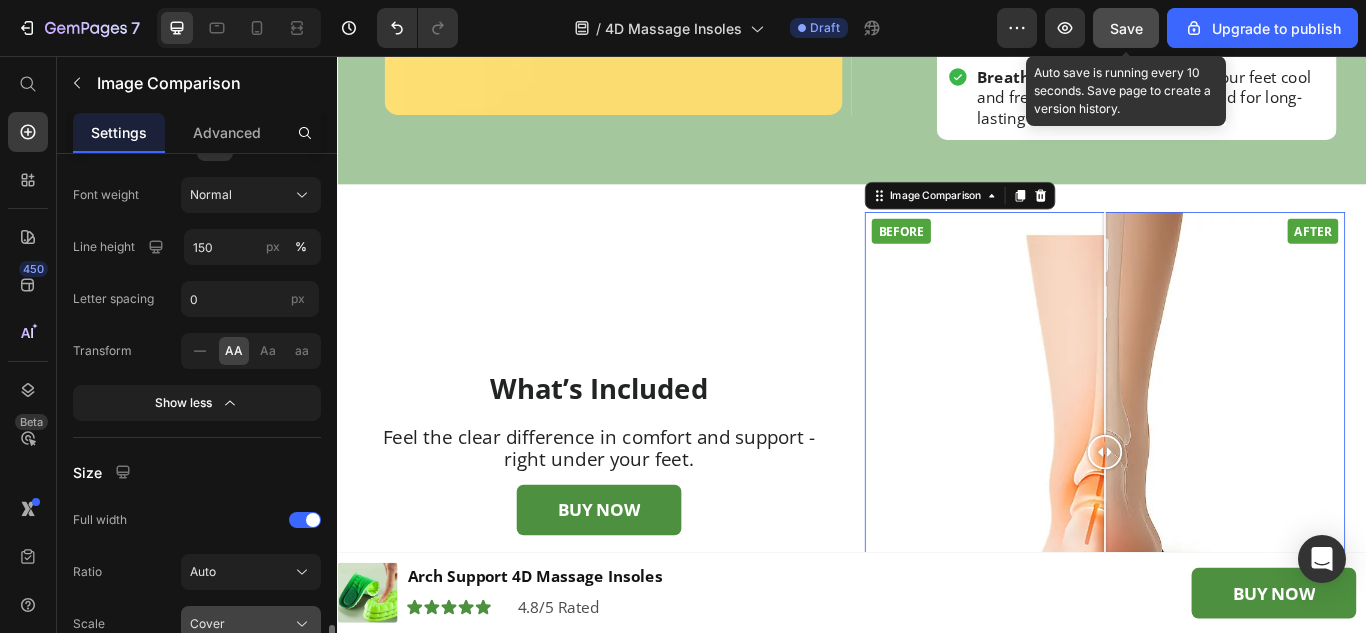 scroll, scrollTop: 1800, scrollLeft: 0, axis: vertical 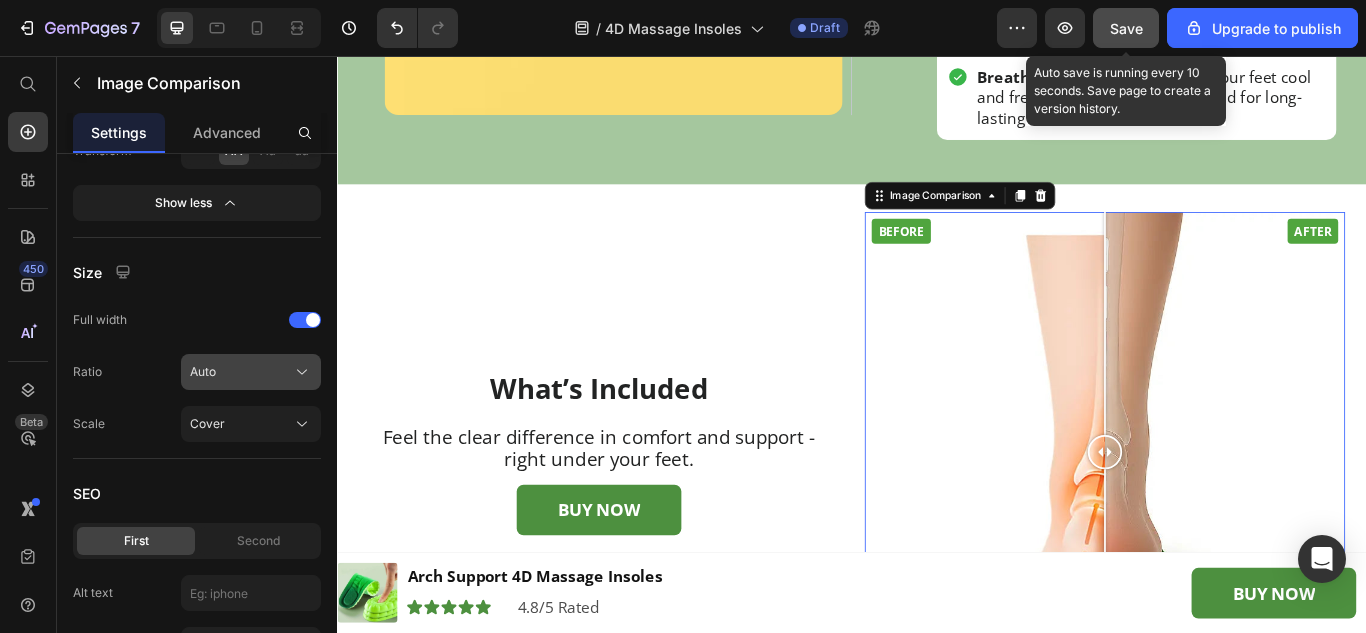 click on "Auto" 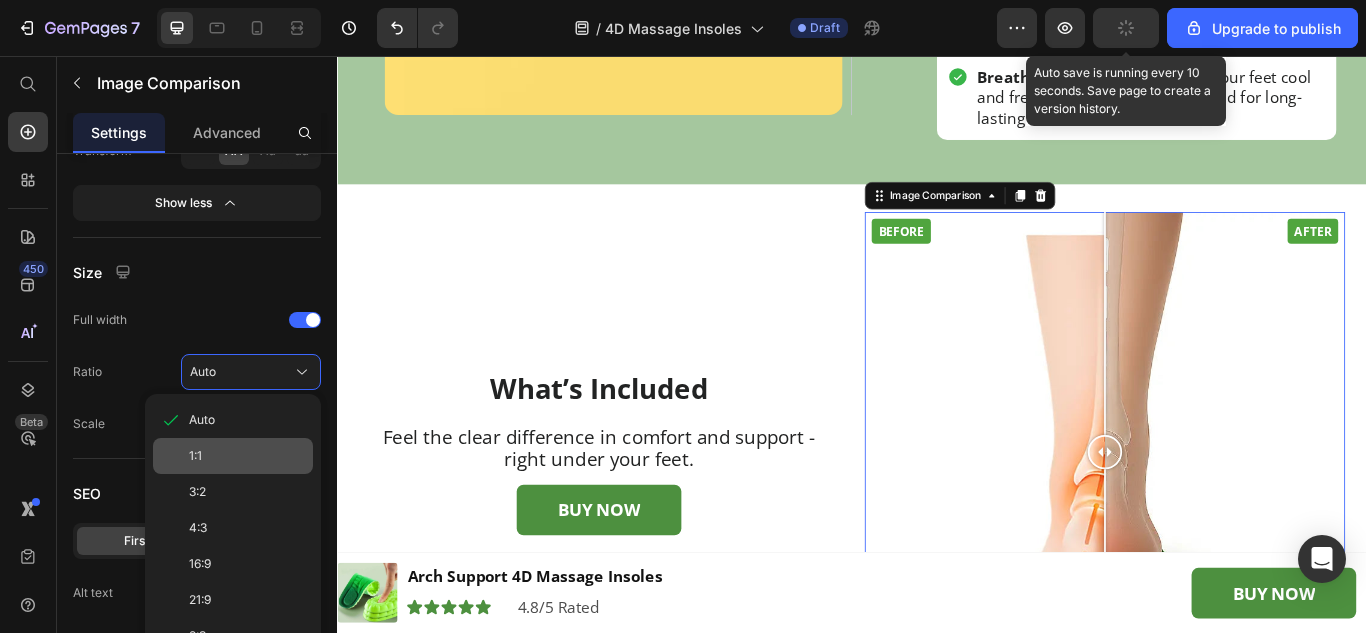 click on "1:1" at bounding box center (247, 456) 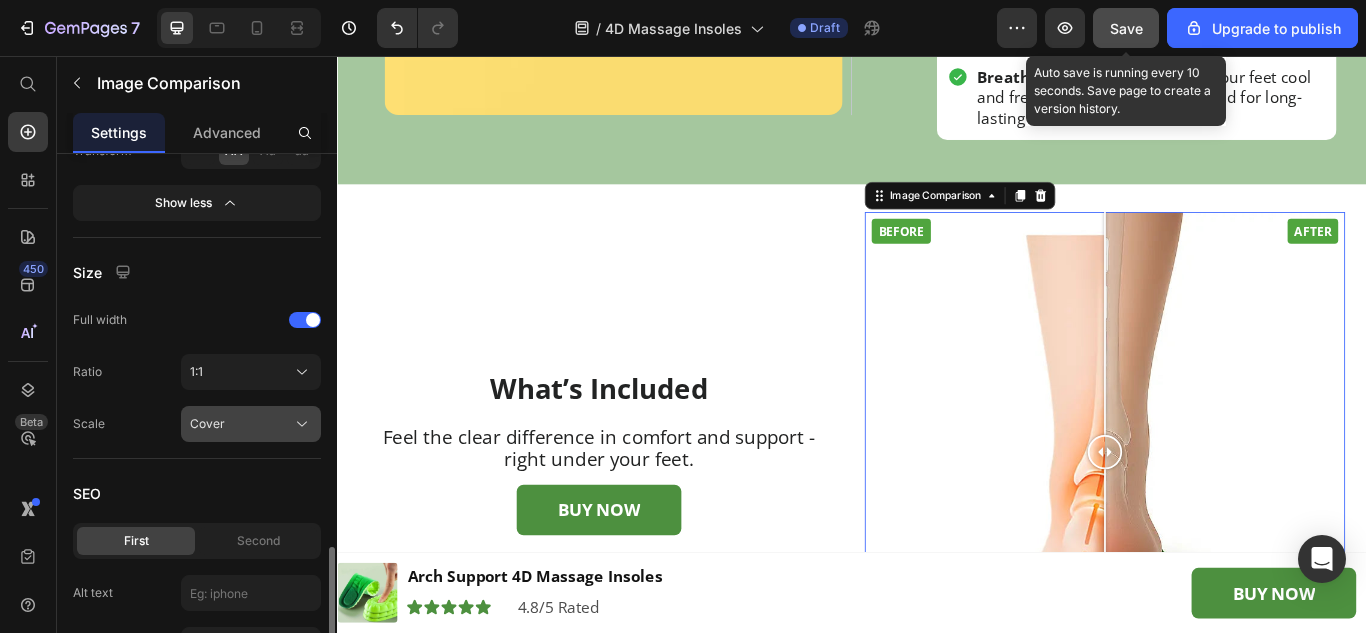 click on "Cover" 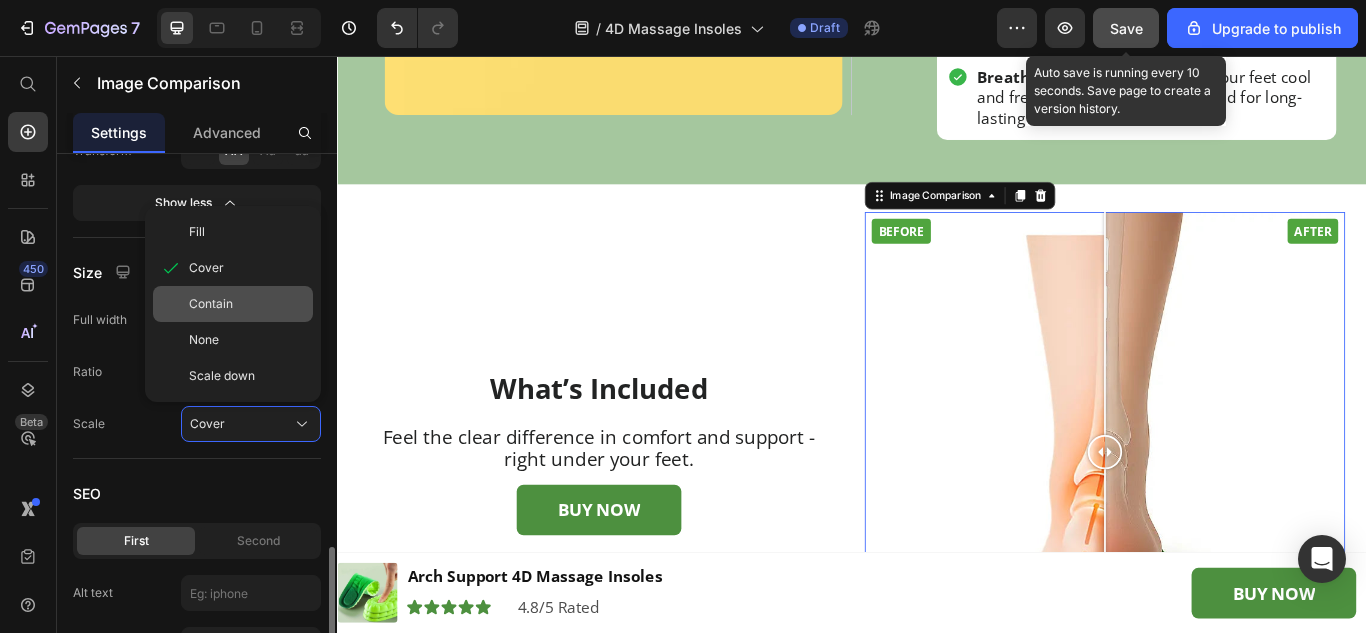 click on "Contain" 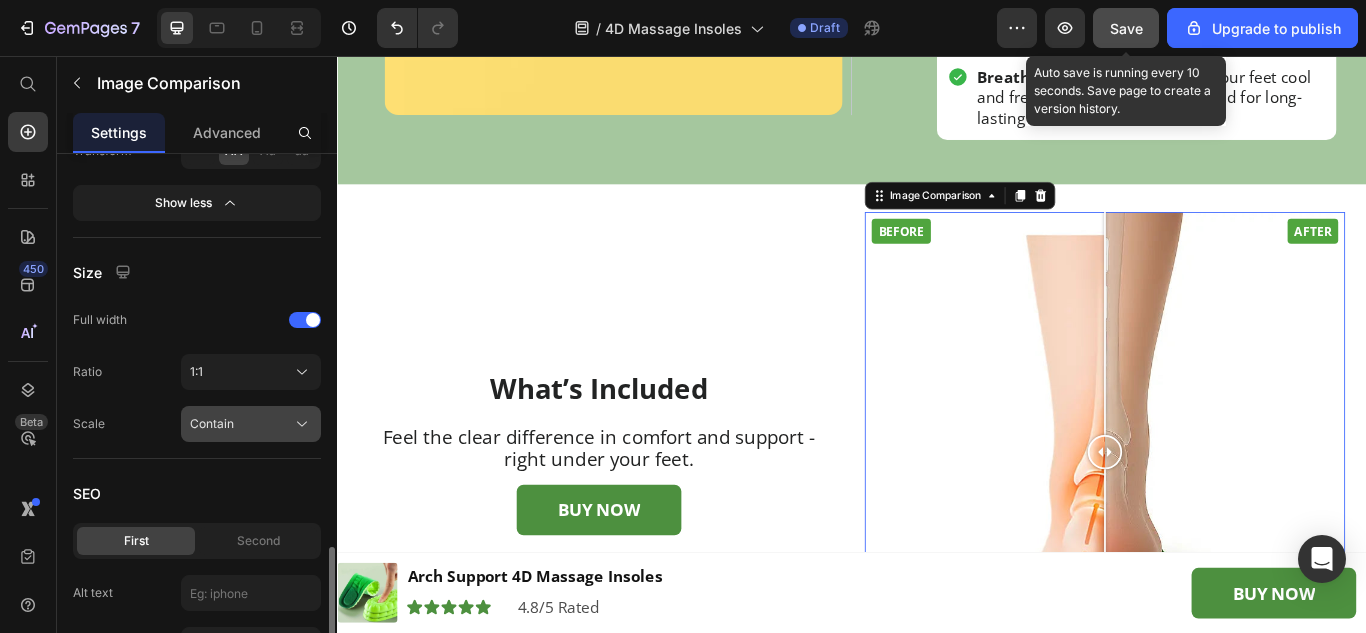 click on "Contain" at bounding box center [212, 424] 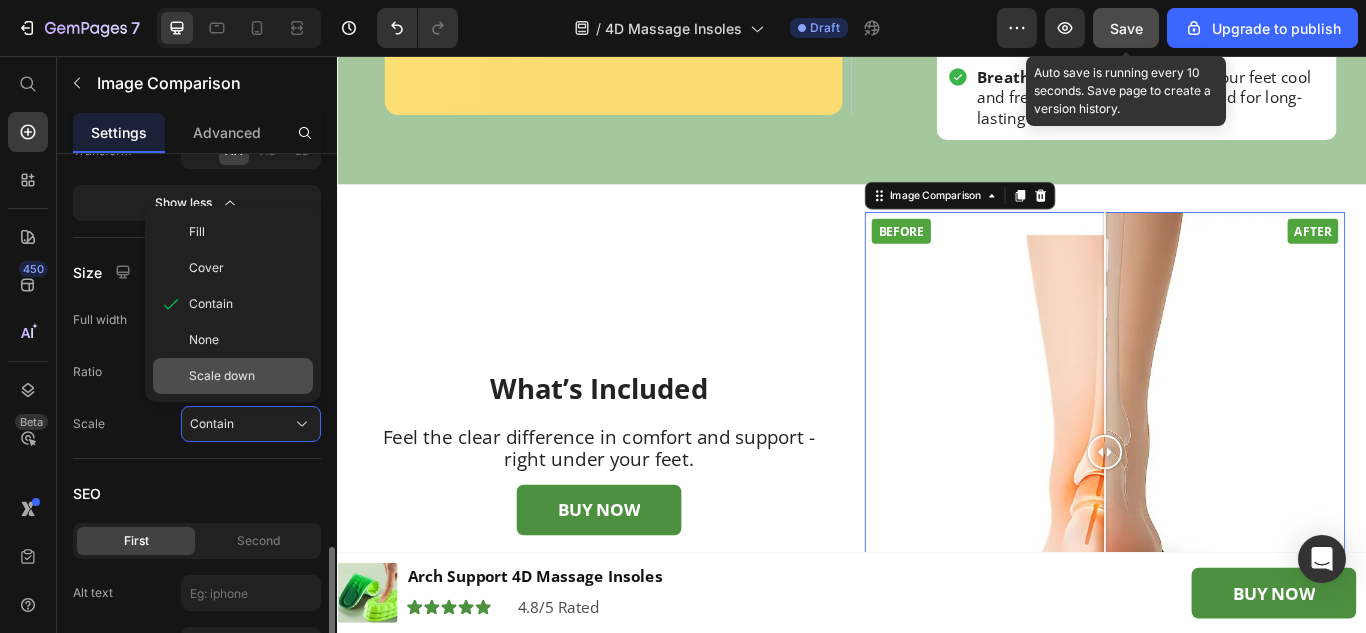 click on "Scale down" at bounding box center (222, 376) 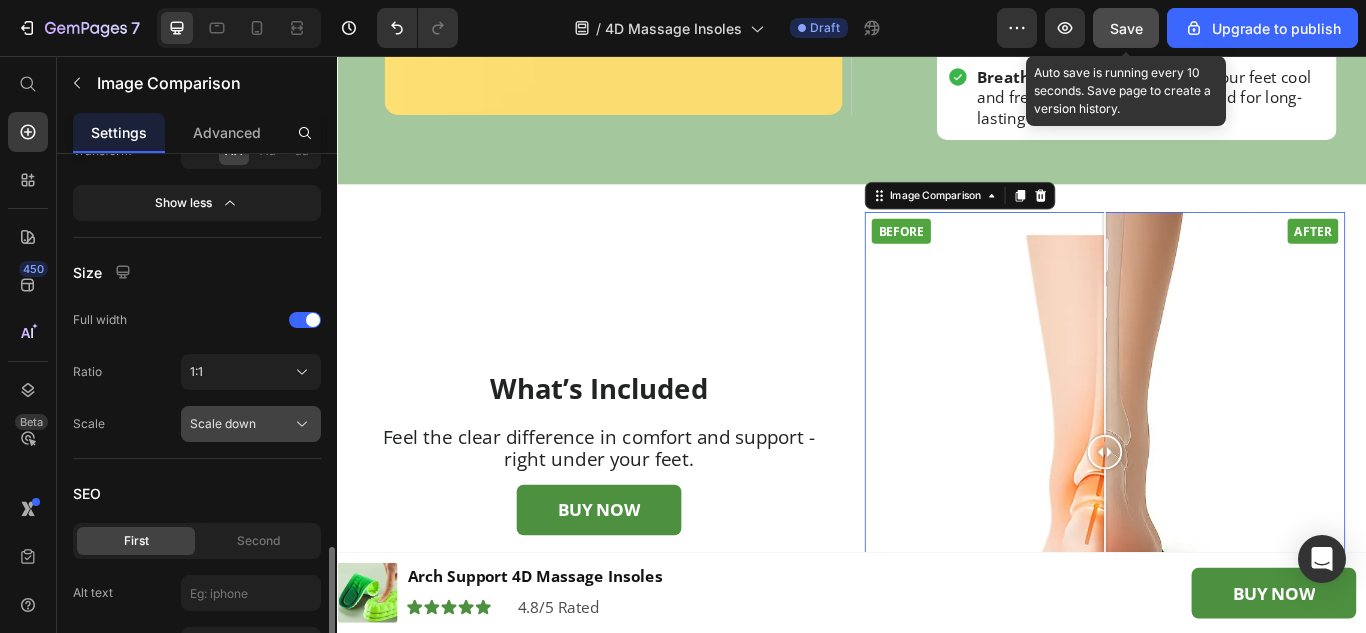 click on "Scale down" at bounding box center (223, 424) 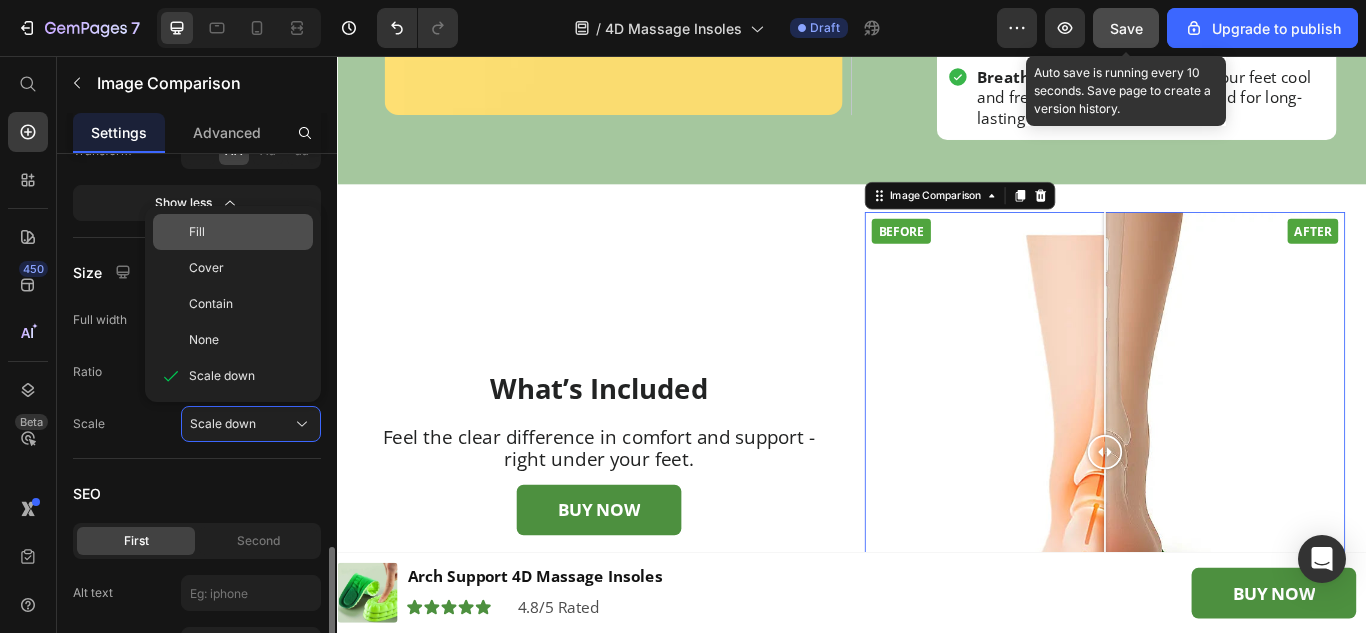 click on "Fill" at bounding box center (247, 232) 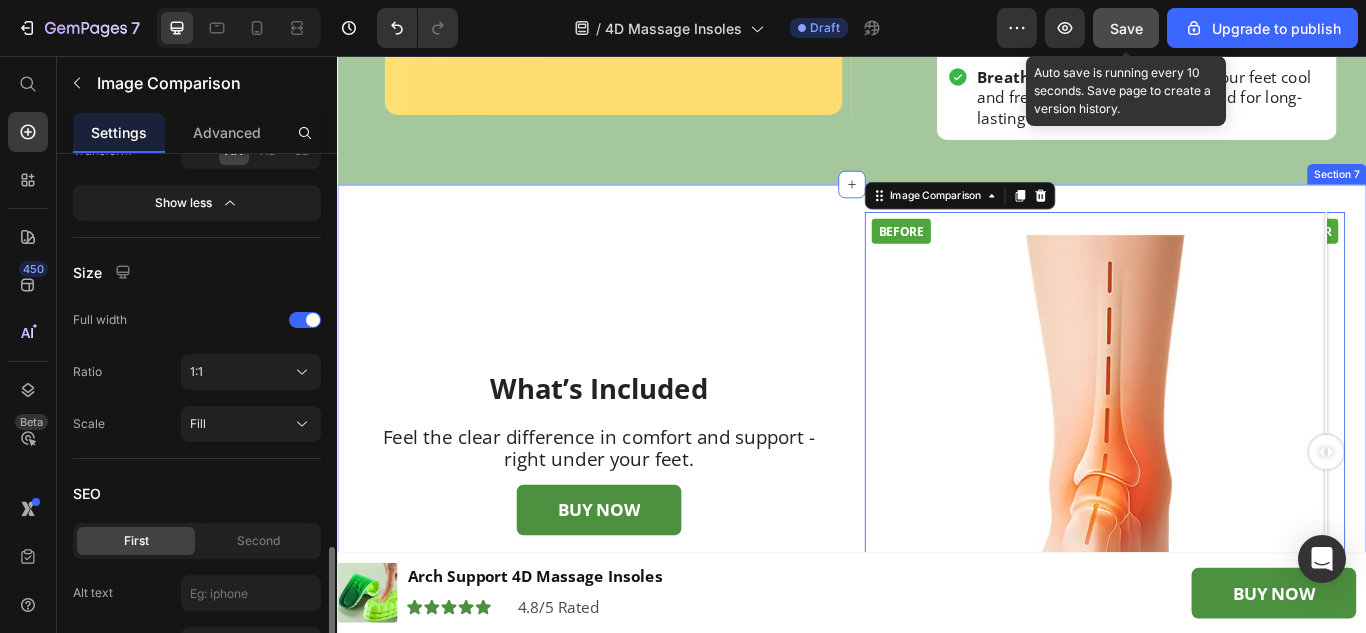 drag, startPoint x: 1104, startPoint y: 513, endPoint x: 1517, endPoint y: 448, distance: 418.0837 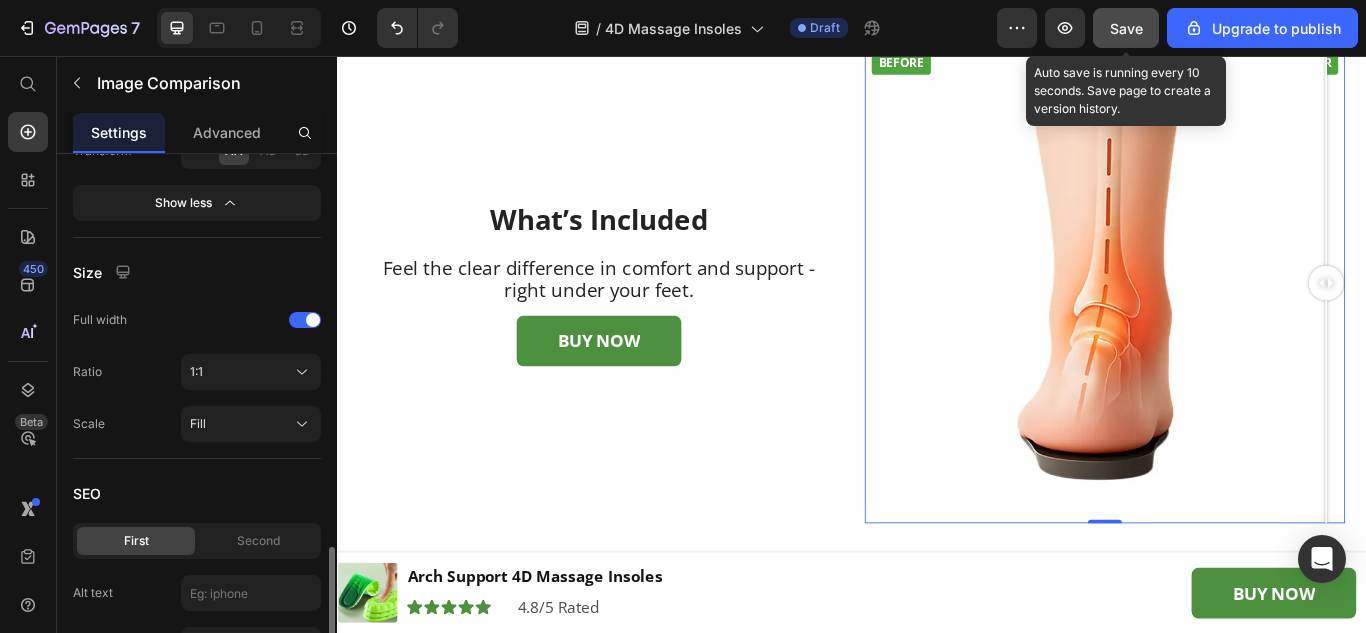 scroll, scrollTop: 4800, scrollLeft: 0, axis: vertical 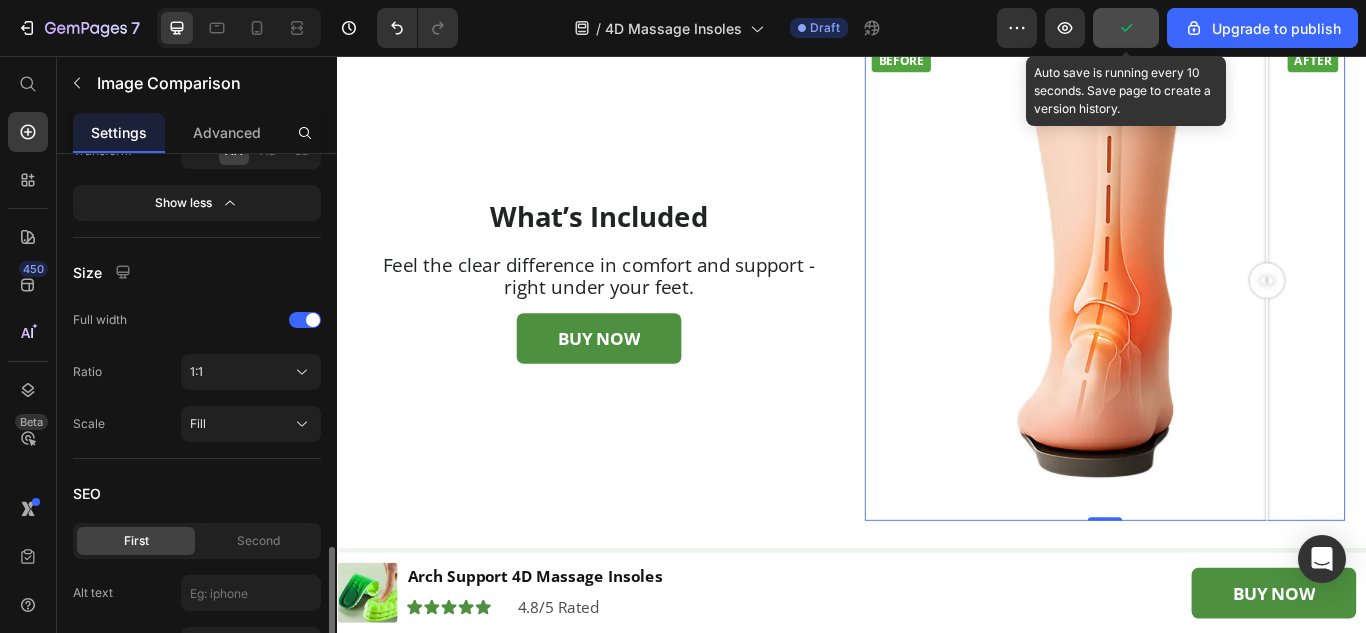 drag, startPoint x: 1255, startPoint y: 382, endPoint x: 1413, endPoint y: 467, distance: 179.41293 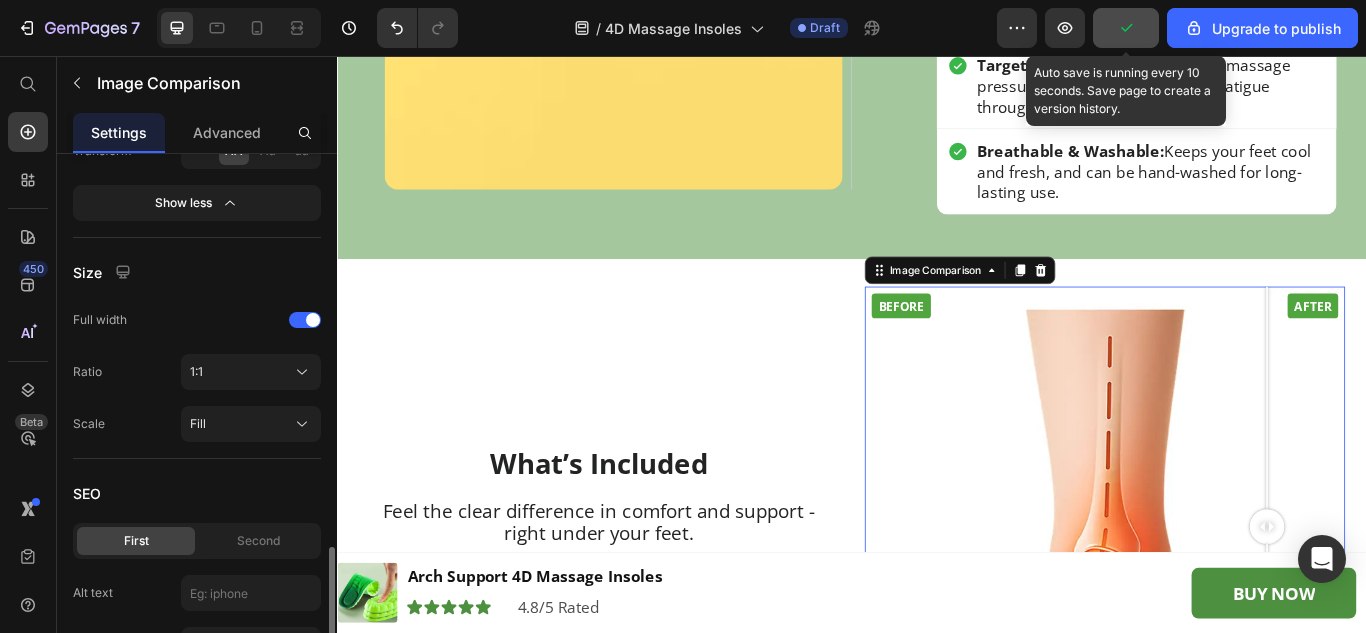 scroll, scrollTop: 4500, scrollLeft: 0, axis: vertical 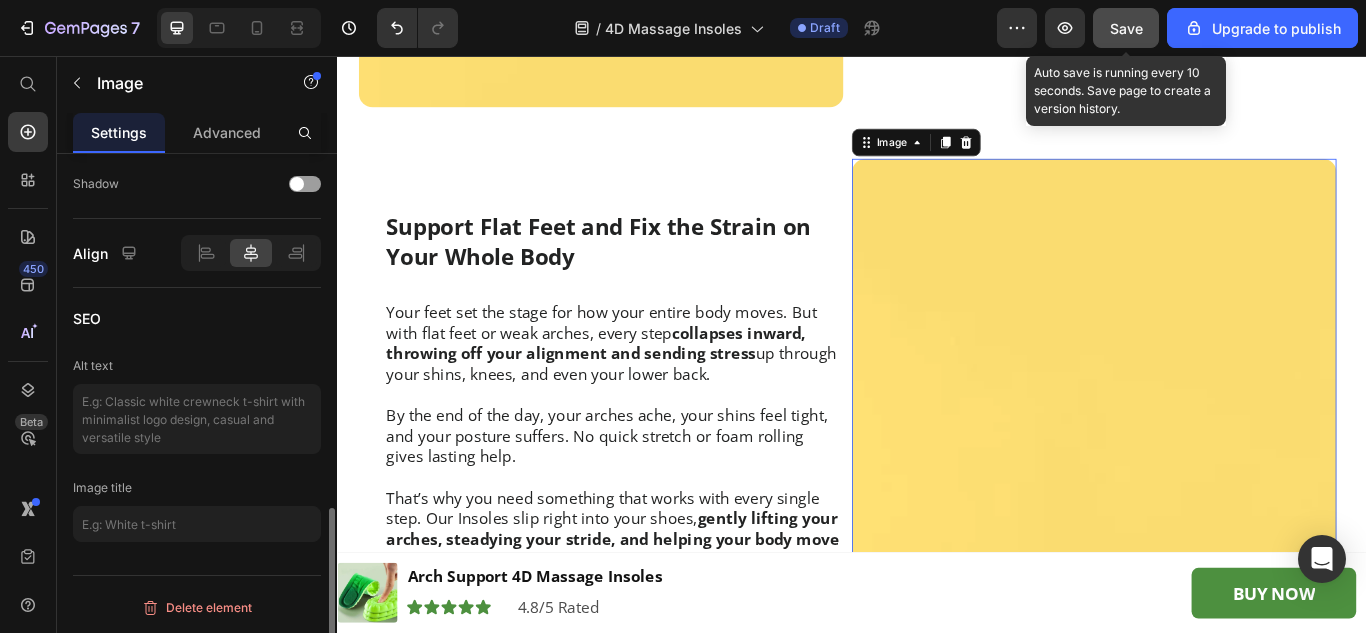 click at bounding box center [1219, 458] 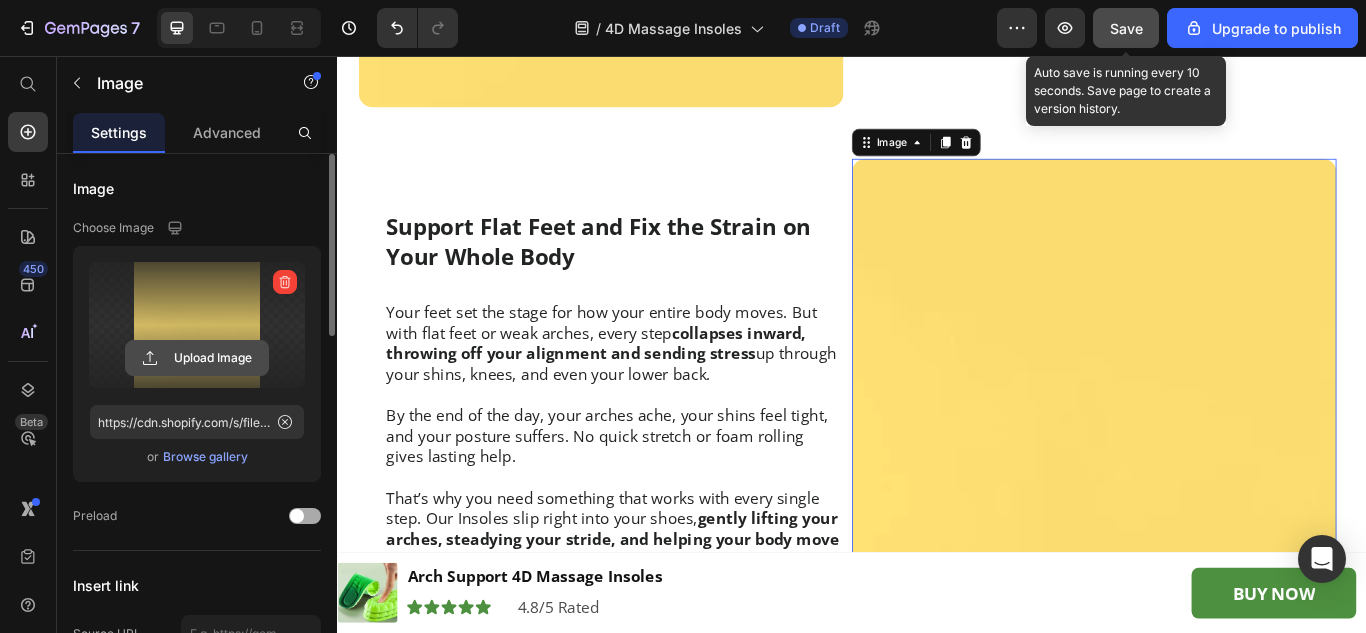 click 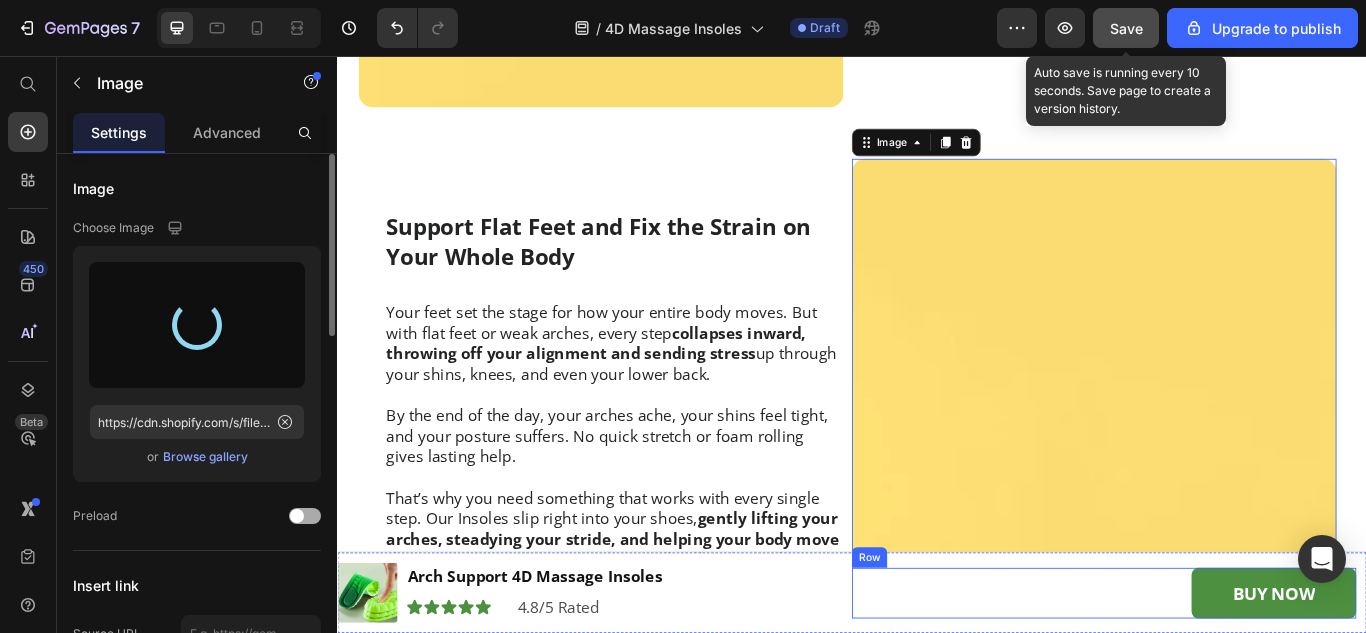 type on "https://cdn.shopify.com/s/files/1/0912/0412/4971/files/gempages_542231623354024964-4d992c21-b918-4dc6-8392-99d8efea28d4.webp" 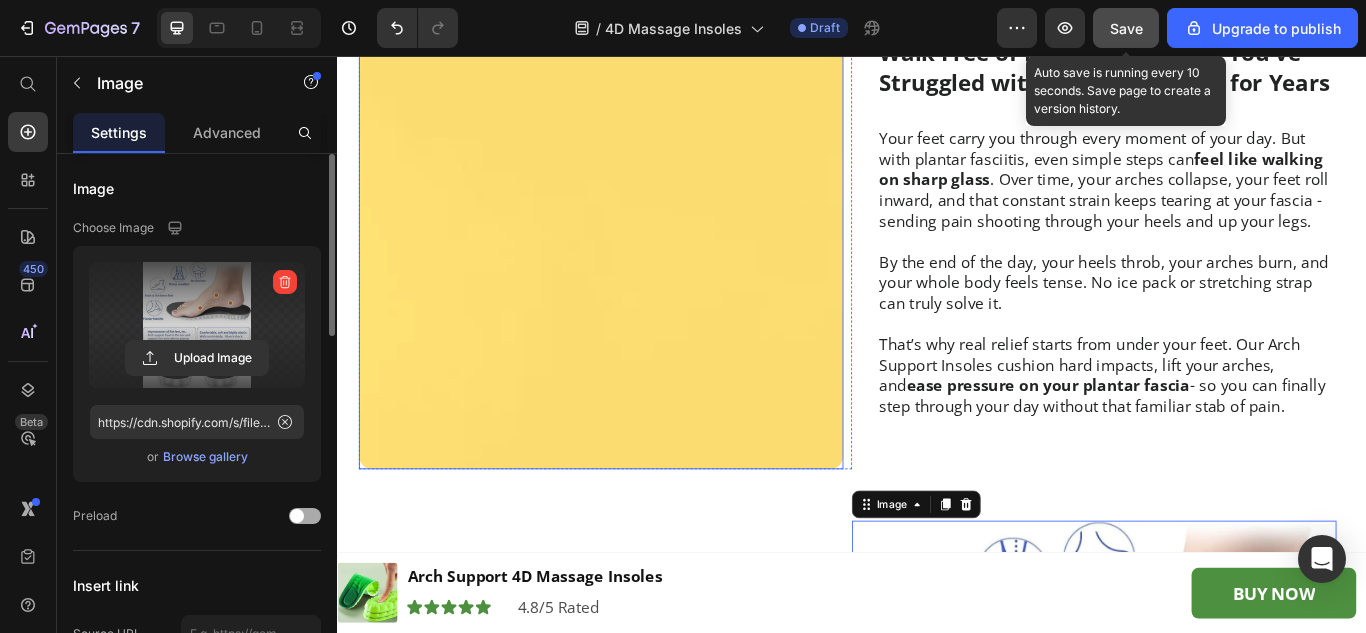 scroll, scrollTop: 2700, scrollLeft: 0, axis: vertical 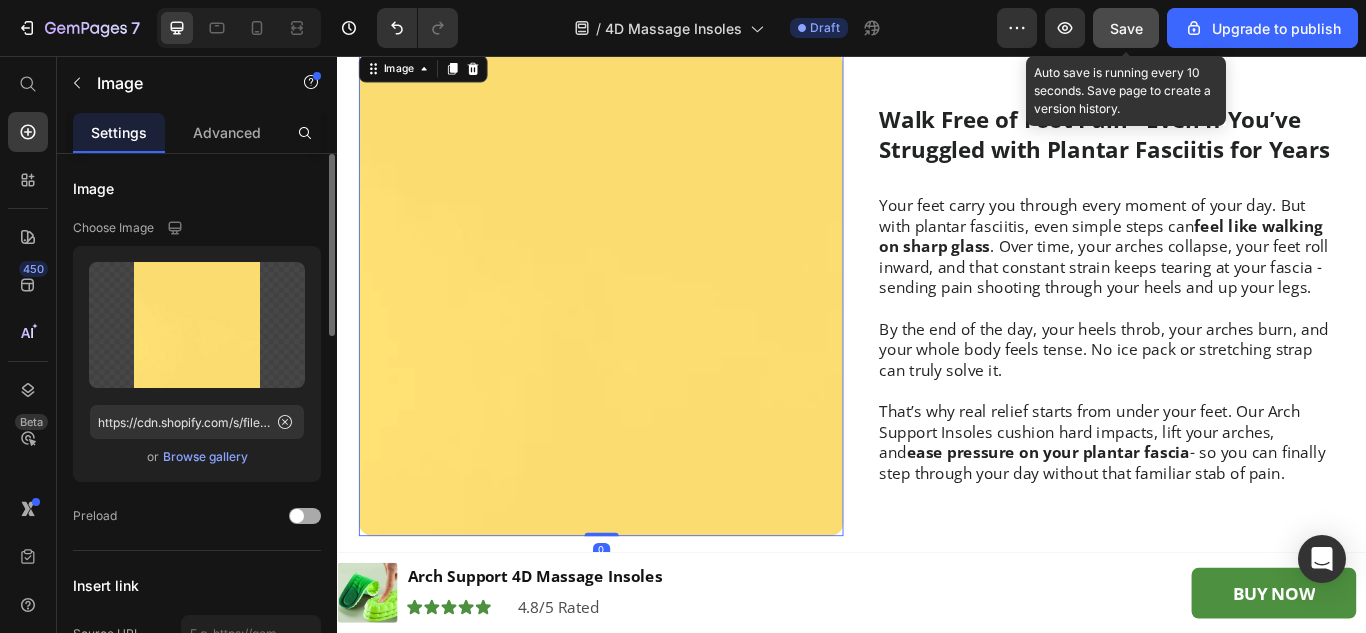 click at bounding box center [644, 333] 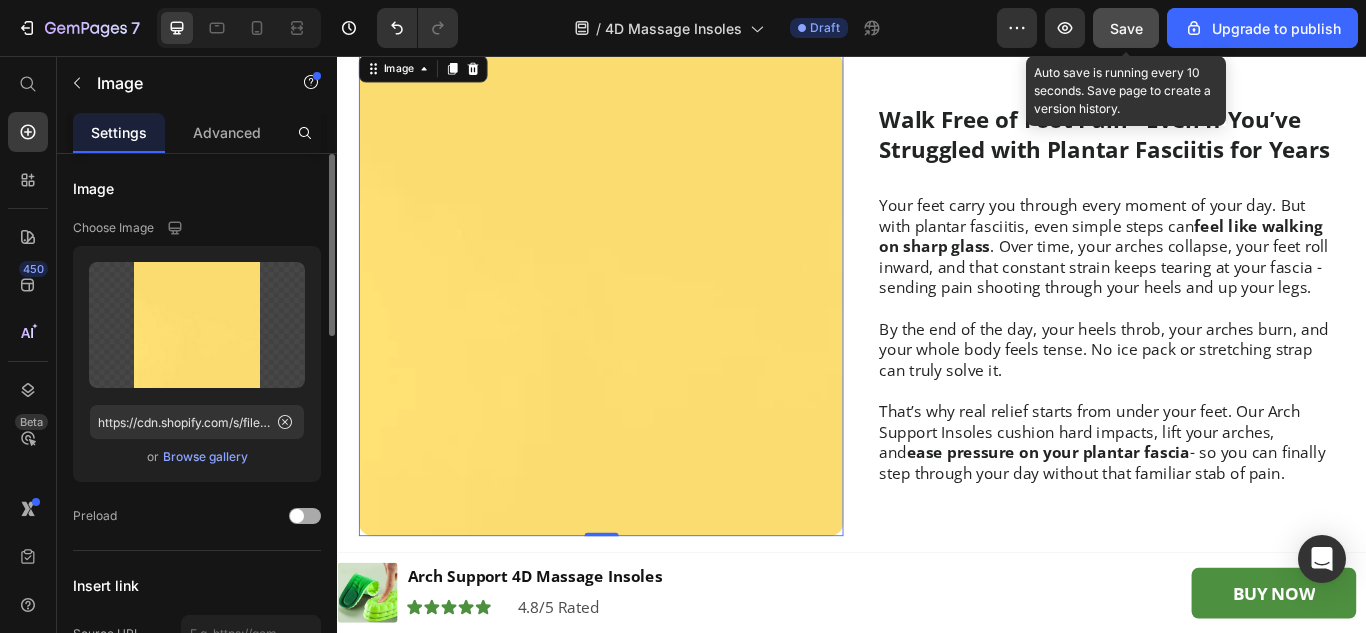 click on "Browse gallery" at bounding box center (205, 457) 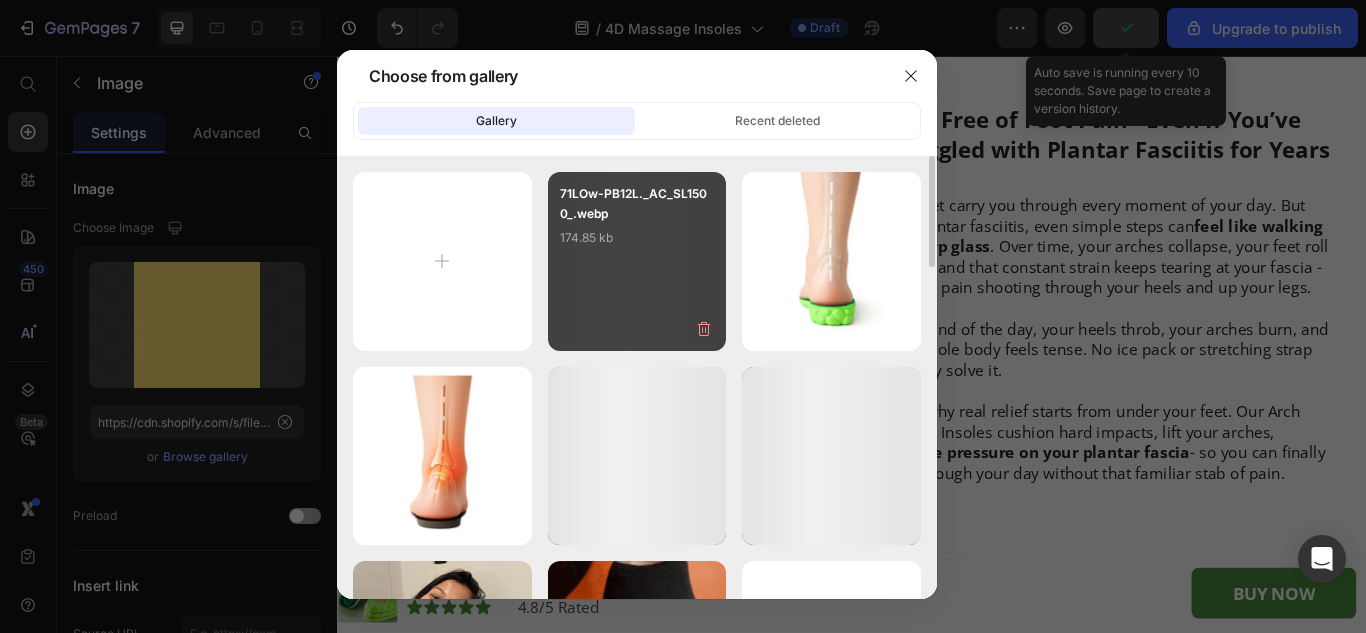click on "71LOw-PB12L._AC_SL1500_.webp 174.85 kb" at bounding box center (637, 261) 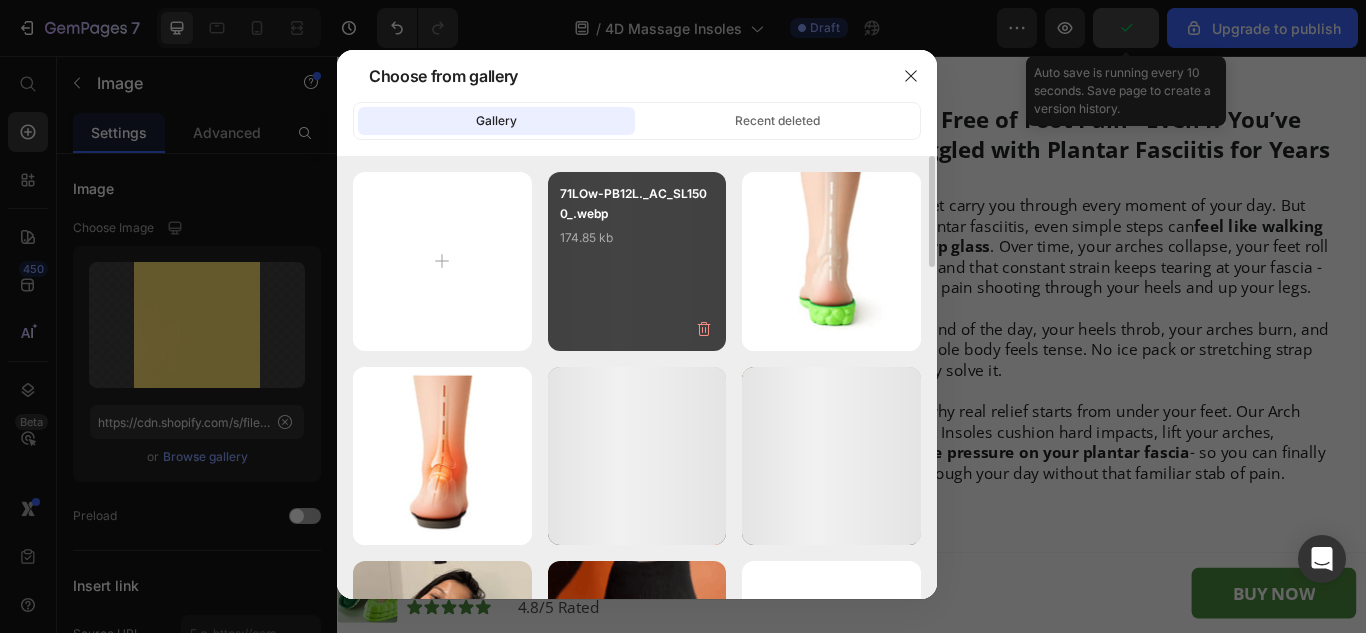 type on "https://cdn.shopify.com/s/files/1/0912/0412/4971/files/gempages_542231623354024964-4d992c21-b918-4dc6-8392-99d8efea28d4.webp" 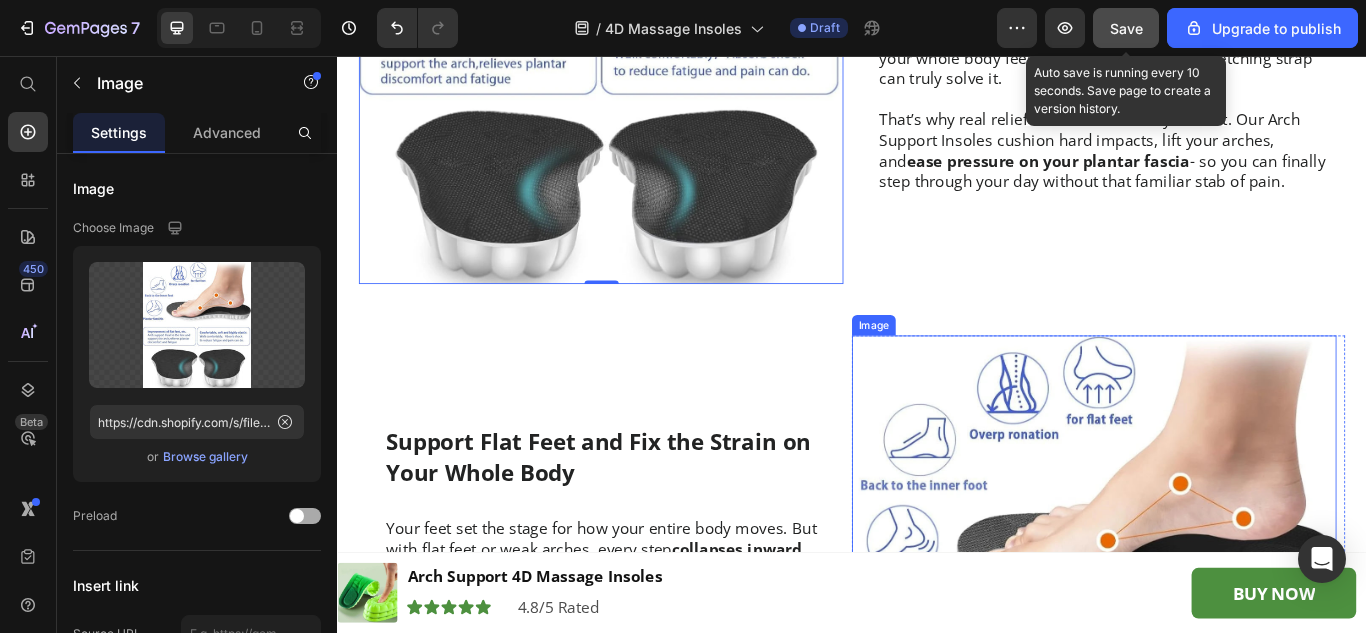 scroll, scrollTop: 3200, scrollLeft: 0, axis: vertical 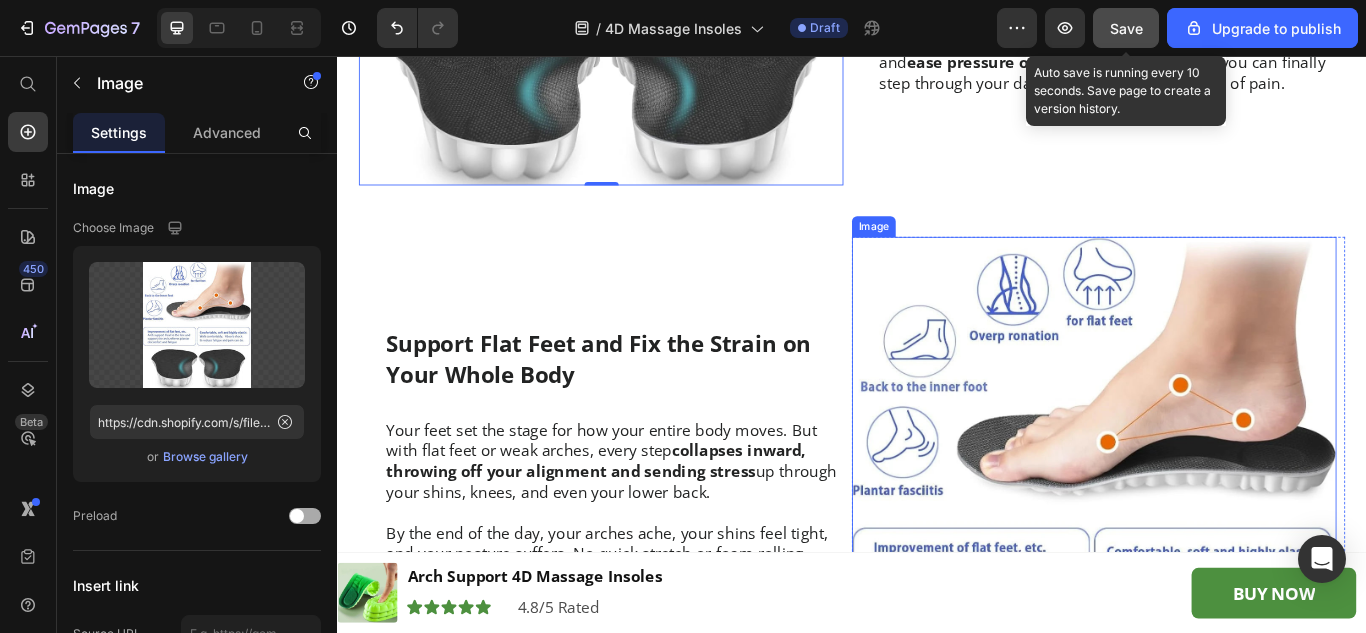 click at bounding box center (1219, 595) 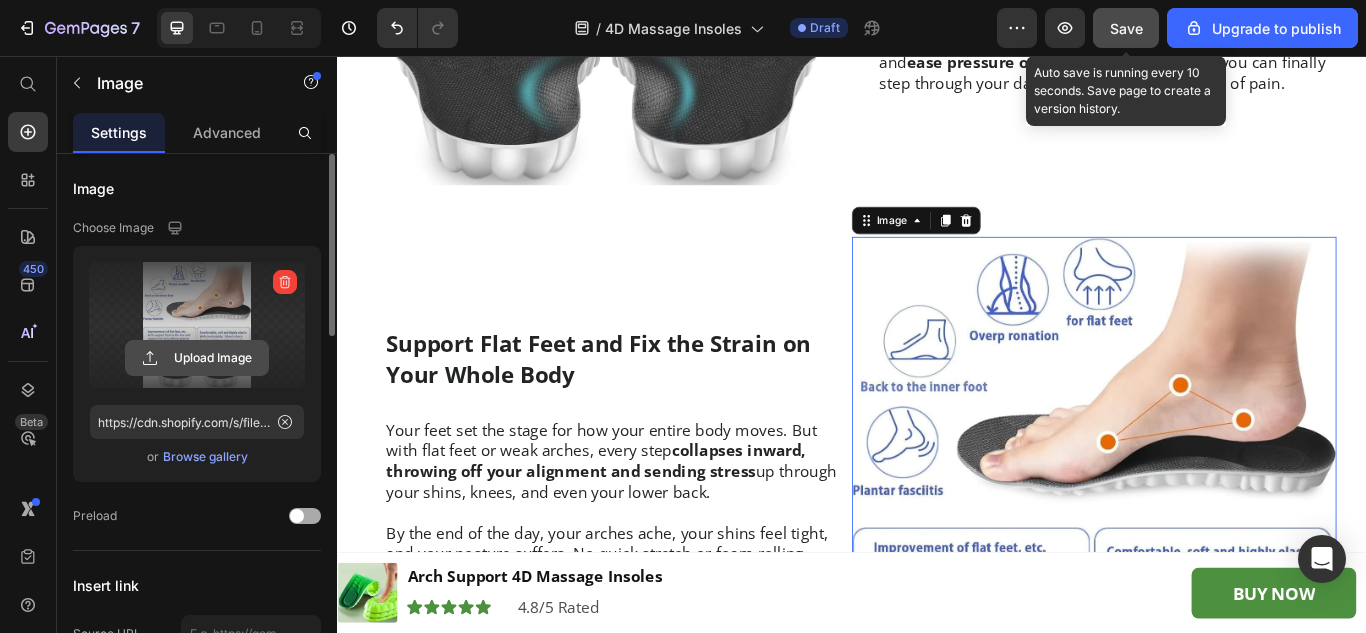 click 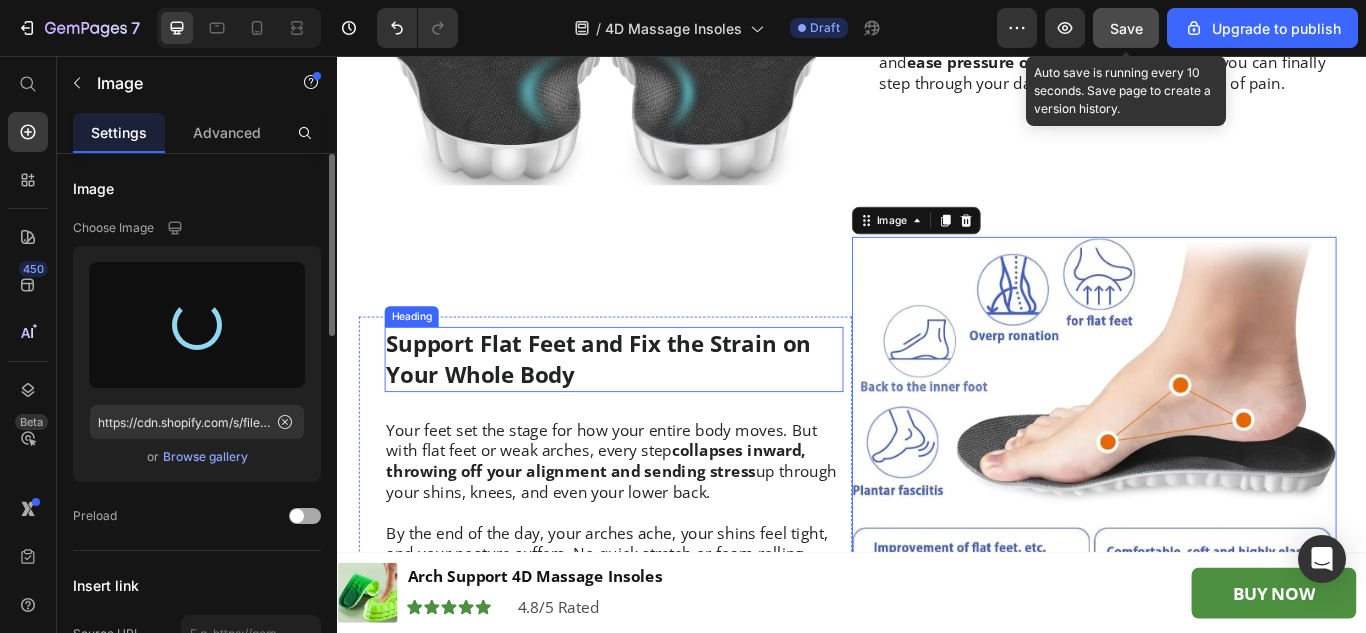 type on "https://cdn.shopify.com/s/files/1/0912/0412/4971/files/gempages_542231623354024964-eaf0b02e-cbdd-47c0-93d1-6456b3e55765.webp" 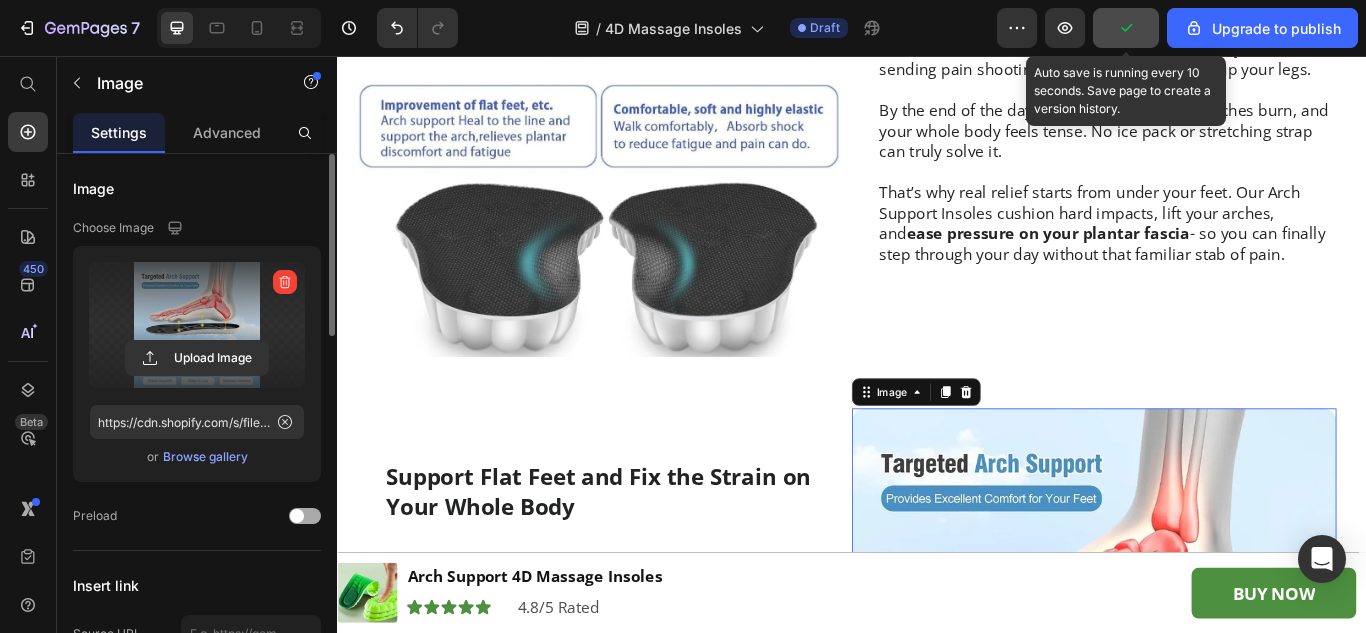 scroll, scrollTop: 3400, scrollLeft: 0, axis: vertical 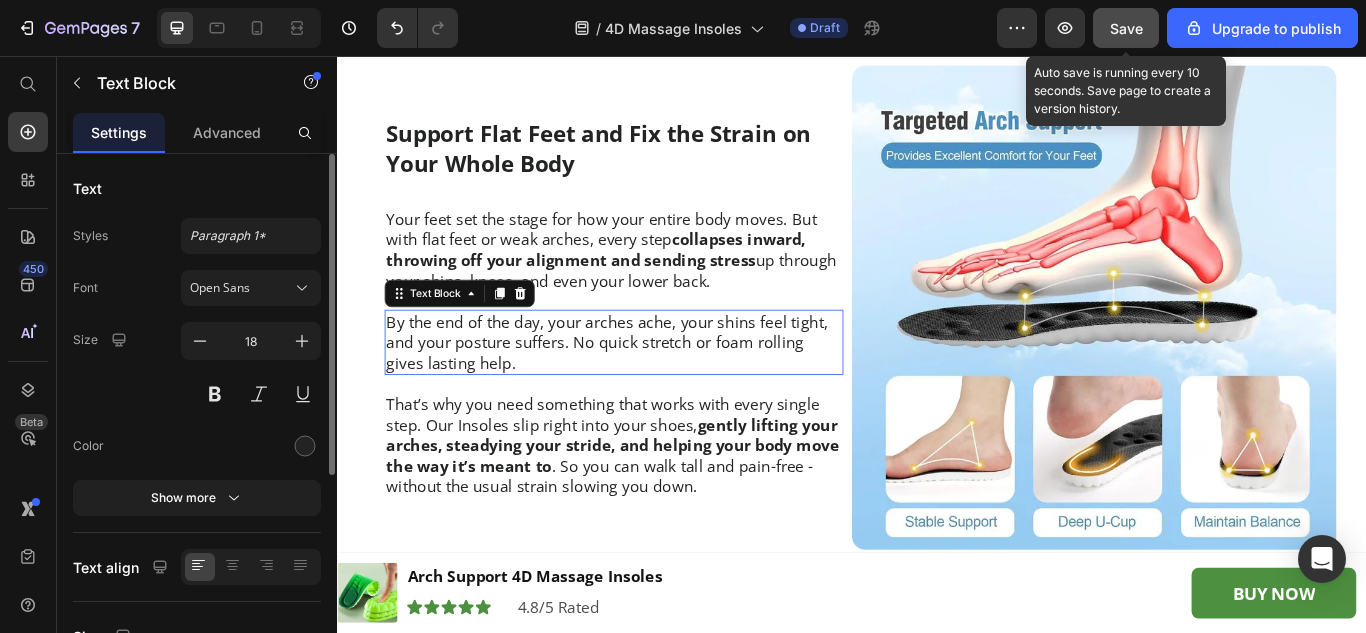 click on "By the end of the day, your arches ache, your shins feel tight, and your posture suffers. No quick stretch or foam rolling gives lasting help." at bounding box center (659, 390) 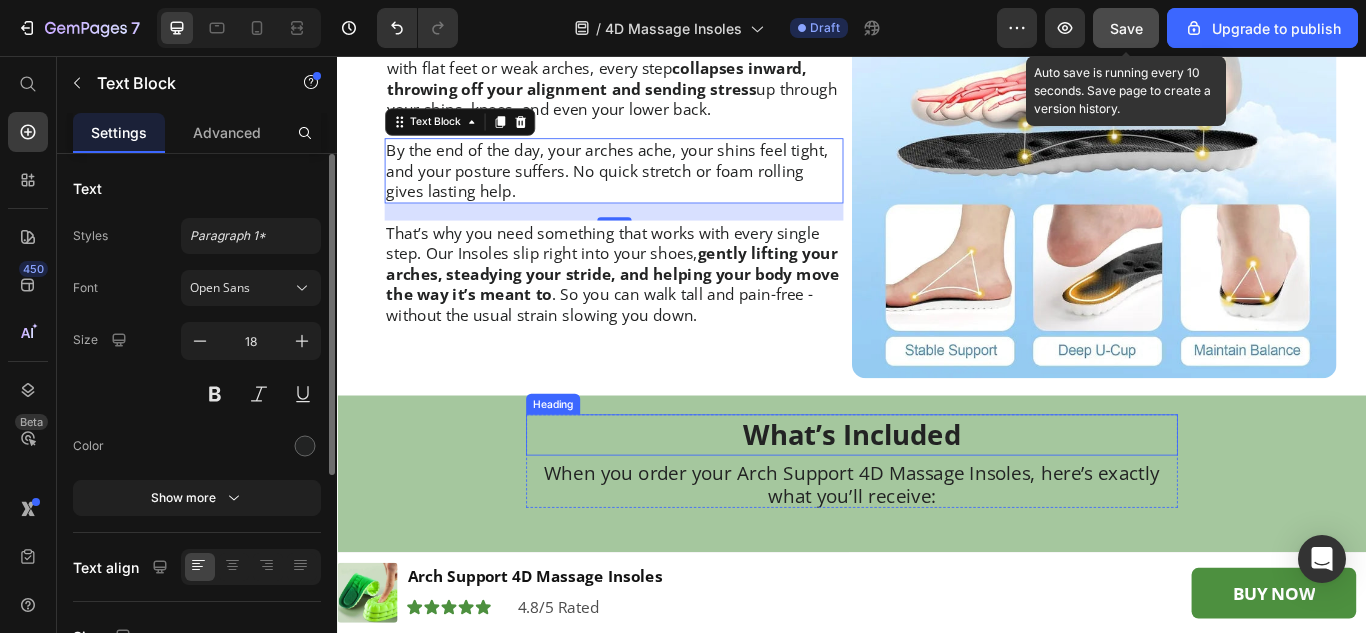 scroll, scrollTop: 4000, scrollLeft: 0, axis: vertical 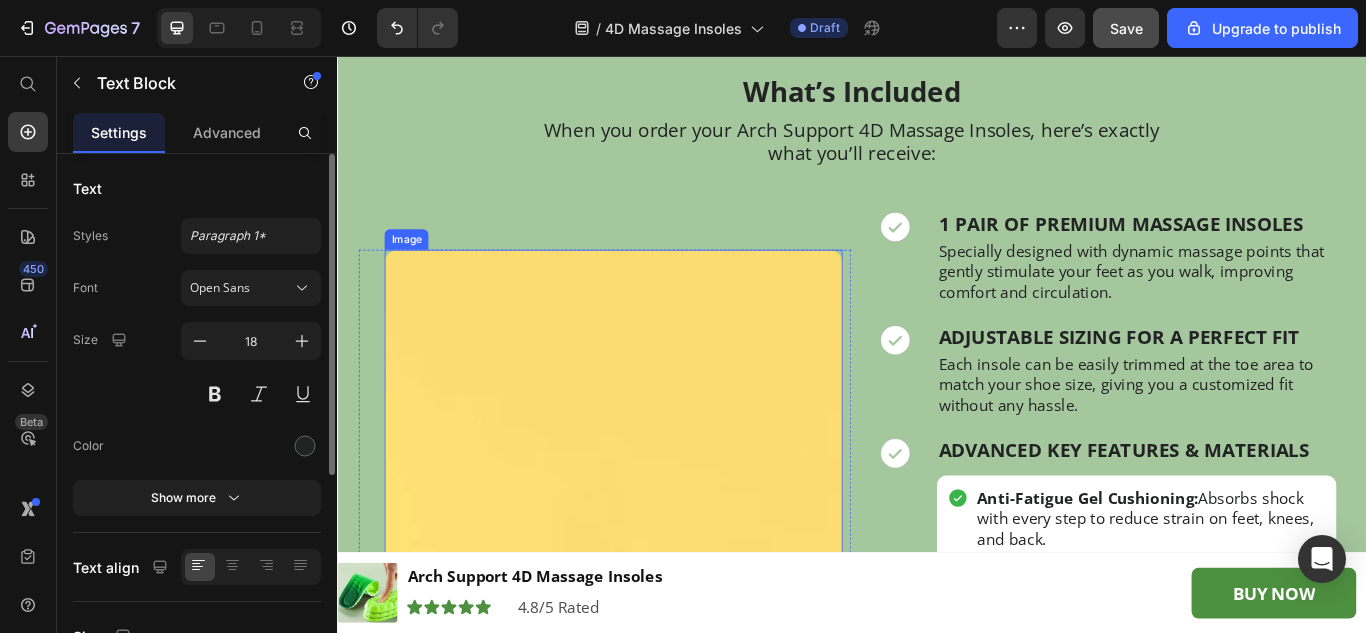 click at bounding box center (659, 549) 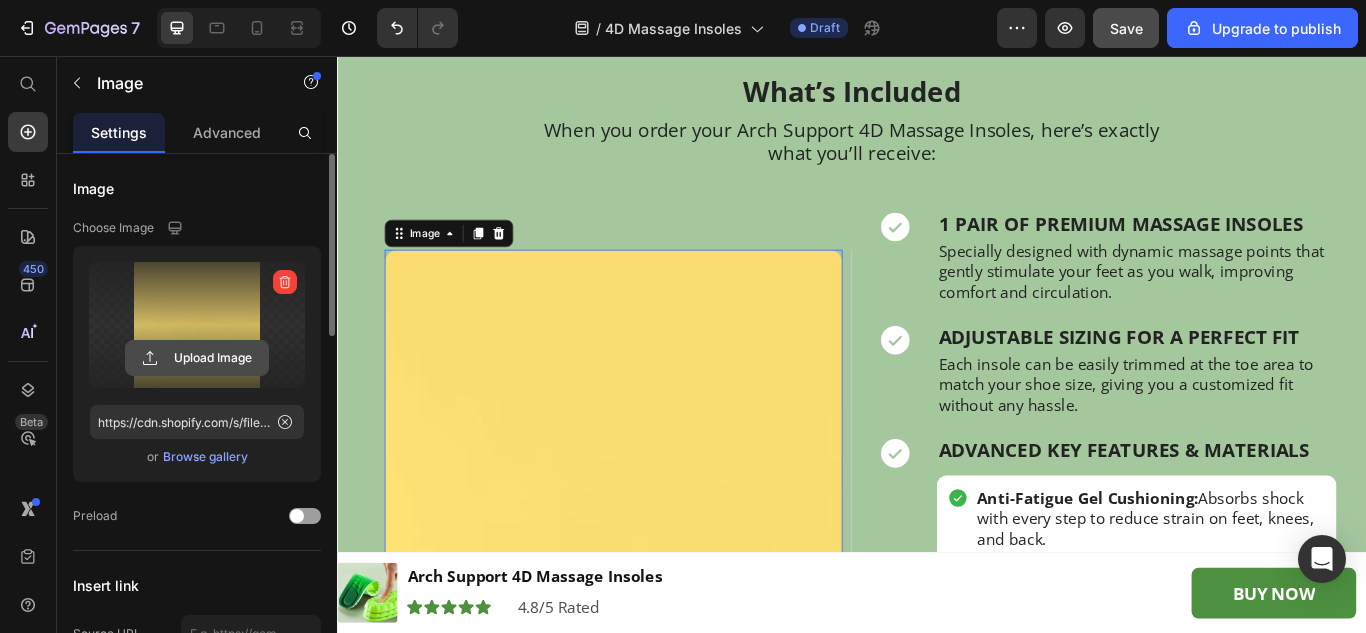 click 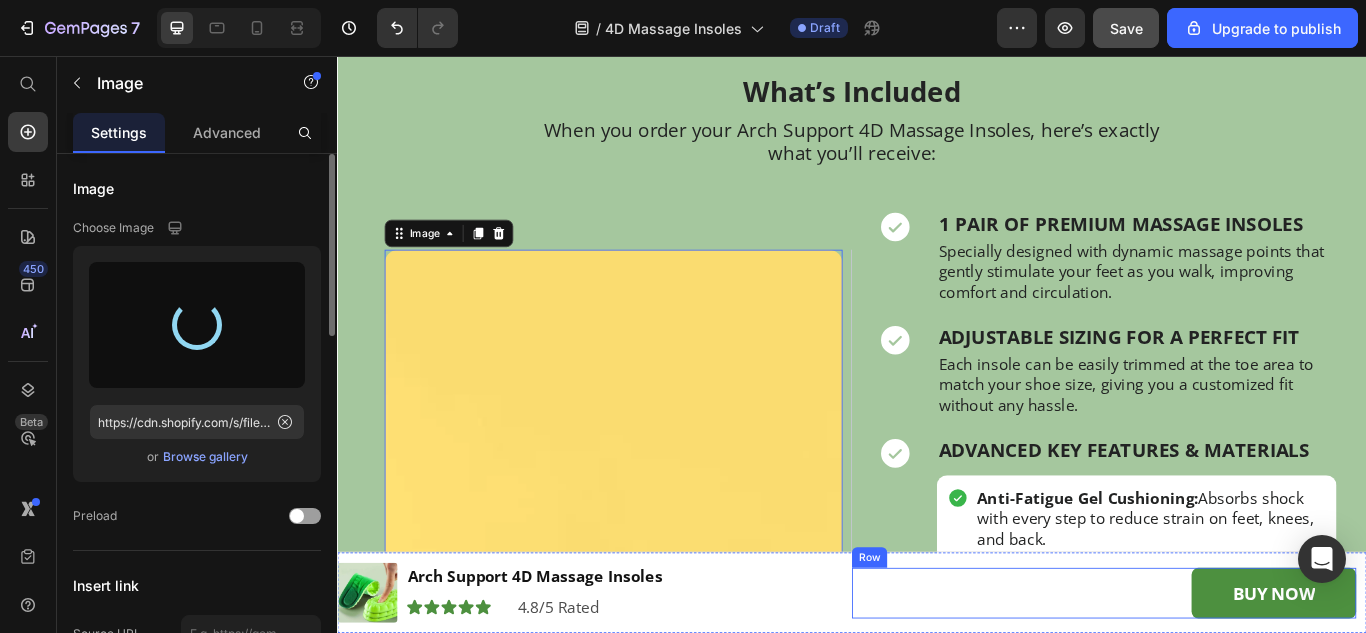 type on "https://cdn.shopify.com/s/files/1/0912/0412/4971/files/gempages_542231623354024964-c80d5ec9-d2cf-47a6-90a7-858885e9f3f0.webp" 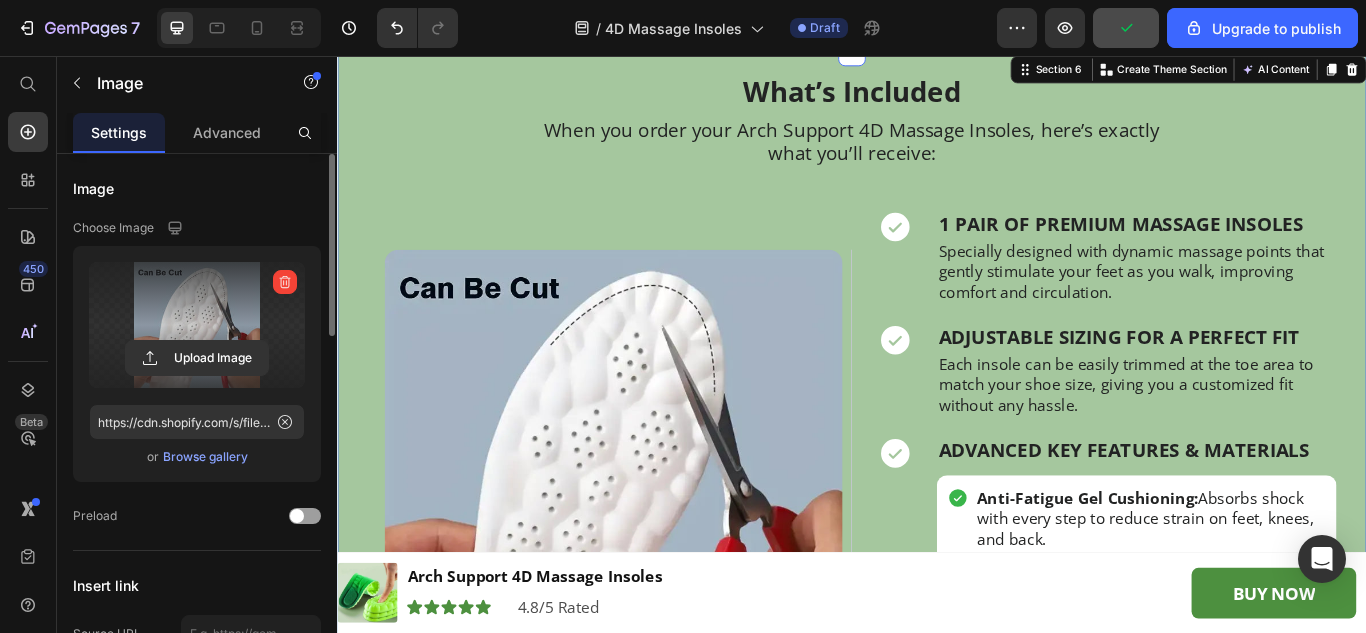click on "What’s Included Heading When you order your Arch Support 4D Massage Insoles, here’s exactly what you’ll receive: Text Block Row Image Row
Icon 1 Pair of Premium Massage Insoles Text Block Specially designed with dynamic massage points that gently stimulate your feet as you walk, improving comfort and circulation. Text Block Row Row
Icon Adjustable Sizing for a Perfect Fit Text Block Each insole can be easily trimmed at the toe area to match your shoe size, giving you a customized fit without any hassle. Text Block Row Row
Icon Advanced Key Features & Materials Text Block
Icon Anti-Fatigue Gel Cushioning:  Absorbs shock with every step to reduce strain on feet, knees, and back. Text Block Row
Icon Targeted Massage Nodes:  Lightly massage pressure points to help fight foot fatigue throughout the day. Text Block Row
Icon Breathable & Washable: Text Block Row Row Row Row Row Row" at bounding box center [937, 469] 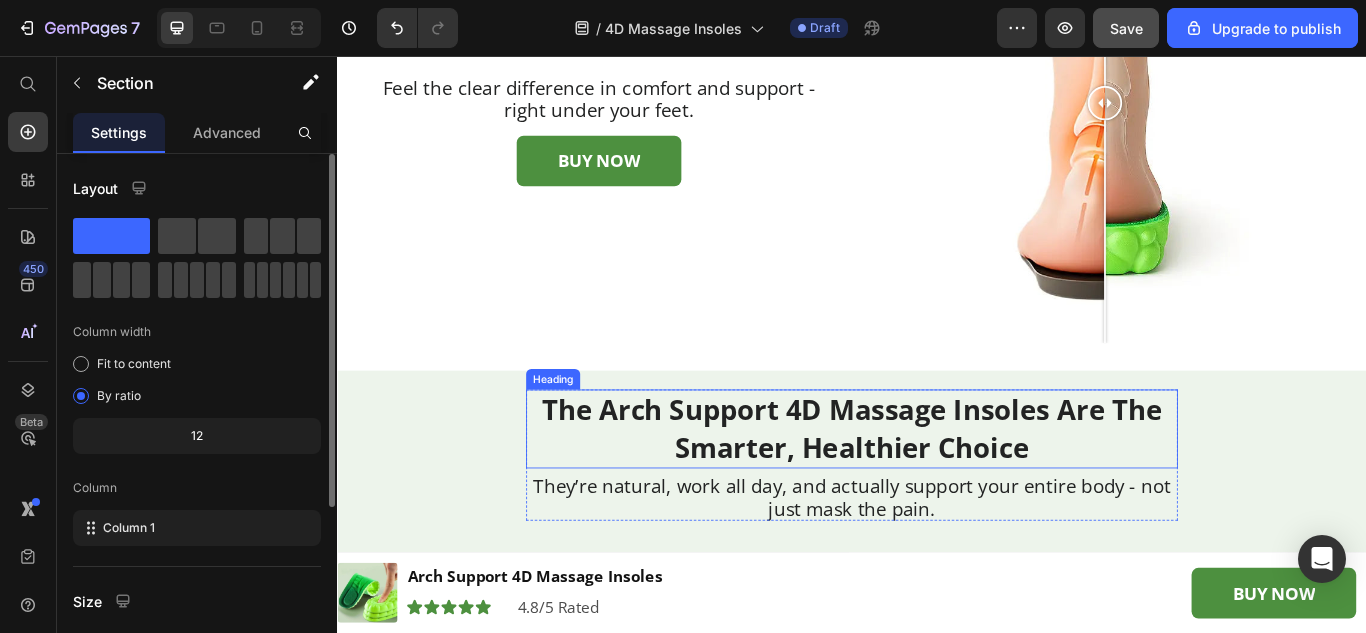 scroll, scrollTop: 5100, scrollLeft: 0, axis: vertical 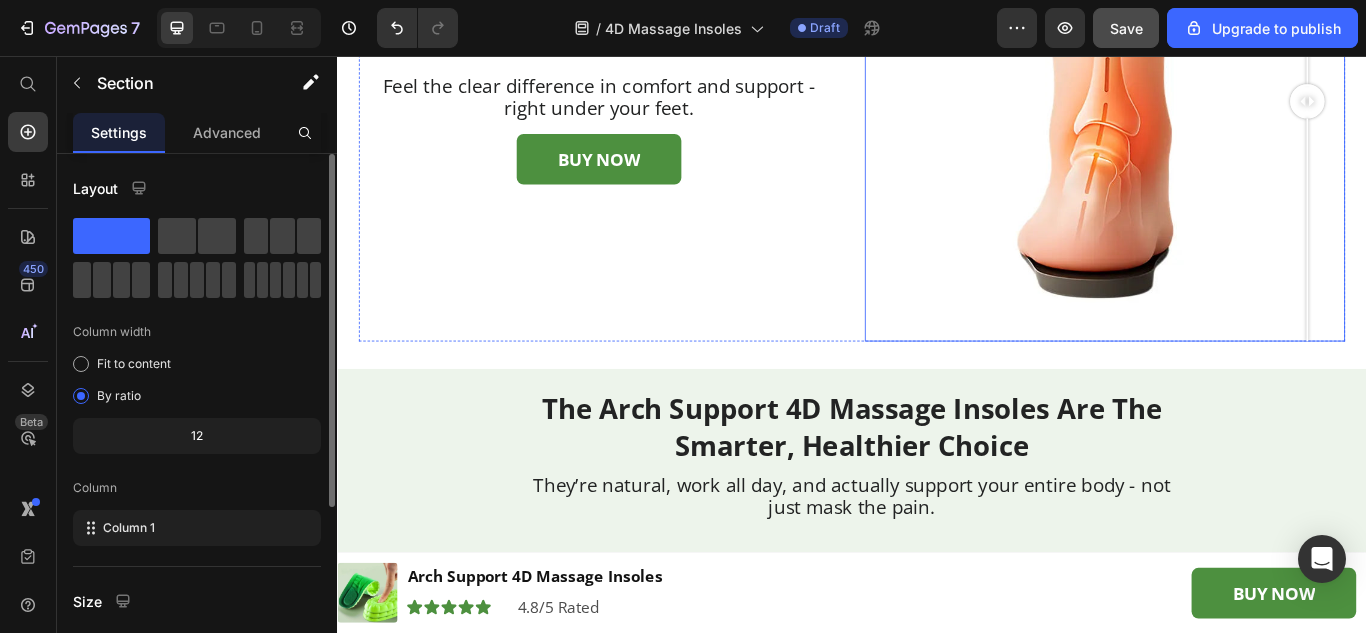 drag, startPoint x: 1167, startPoint y: 232, endPoint x: 1460, endPoint y: 296, distance: 299.90833 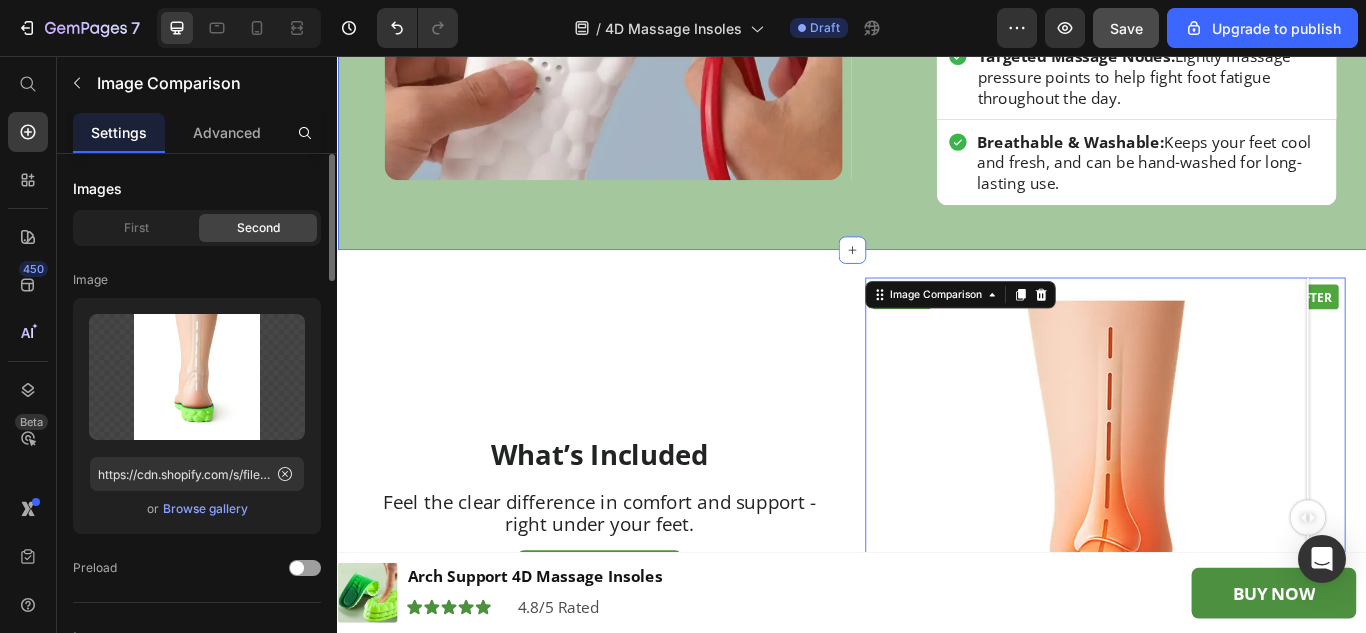 scroll, scrollTop: 4700, scrollLeft: 0, axis: vertical 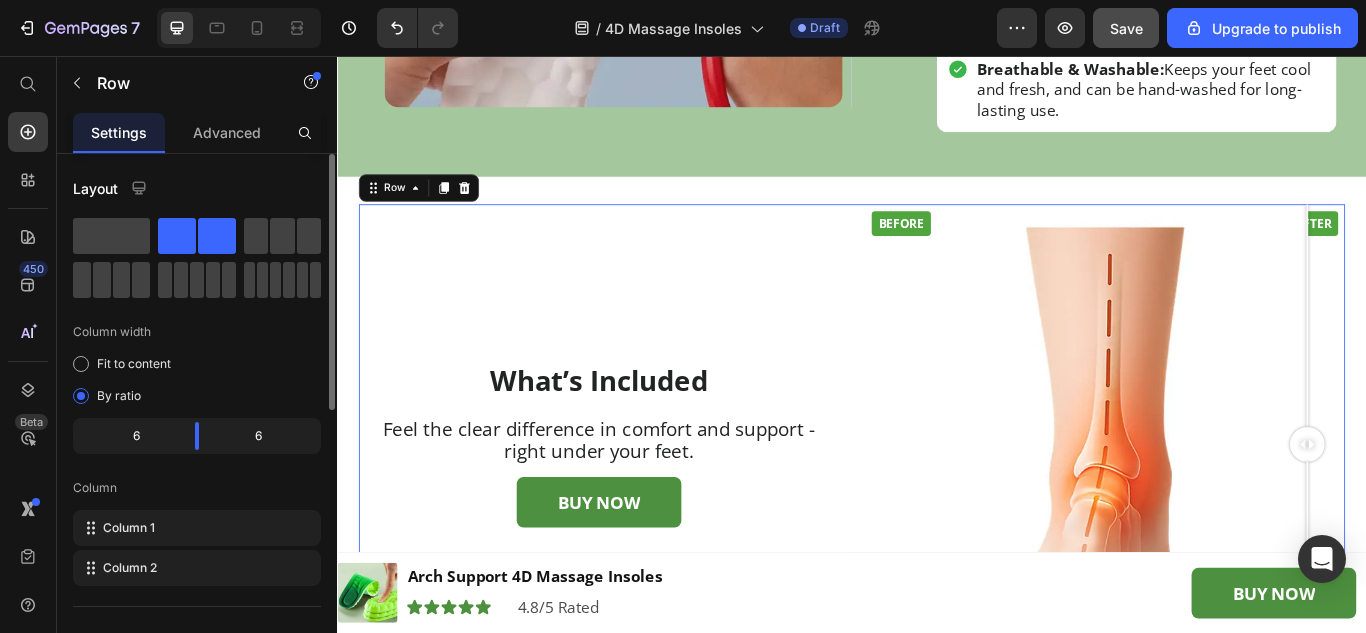 click on "What’s Included Heading Feel the clear difference in comfort and support - right under your feet. Text Block BUY NOW Button" at bounding box center [642, 509] 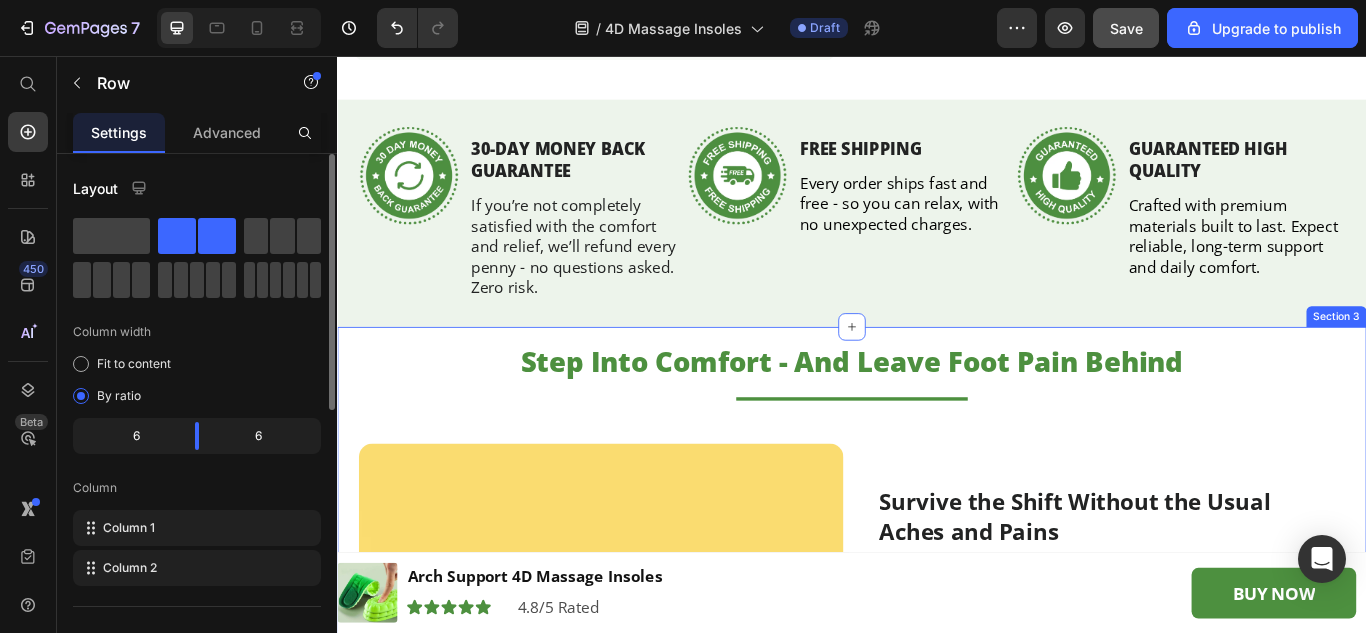 scroll, scrollTop: 1200, scrollLeft: 0, axis: vertical 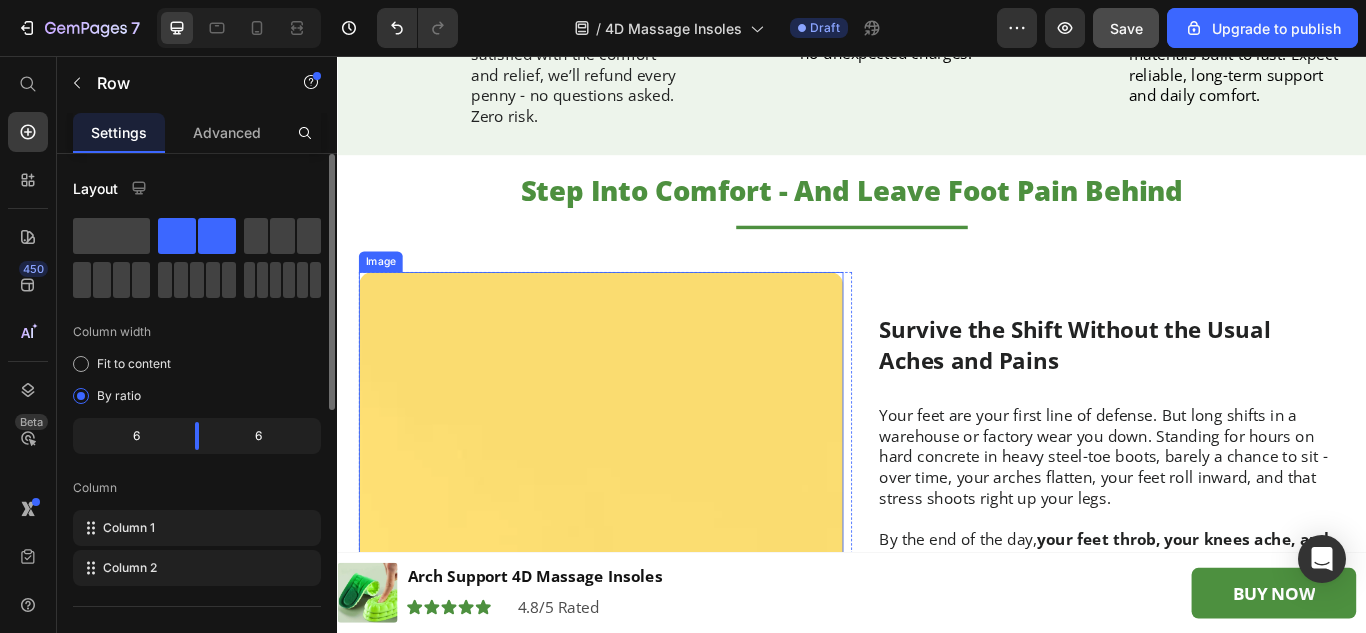 click at bounding box center [644, 590] 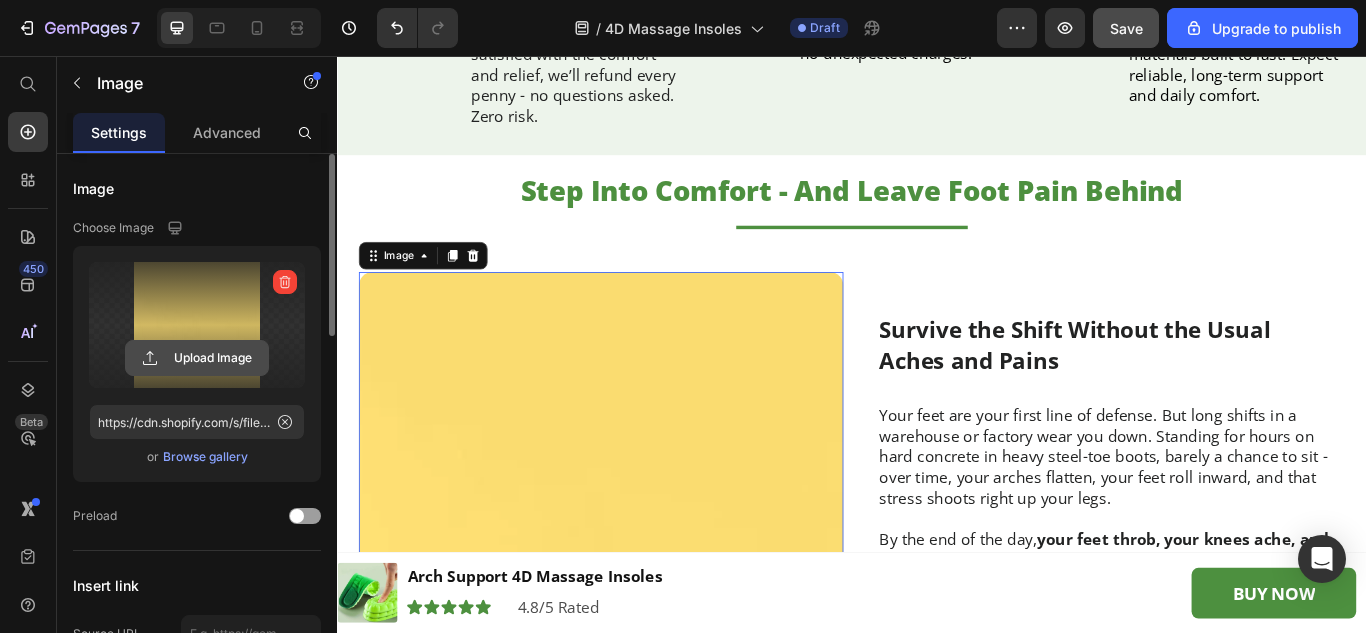 click 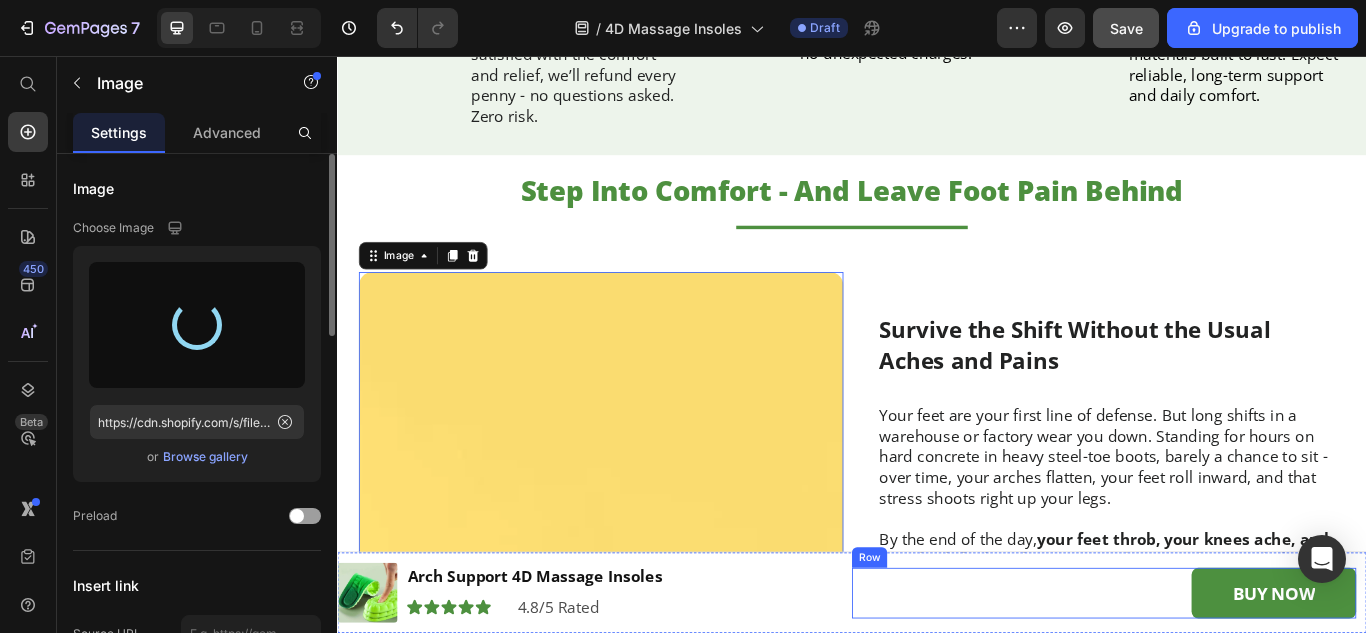 type on "https://cdn.shopify.com/s/files/1/0912/0412/4971/files/gempages_542231623354024964-50c3ceea-6778-442b-893d-6a1116ff9529.webp" 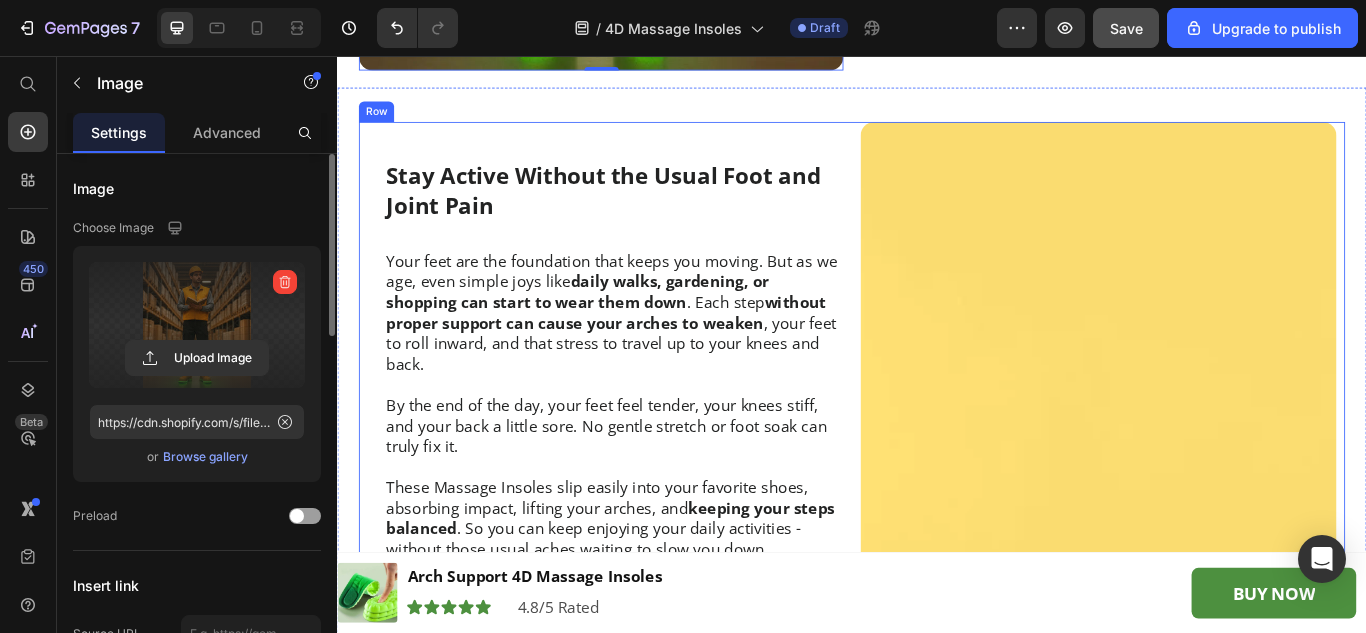scroll, scrollTop: 2100, scrollLeft: 0, axis: vertical 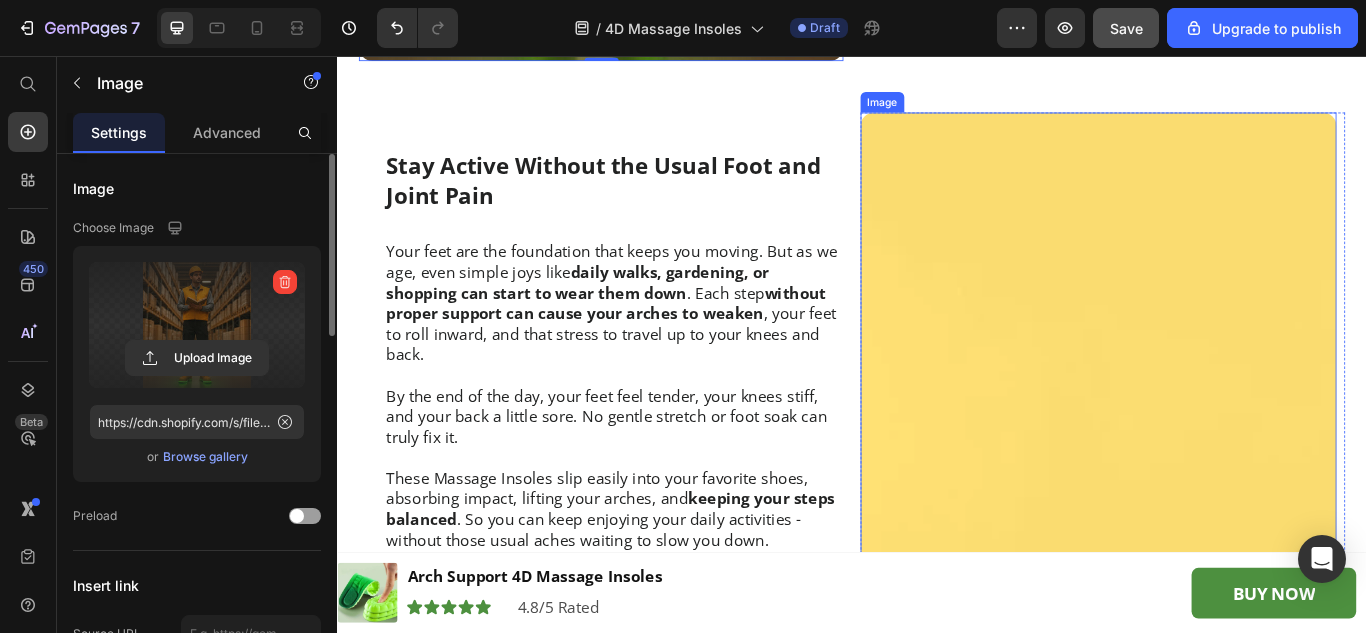 click at bounding box center (1224, 399) 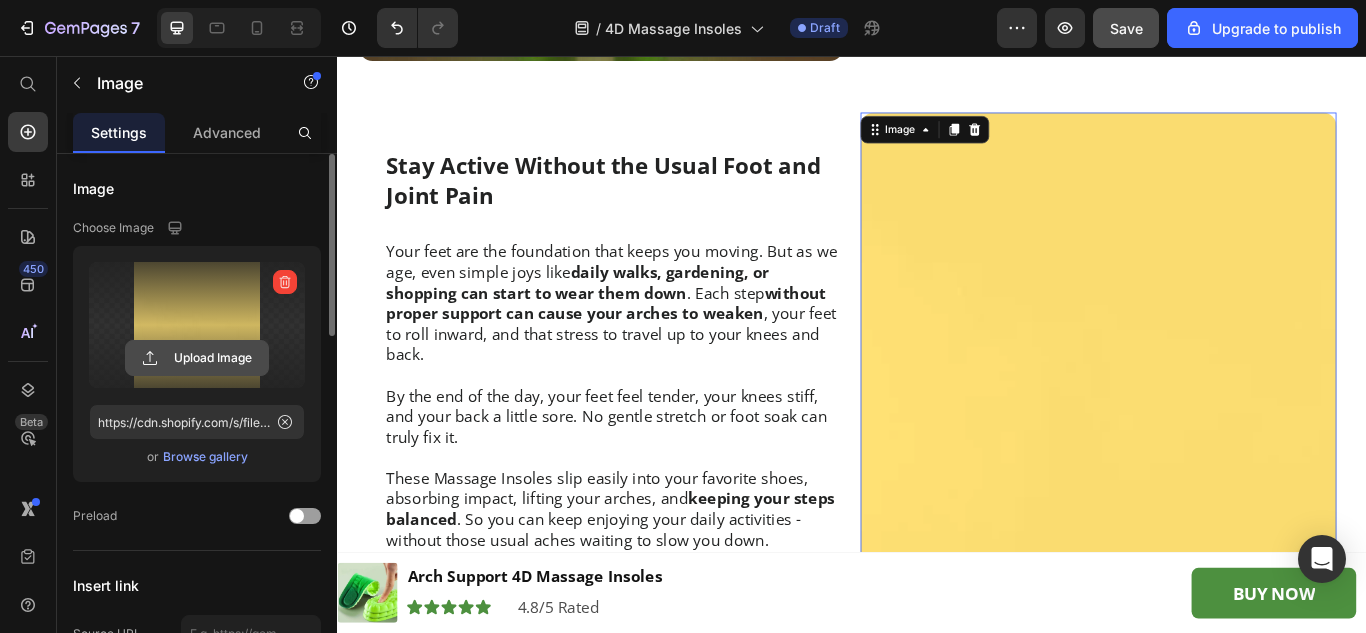 click 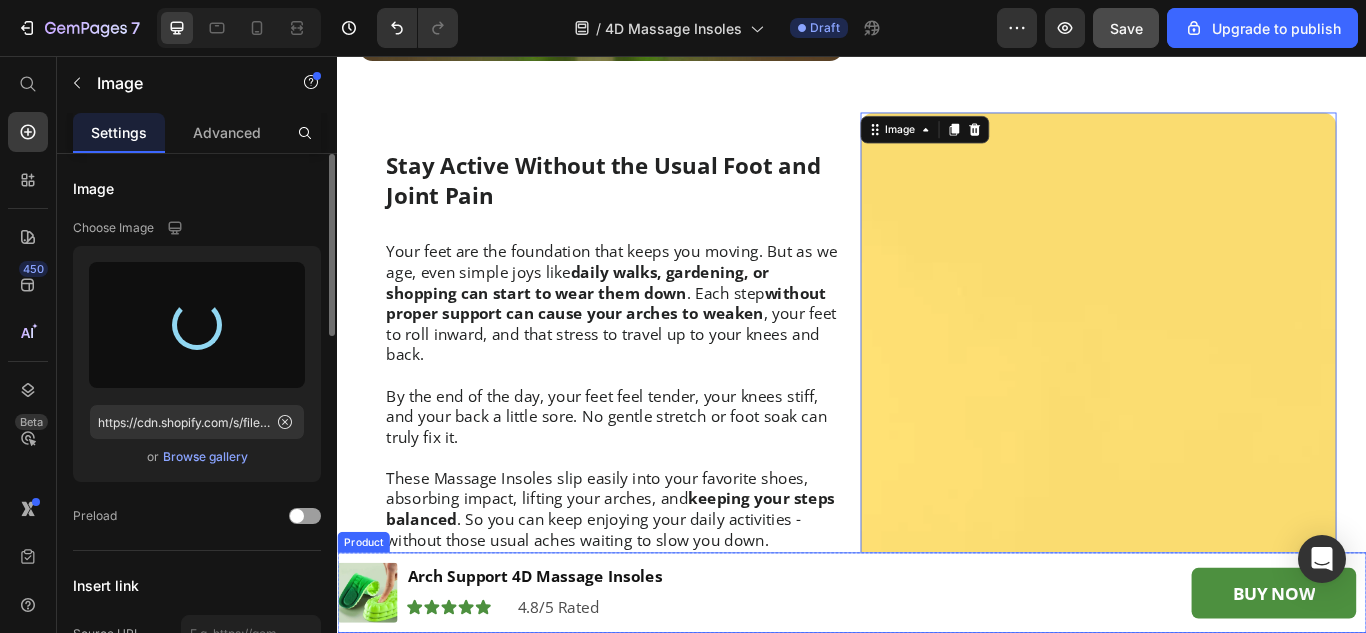 type on "https://cdn.shopify.com/s/files/1/0912/0412/4971/files/gempages_542231623354024964-aa2a48f5-5c38-4389-b0da-df04d7b70981.webp" 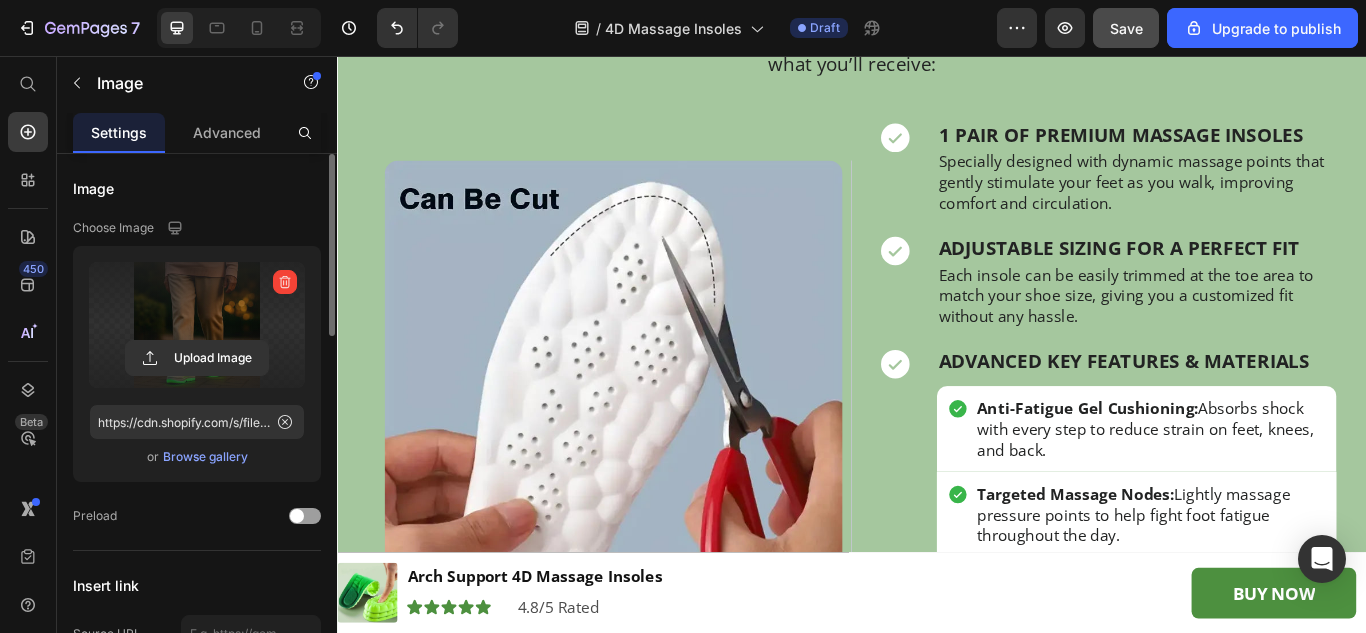 scroll, scrollTop: 3900, scrollLeft: 0, axis: vertical 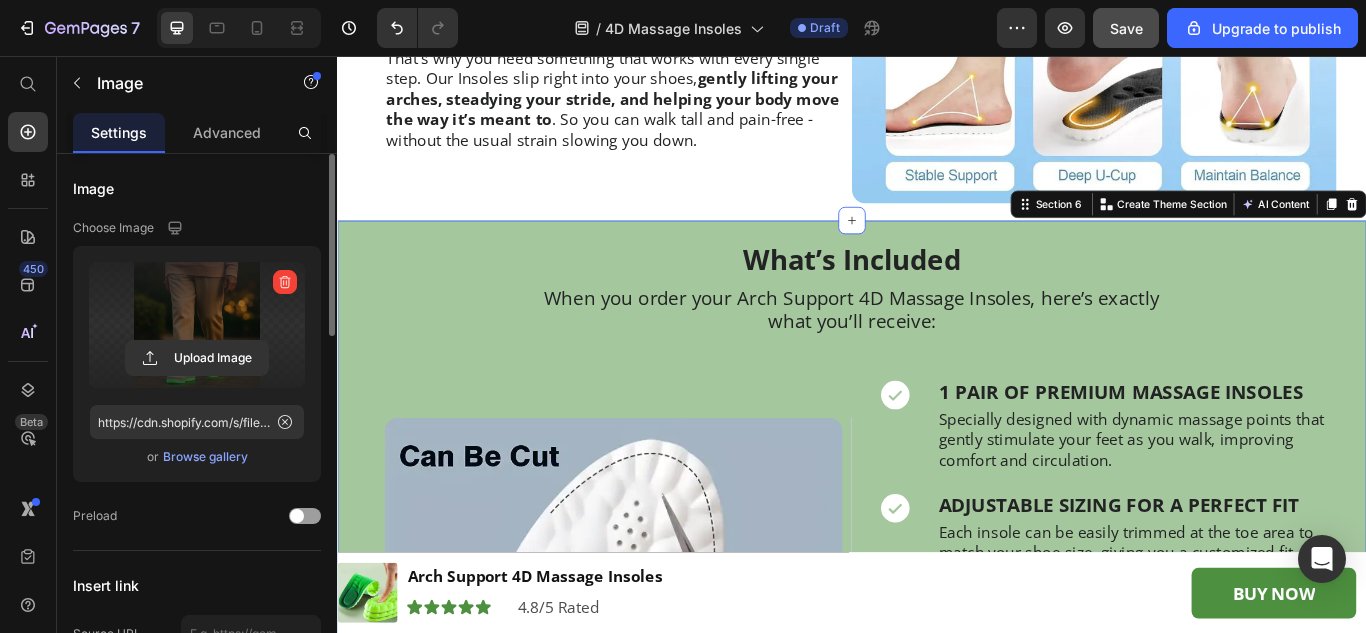 click on "What’s Included Heading When you order your Arch Support 4D Massage Insoles, here’s exactly what you’ll receive: Text Block Row Image Row
Icon 1 Pair of Premium Massage Insoles Text Block Specially designed with dynamic massage points that gently stimulate your feet as you walk, improving comfort and circulation. Text Block Row Row
Icon Adjustable Sizing for a Perfect Fit Text Block Each insole can be easily trimmed at the toe area to match your shoe size, giving you a customized fit without any hassle. Text Block Row Row
Icon Advanced Key Features & Materials Text Block
Icon Anti-Fatigue Gel Cushioning:  Absorbs shock with every step to reduce strain on feet, knees, and back. Text Block Row
Icon Targeted Massage Nodes:  Lightly massage pressure points to help fight foot fatigue throughout the day. Text Block Row
Icon Breathable & Washable: Text Block Row Row Row Row Row Row Section 6   Create Theme Section" at bounding box center [937, 670] 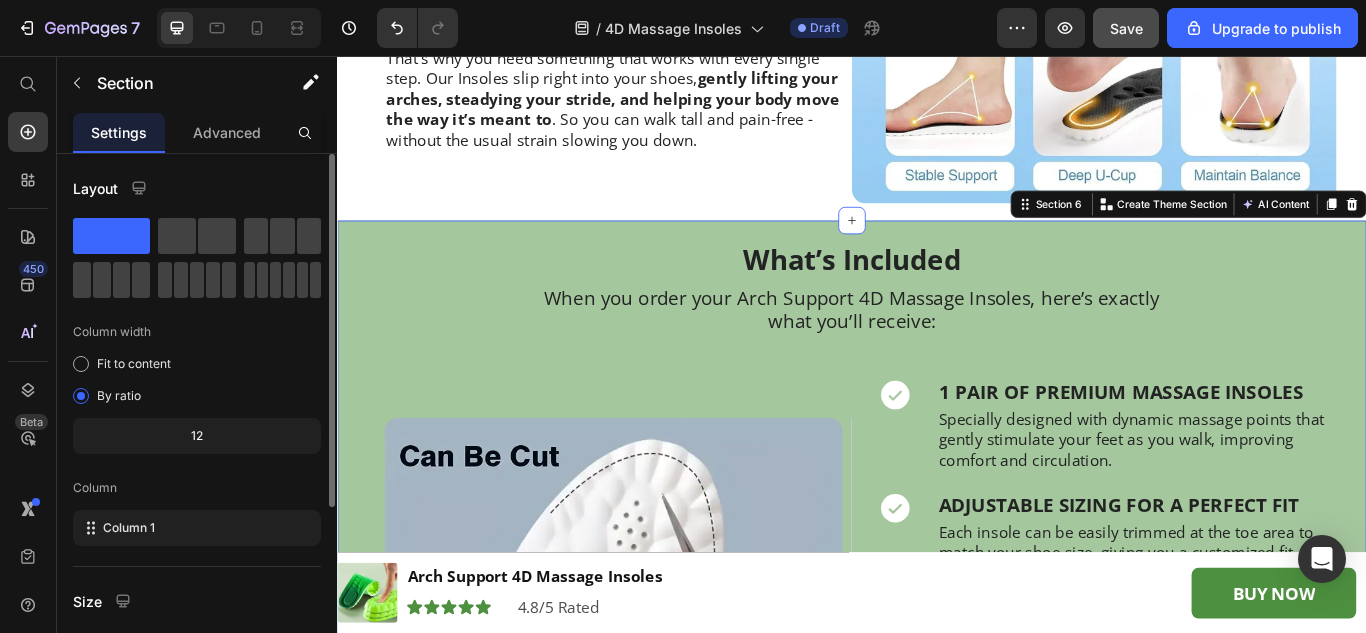 scroll, scrollTop: 272, scrollLeft: 0, axis: vertical 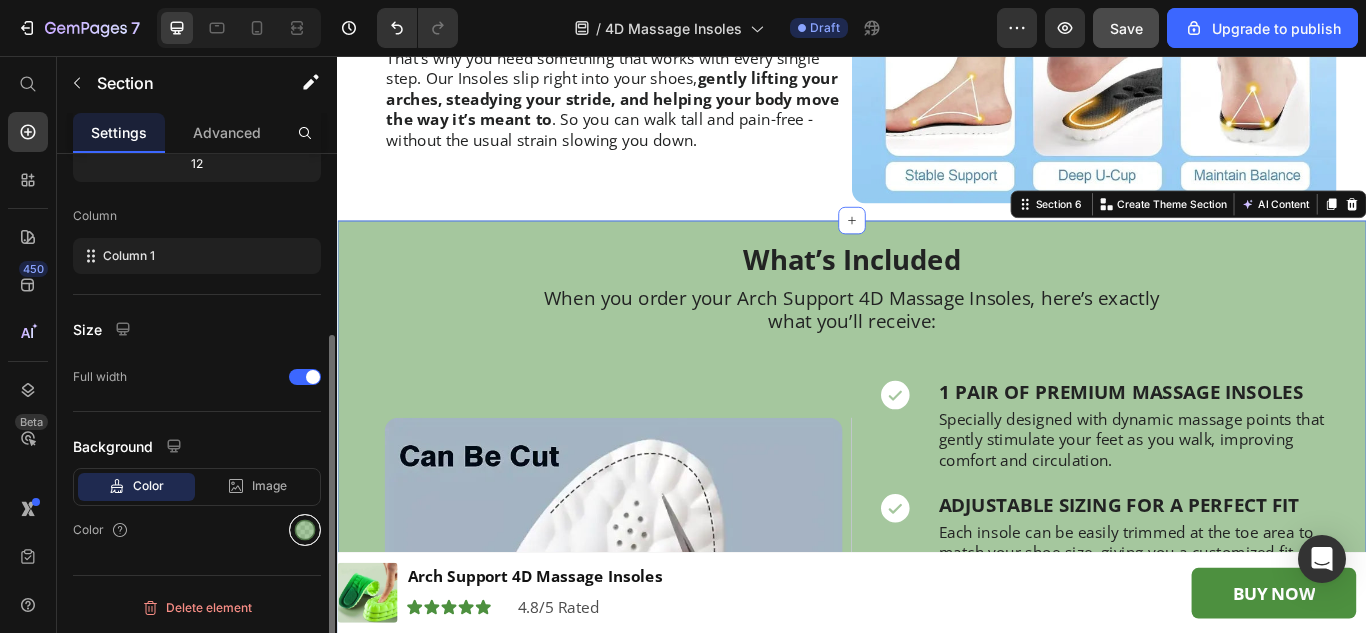 click at bounding box center (305, 530) 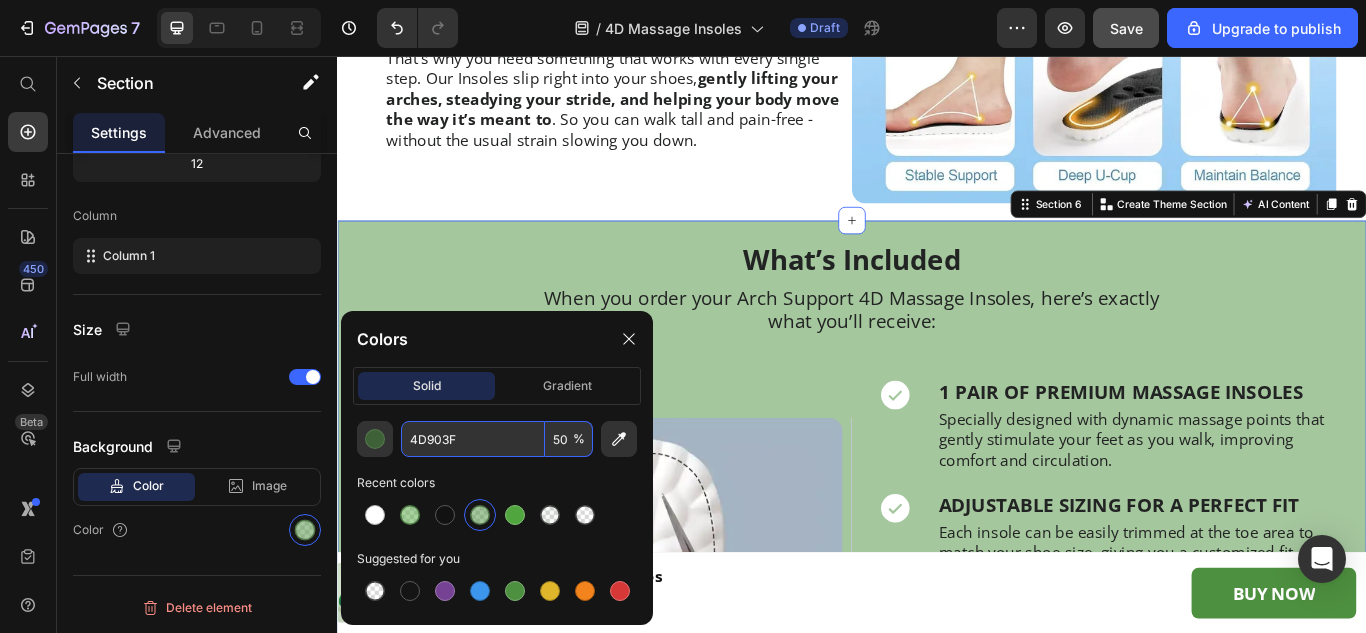 click on "50" at bounding box center (569, 439) 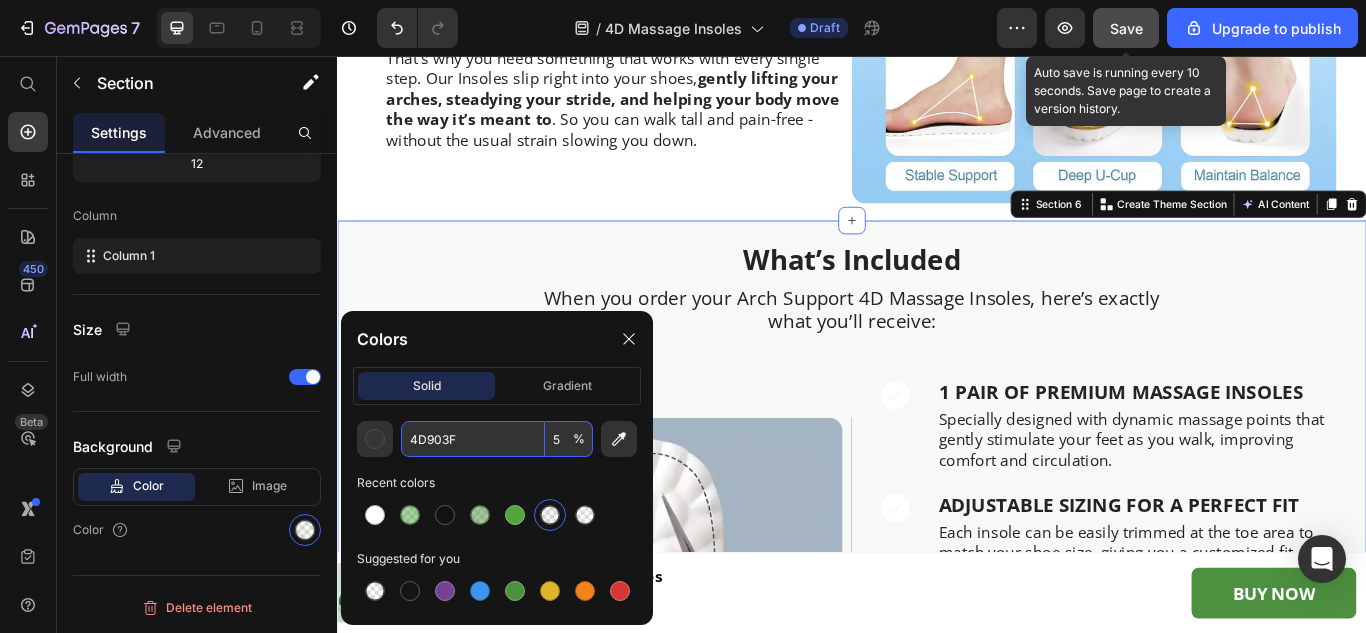 type on "5" 